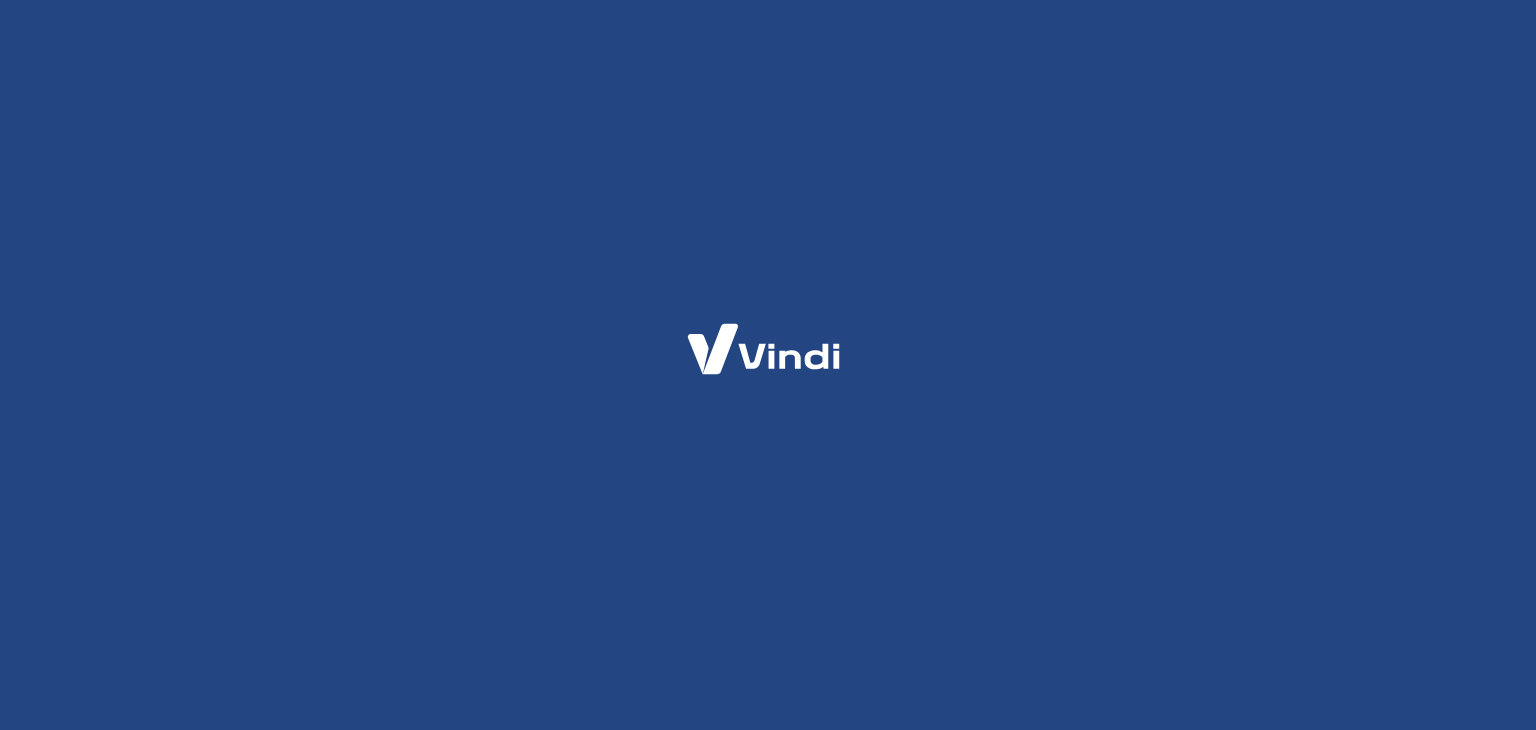 scroll, scrollTop: 0, scrollLeft: 0, axis: both 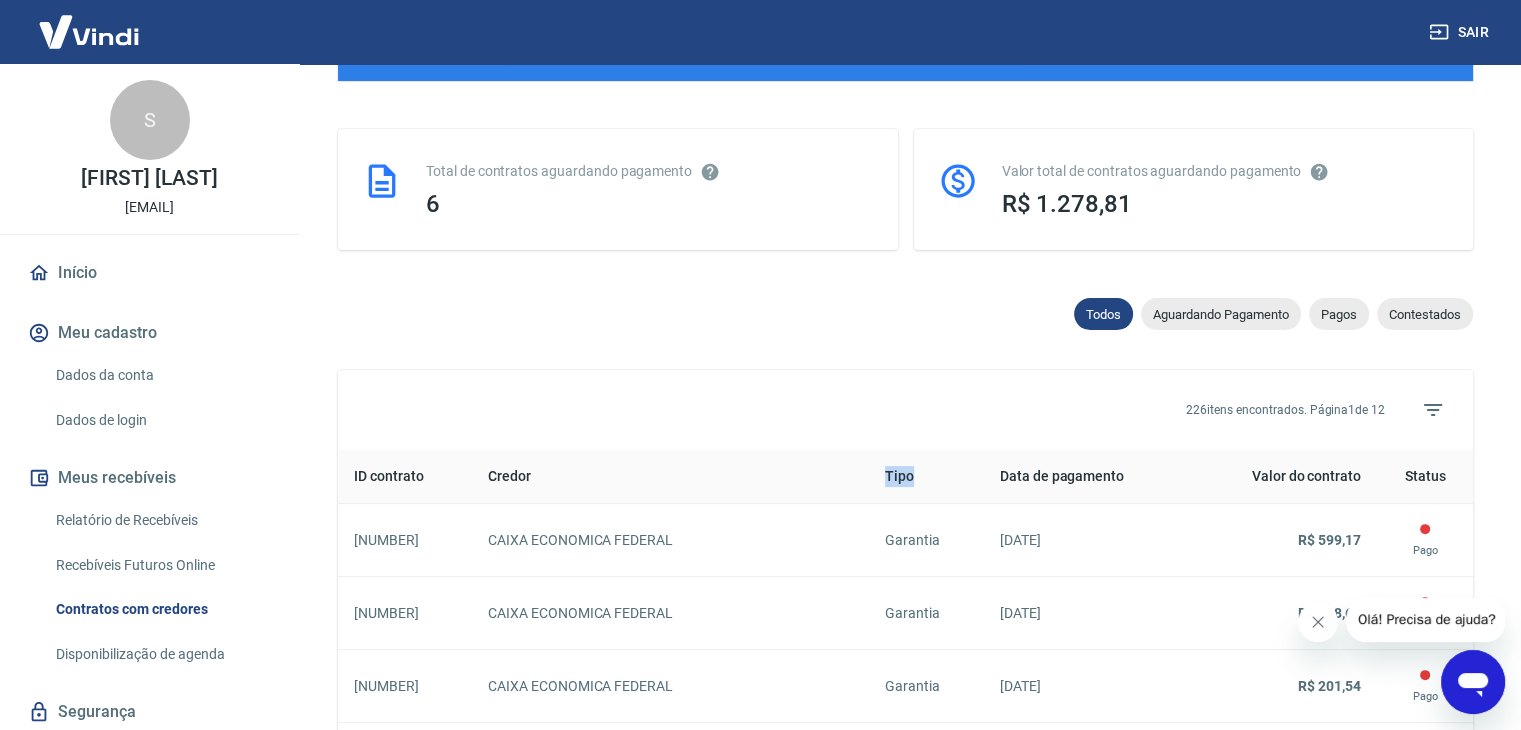drag, startPoint x: 883, startPoint y: 481, endPoint x: 934, endPoint y: 477, distance: 51.156624 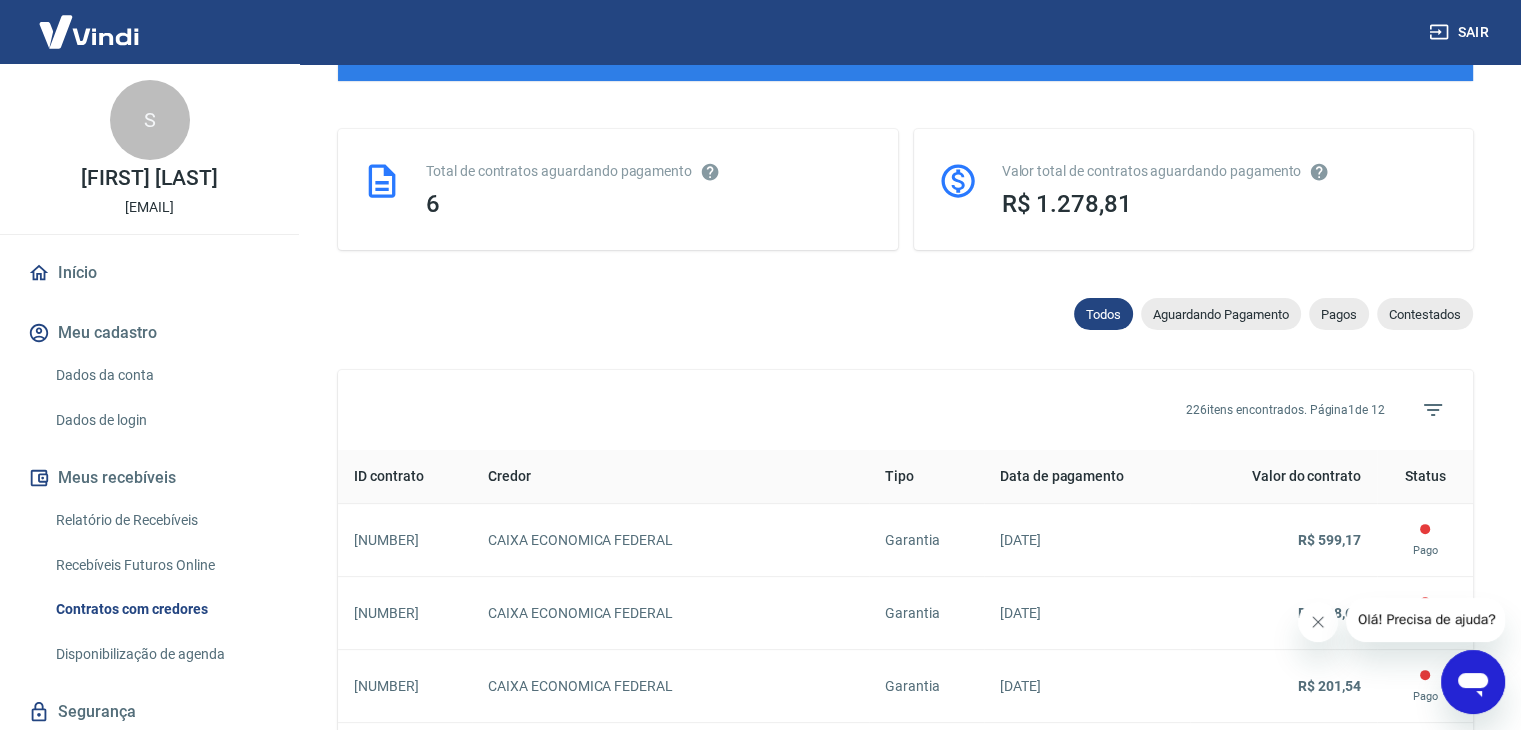 click on "Total de contratos aguardando pagamento" at bounding box center (650, 171) 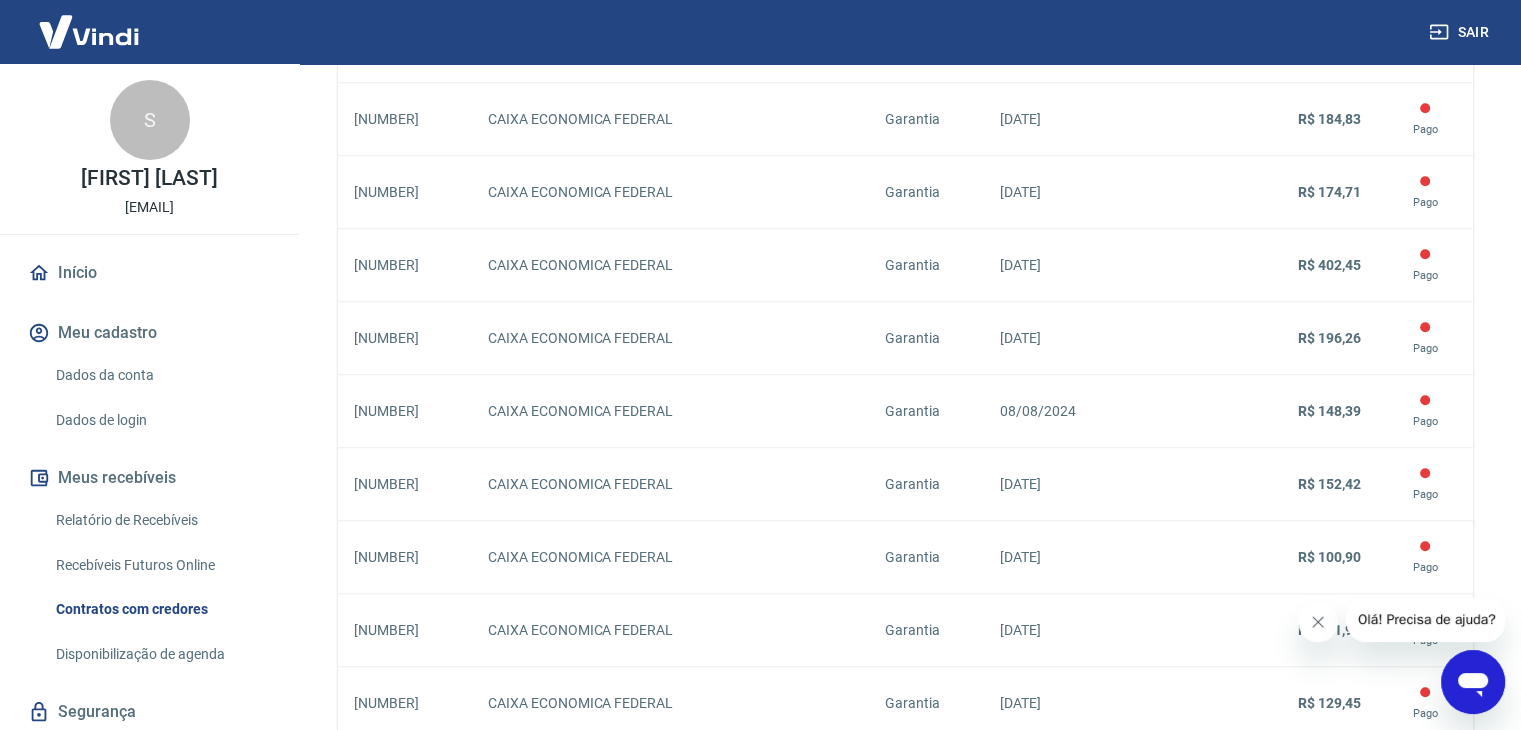 scroll, scrollTop: 1835, scrollLeft: 0, axis: vertical 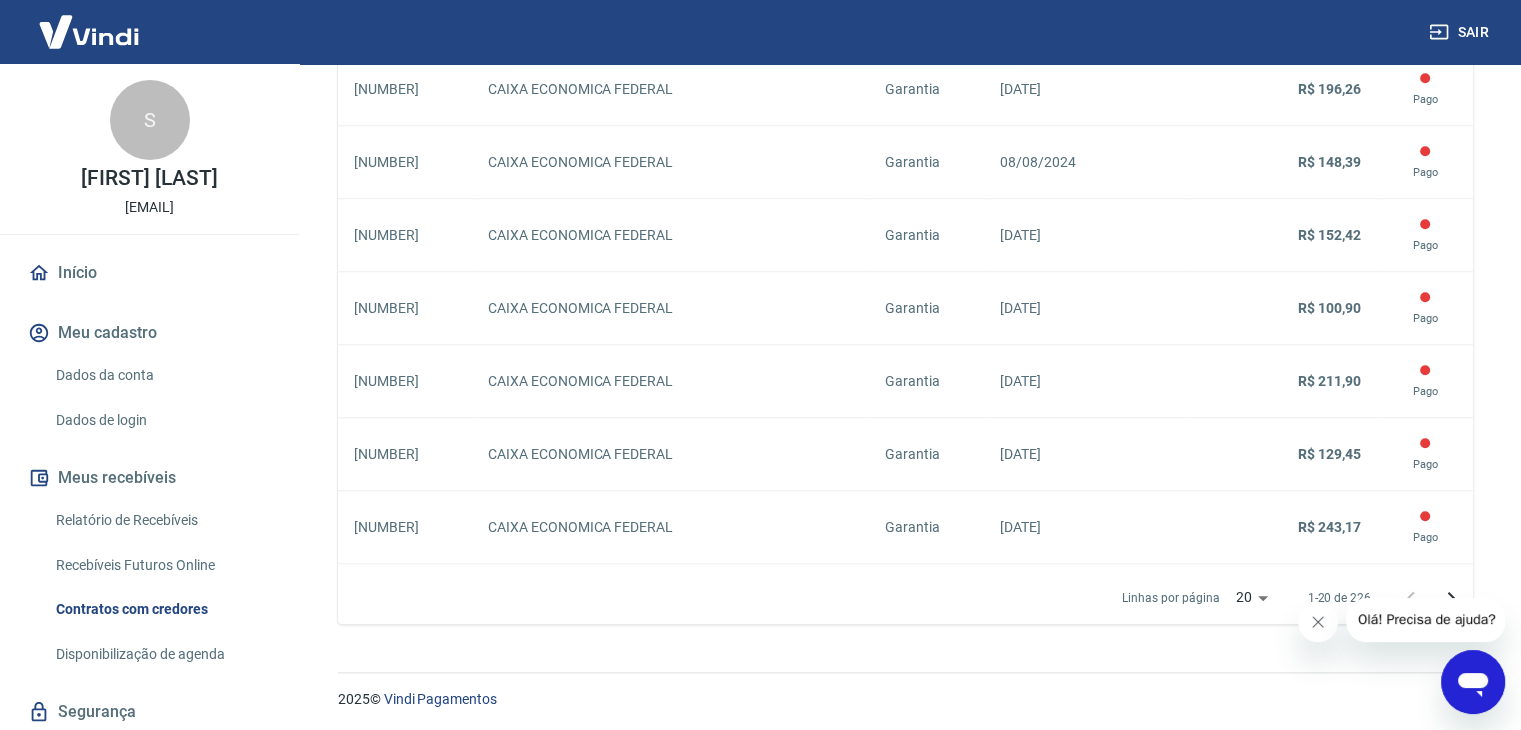 click on "Meu cadastro" at bounding box center [149, 333] 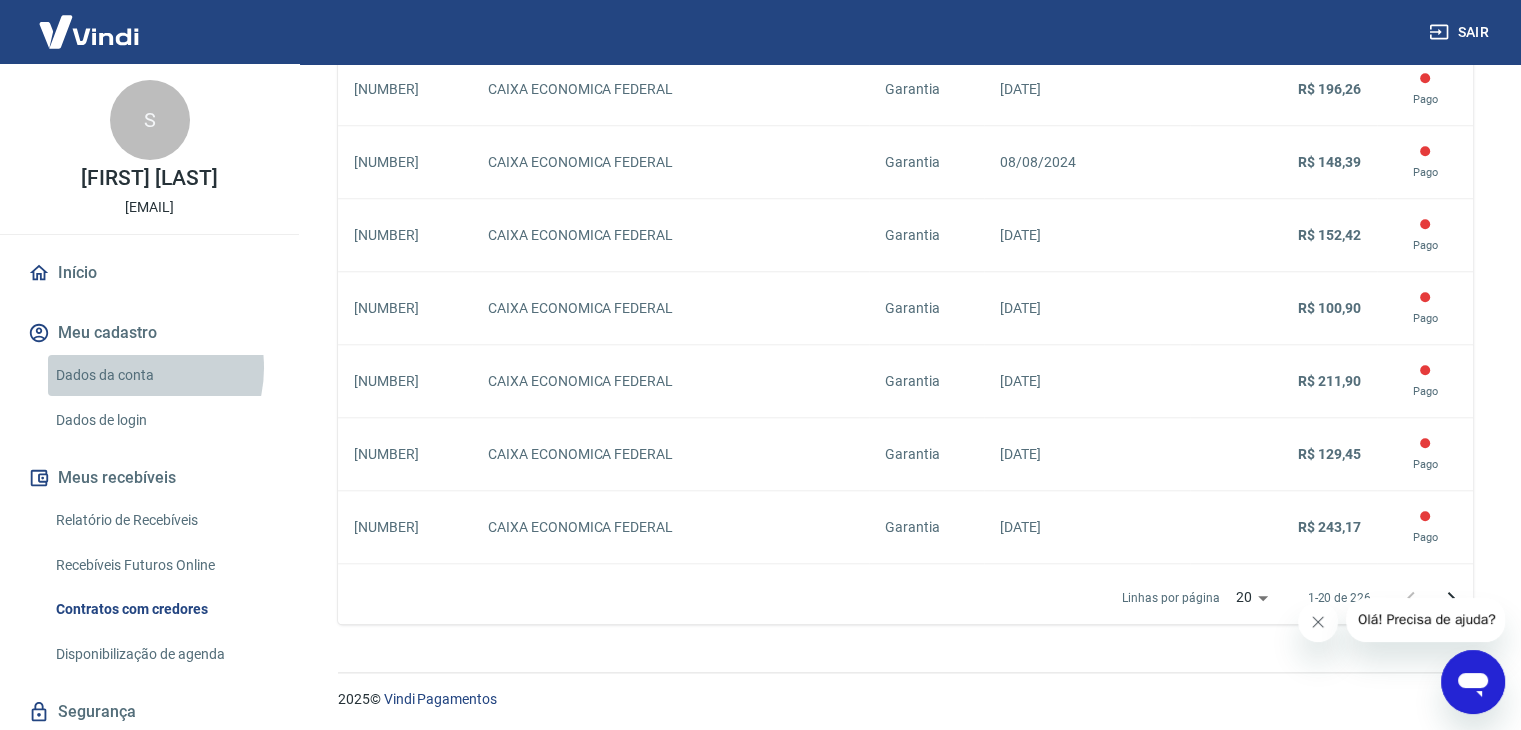 click on "Dados da conta" at bounding box center [161, 375] 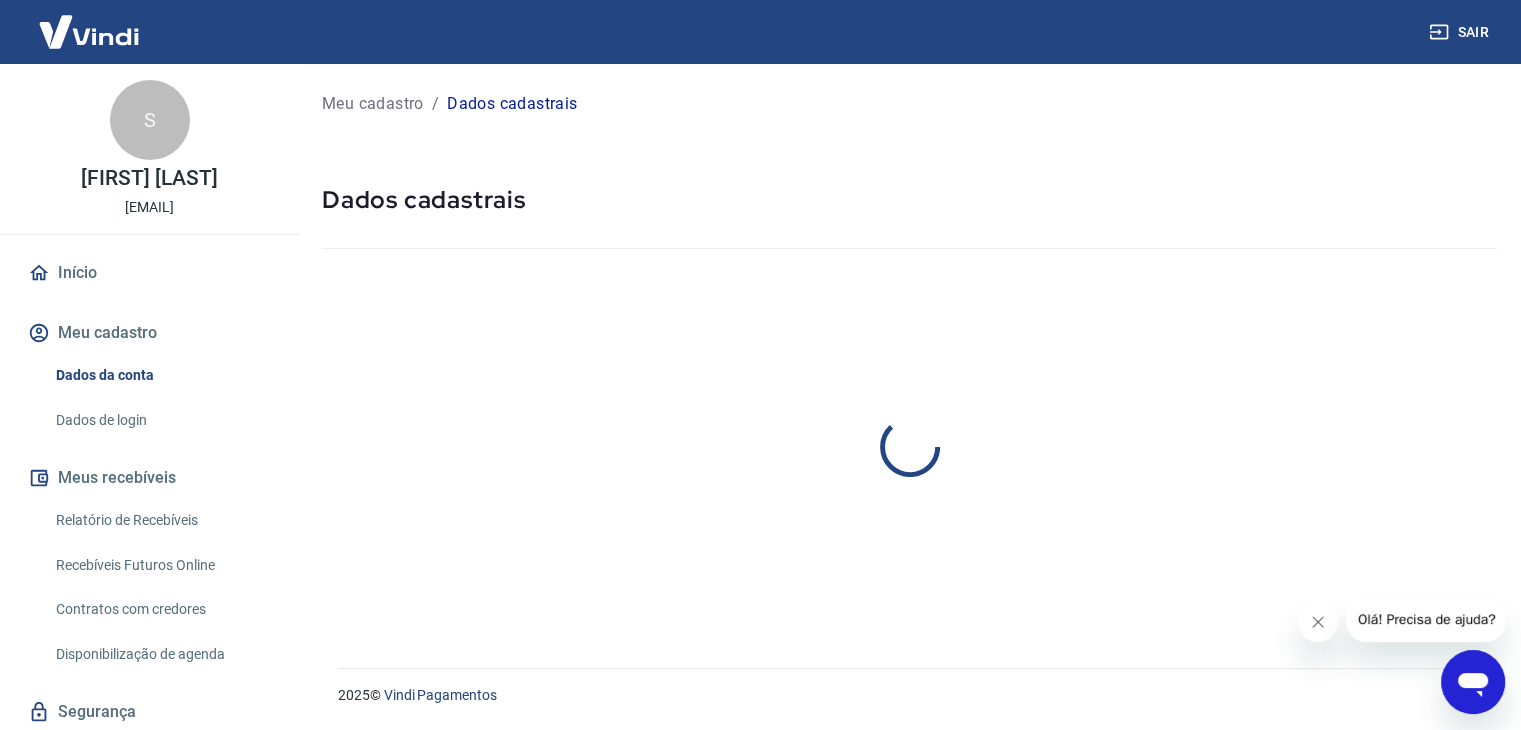 scroll, scrollTop: 0, scrollLeft: 0, axis: both 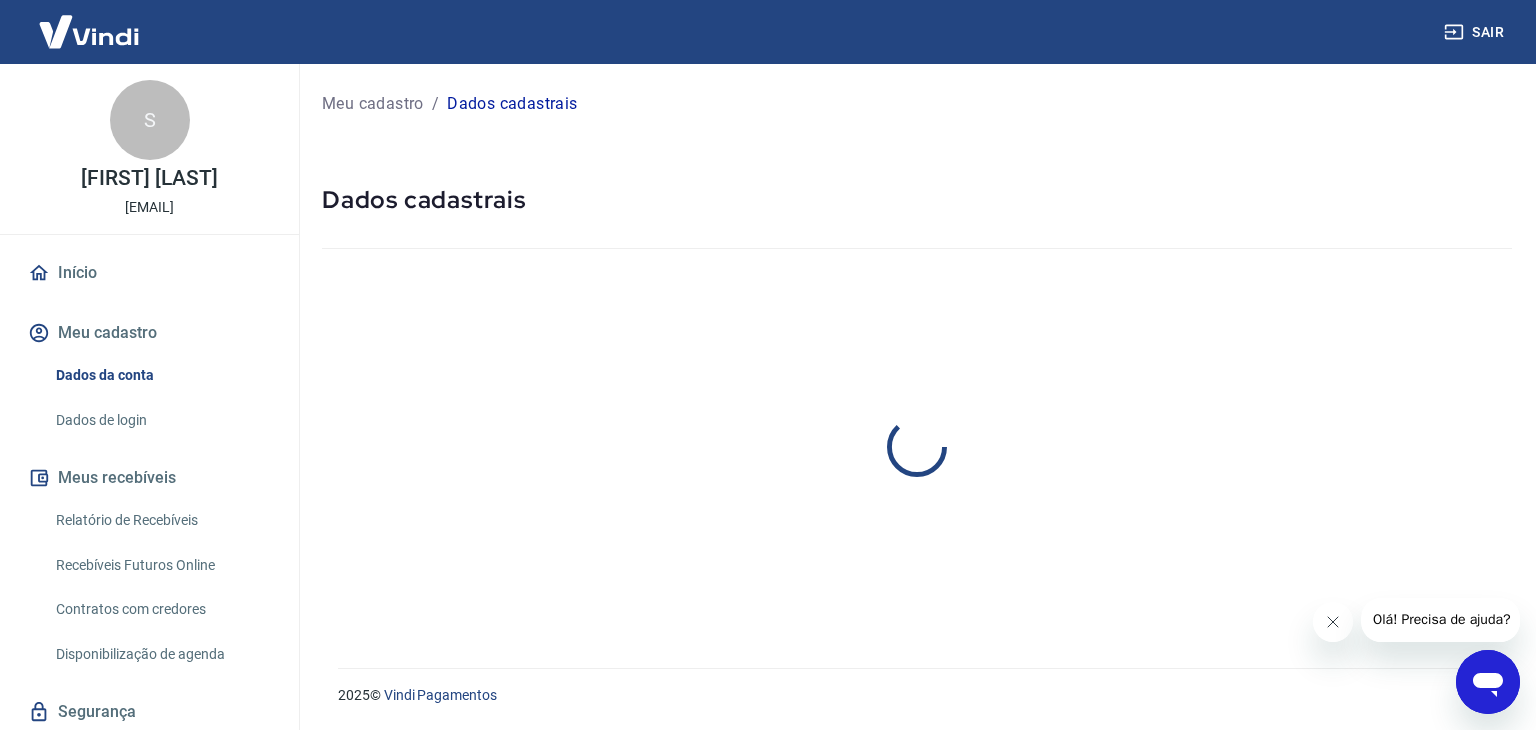select on "PR" 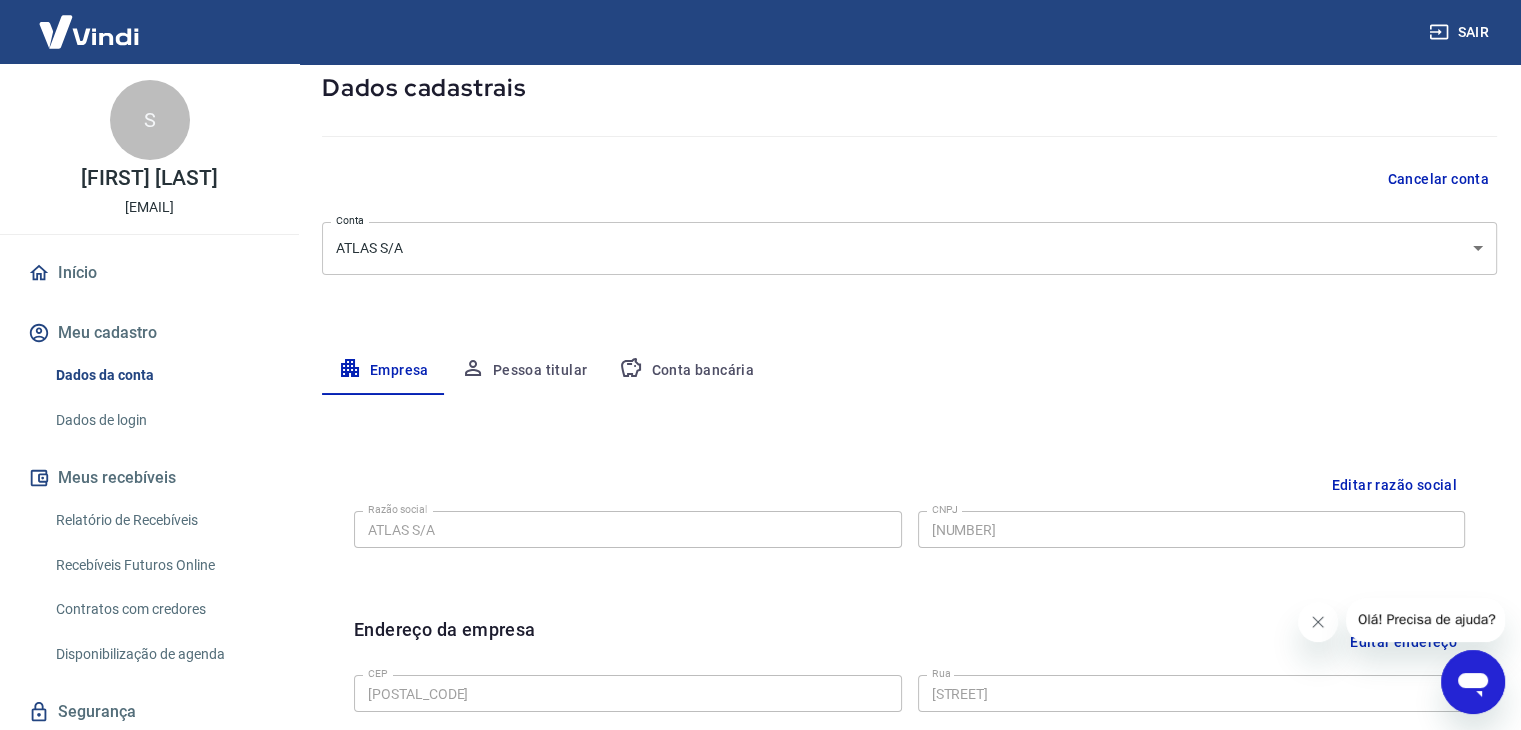 scroll, scrollTop: 112, scrollLeft: 0, axis: vertical 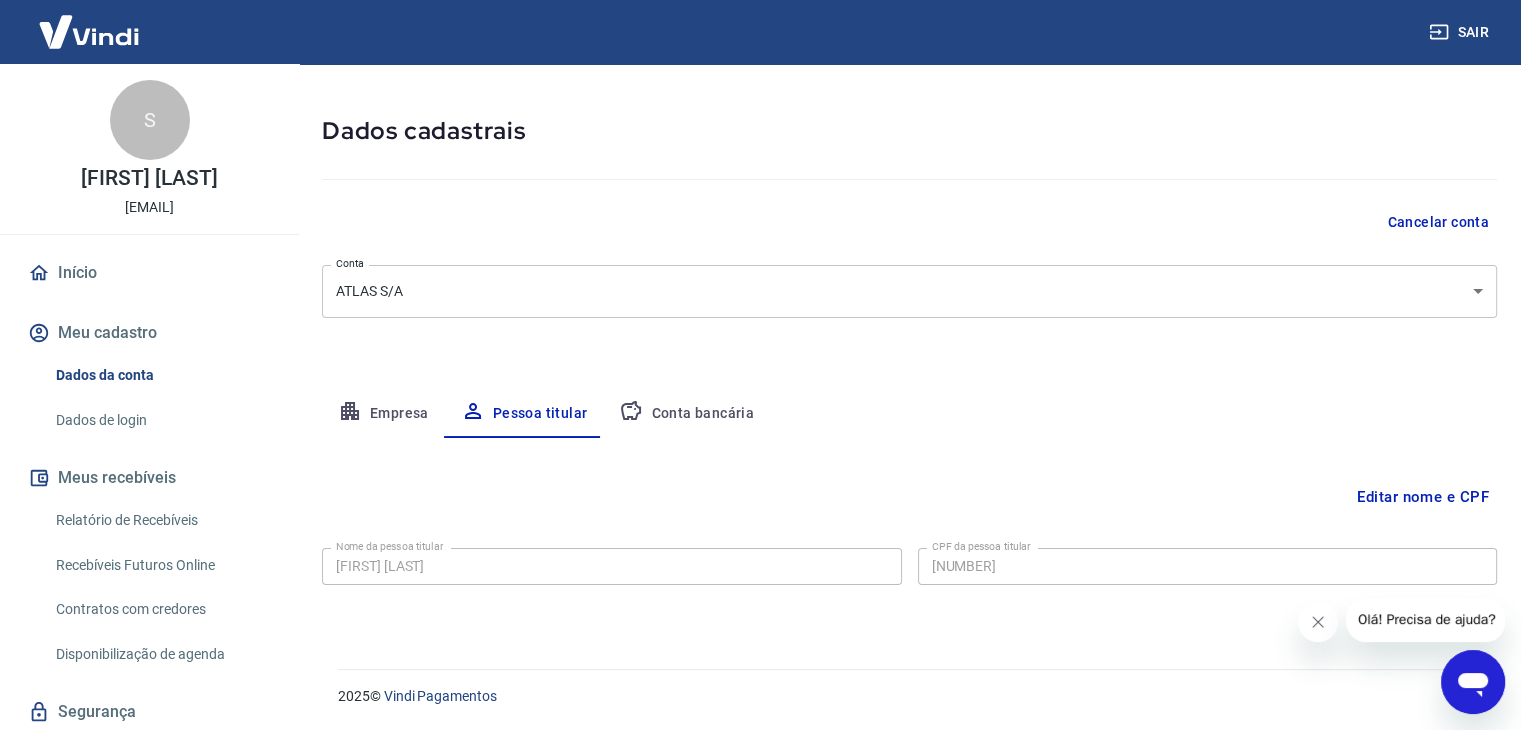 click on "Conta bancária" at bounding box center (686, 414) 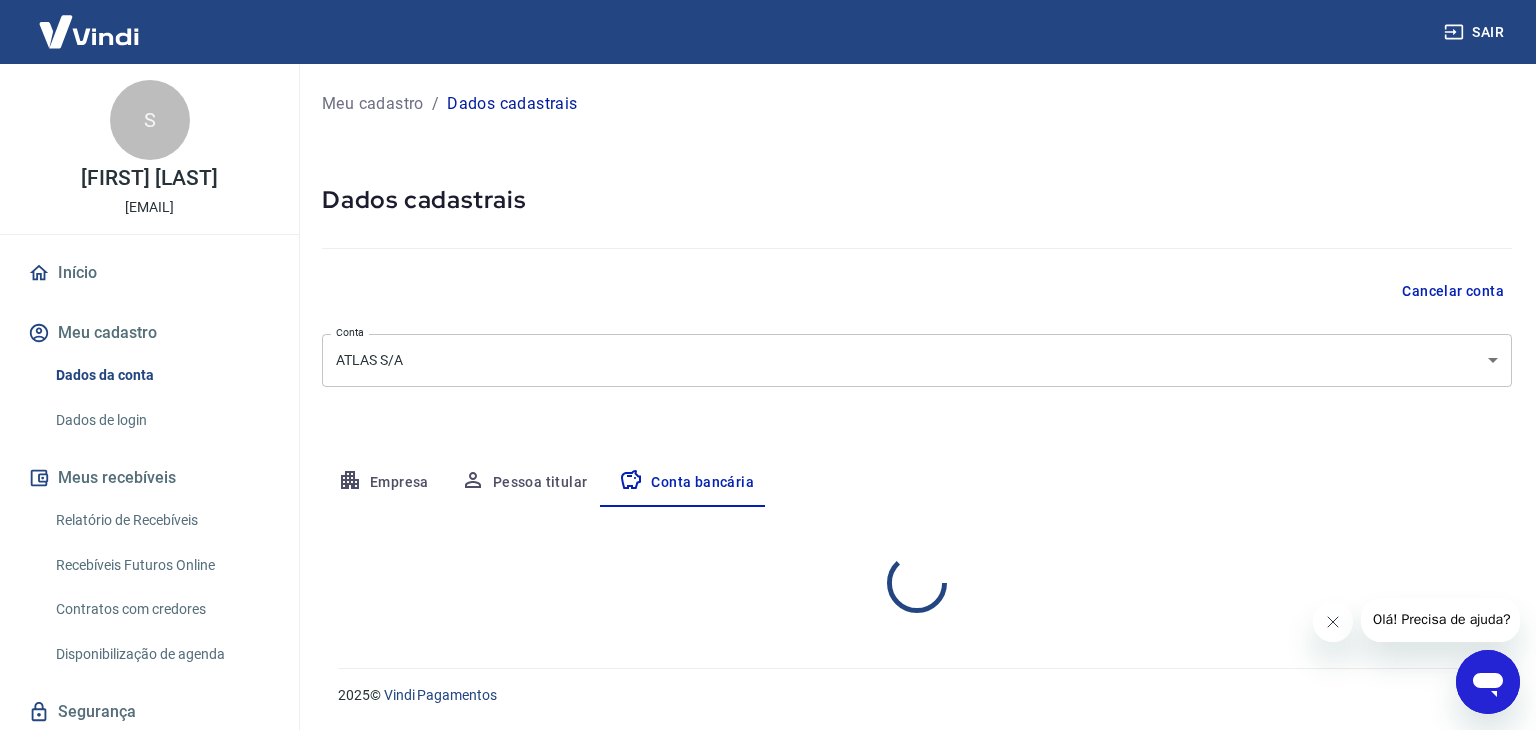 select on "1" 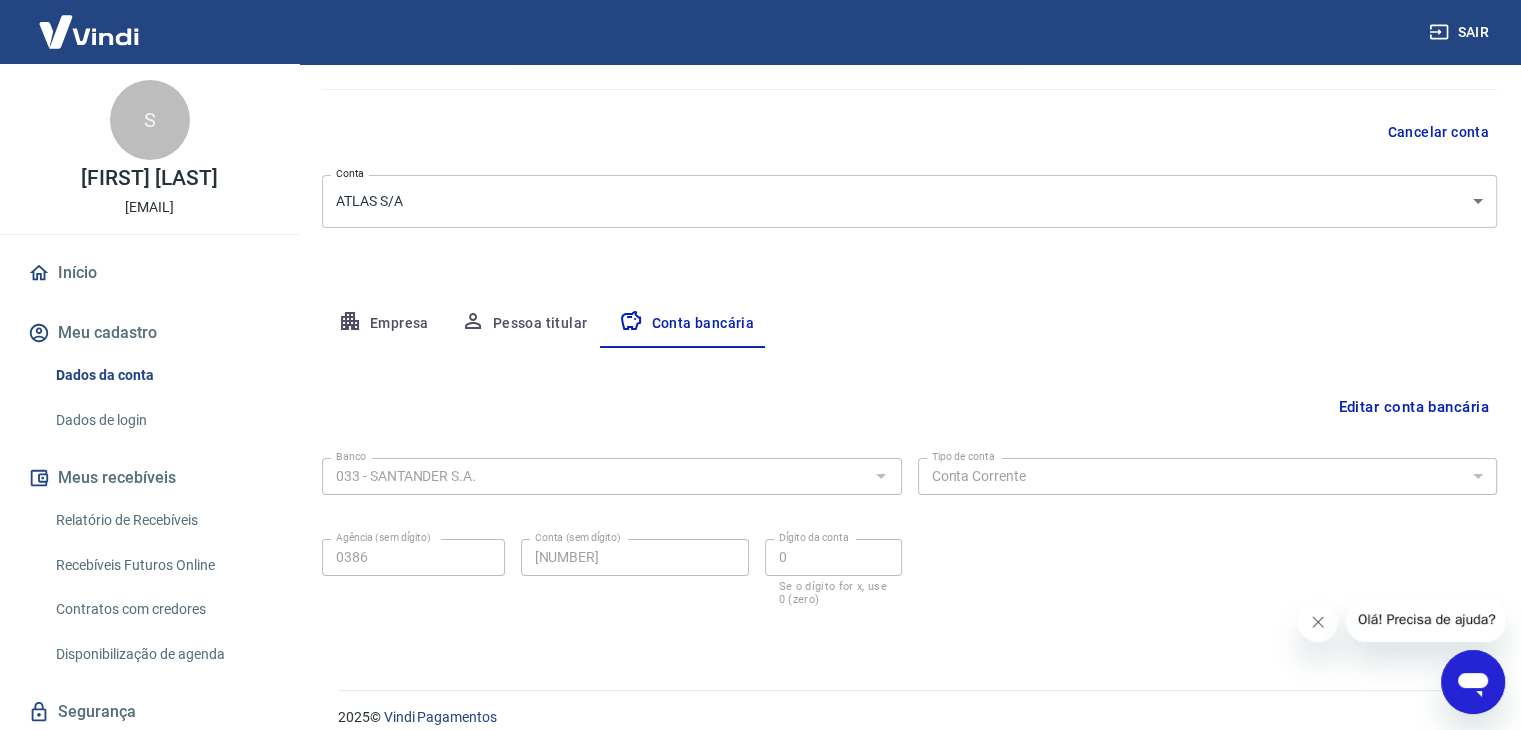 scroll, scrollTop: 180, scrollLeft: 0, axis: vertical 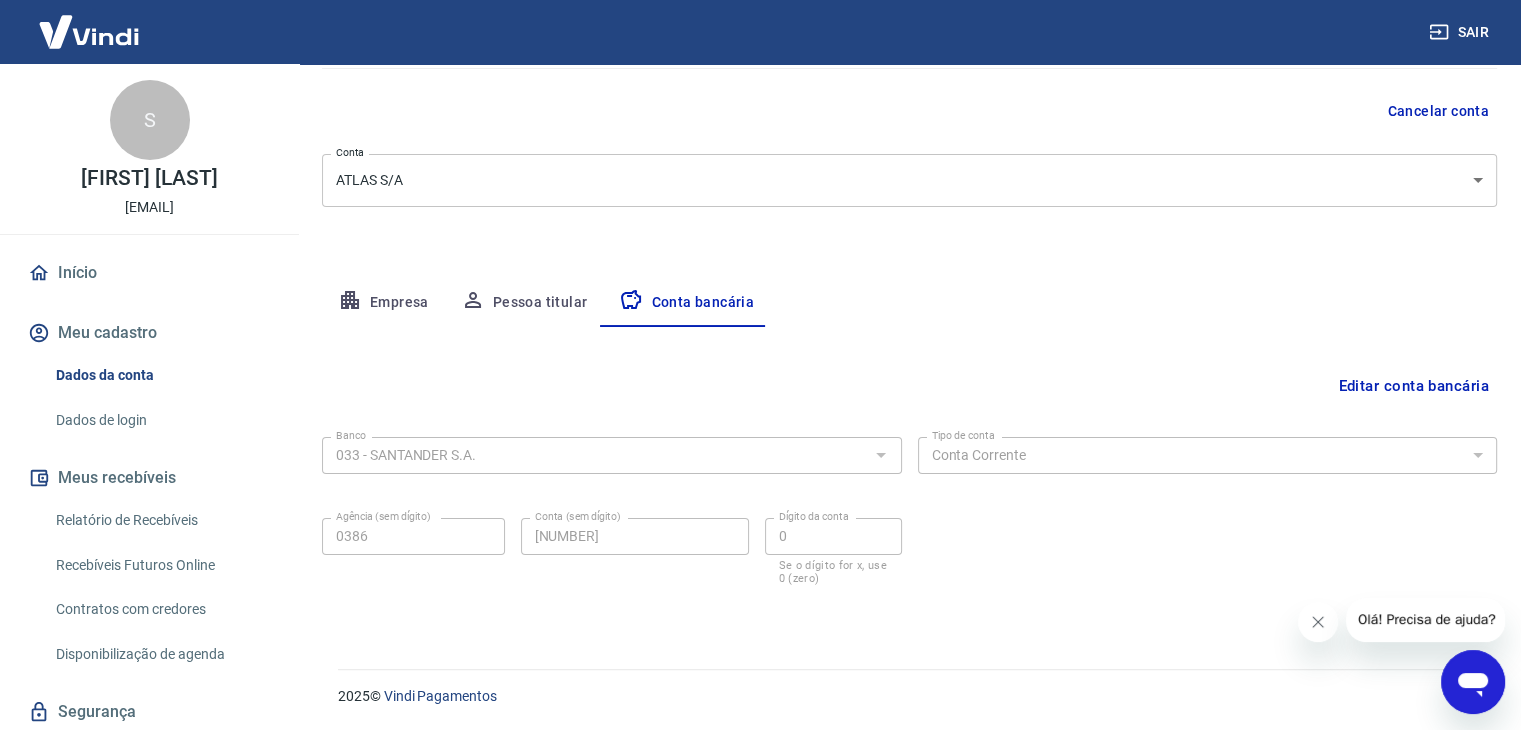 click on "Agência (sem dígito) [NUMBER] Agência (sem dígito) Conta (sem dígito) [NUMBER] Conta (sem dígito) Dígito da conta [NUMBER] Dígito da conta Se o dígito for x, use 0 (zero)" at bounding box center (612, 549) 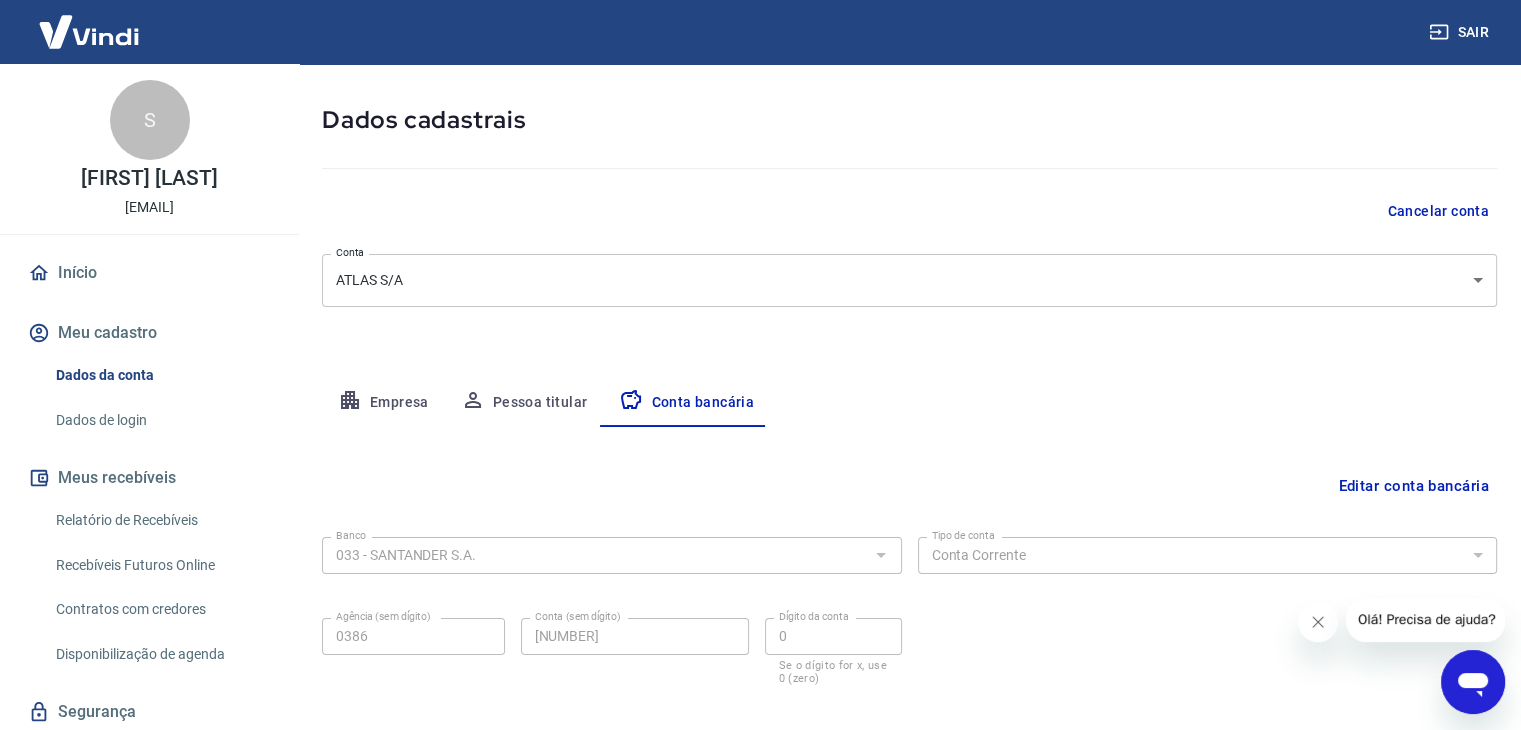 scroll, scrollTop: 180, scrollLeft: 0, axis: vertical 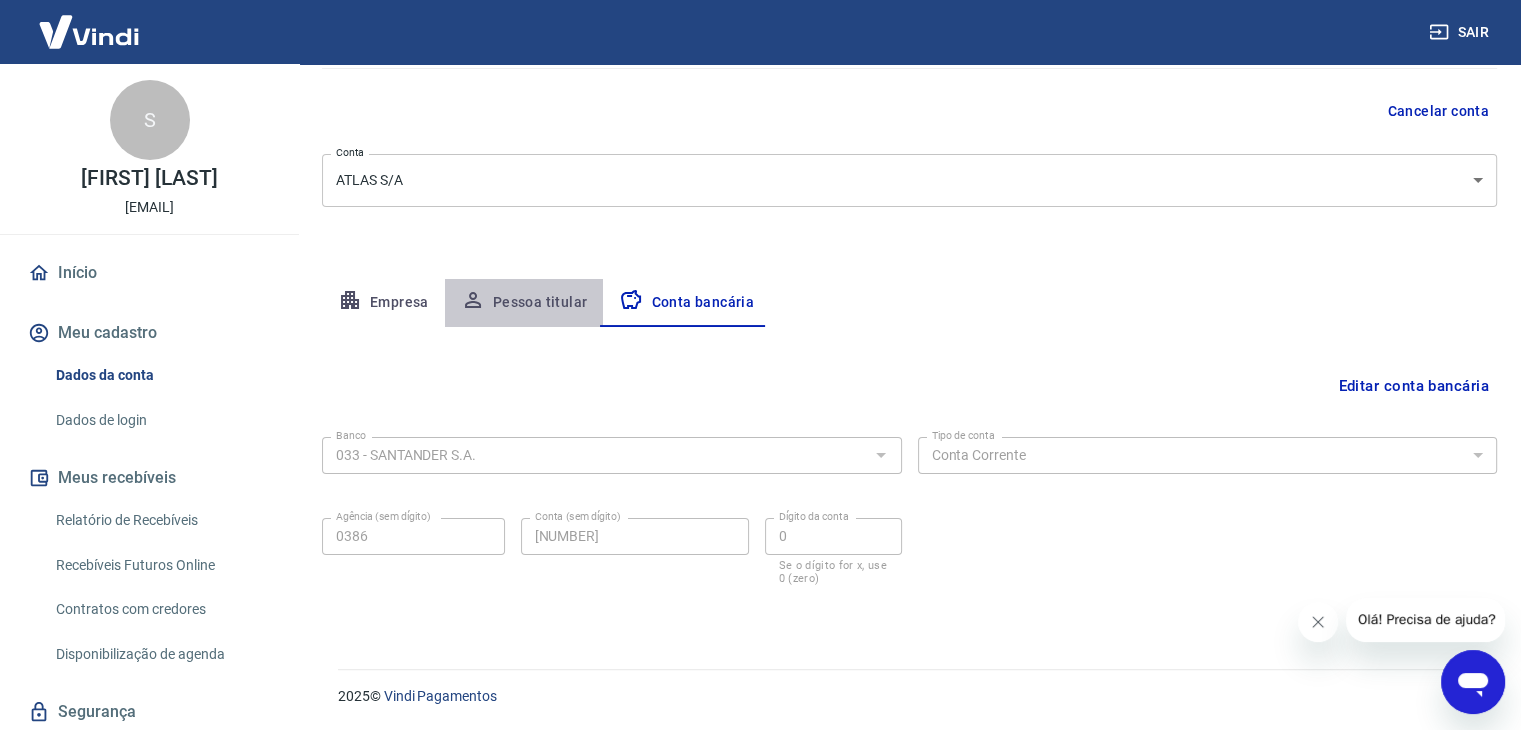 click on "Pessoa titular" at bounding box center (524, 303) 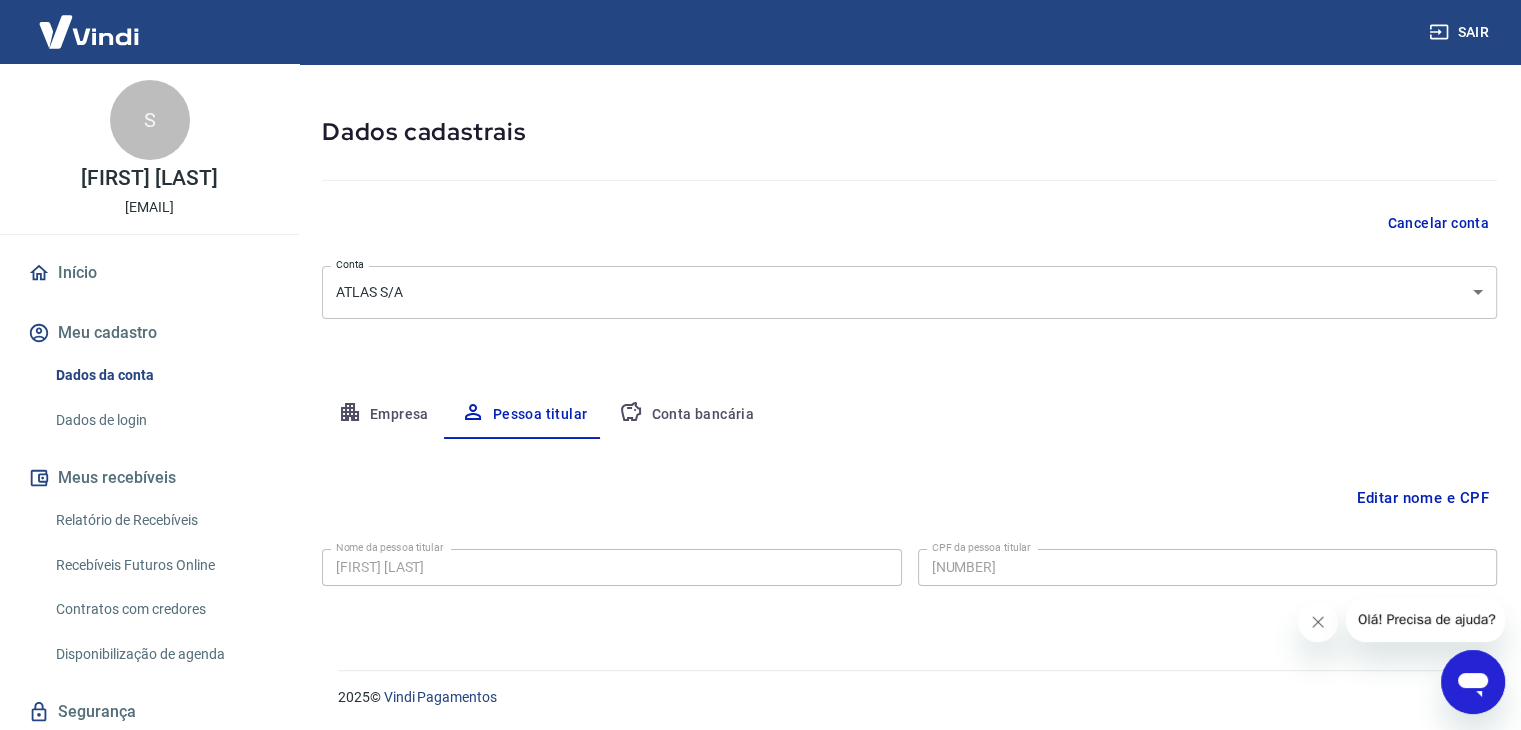 scroll, scrollTop: 69, scrollLeft: 0, axis: vertical 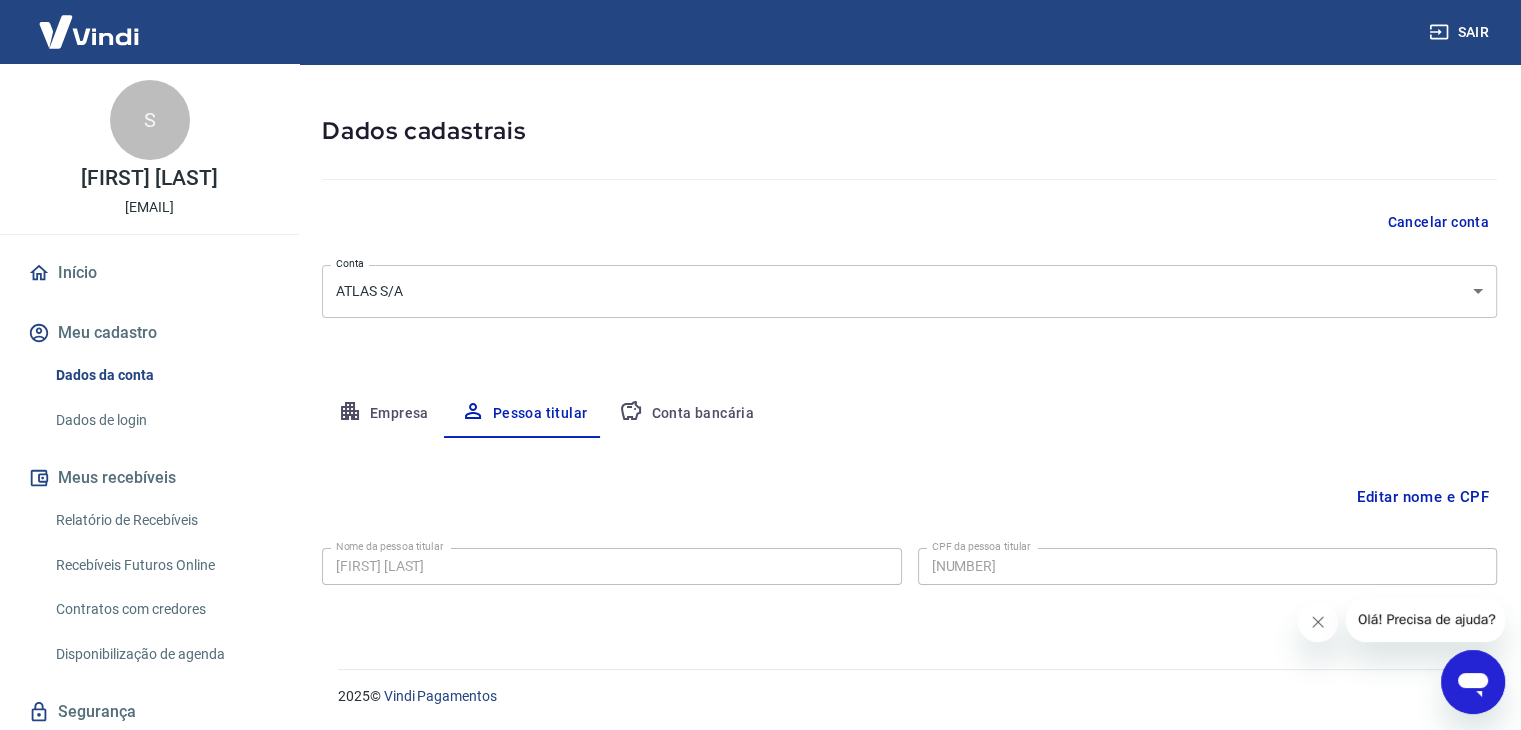 click on "Empresa" at bounding box center [383, 414] 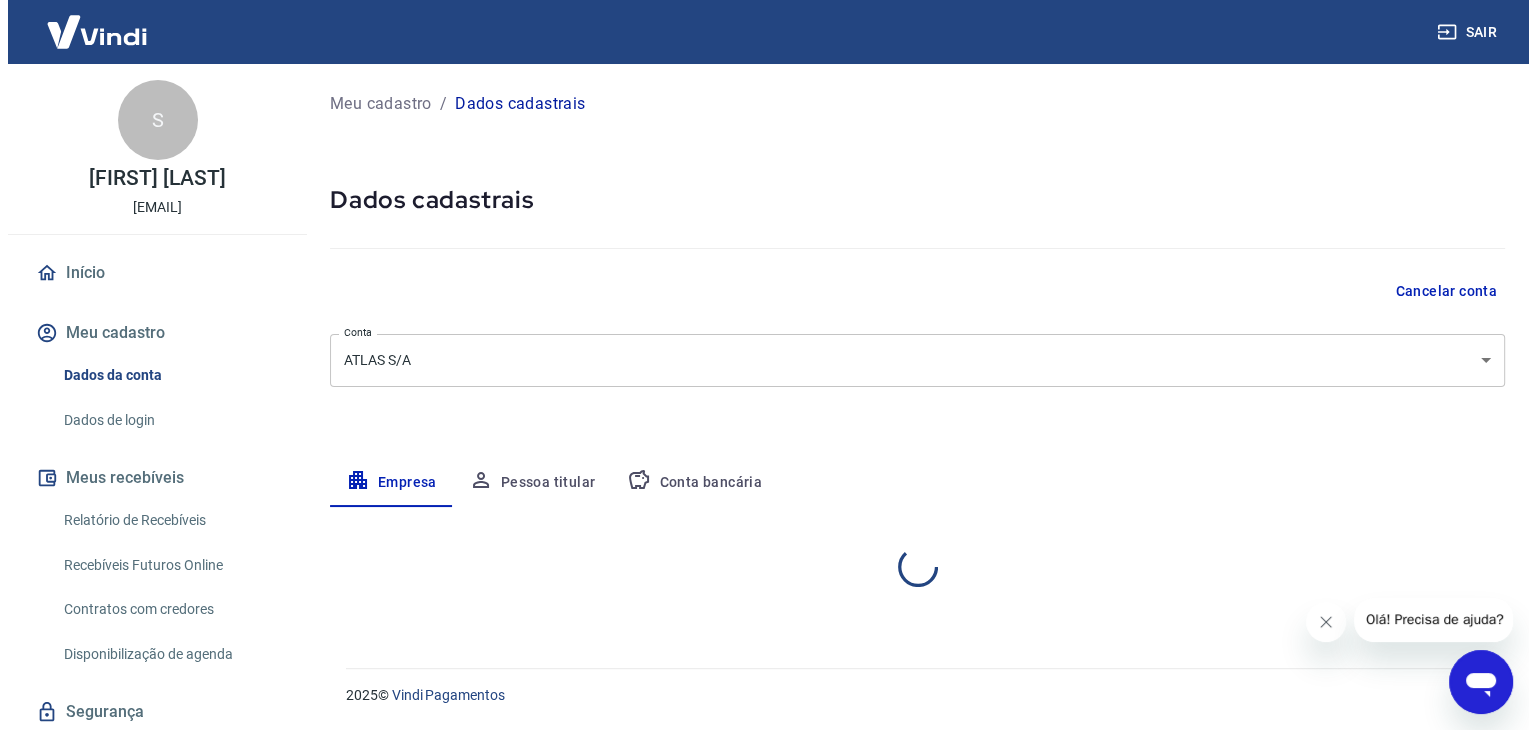 scroll, scrollTop: 0, scrollLeft: 0, axis: both 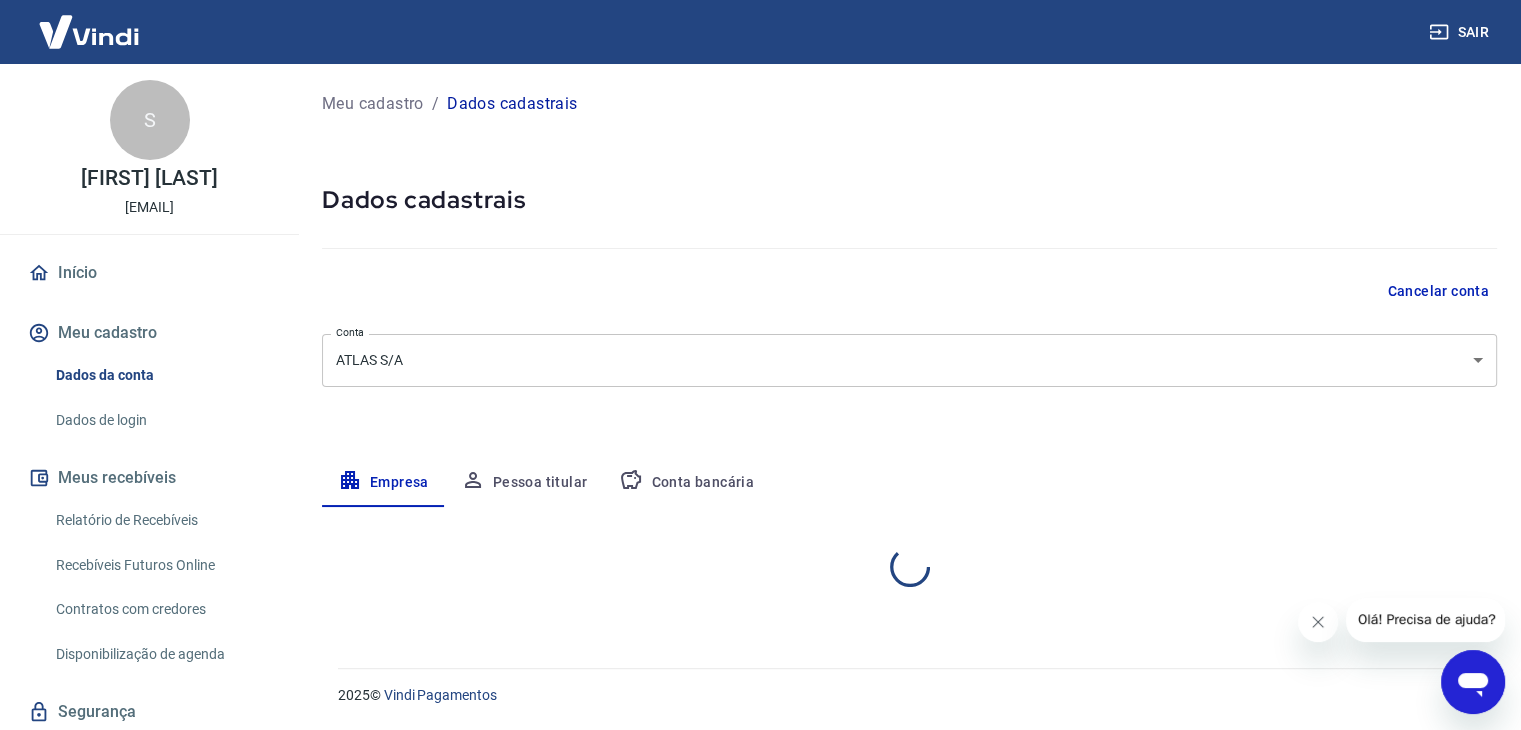 select on "PR" 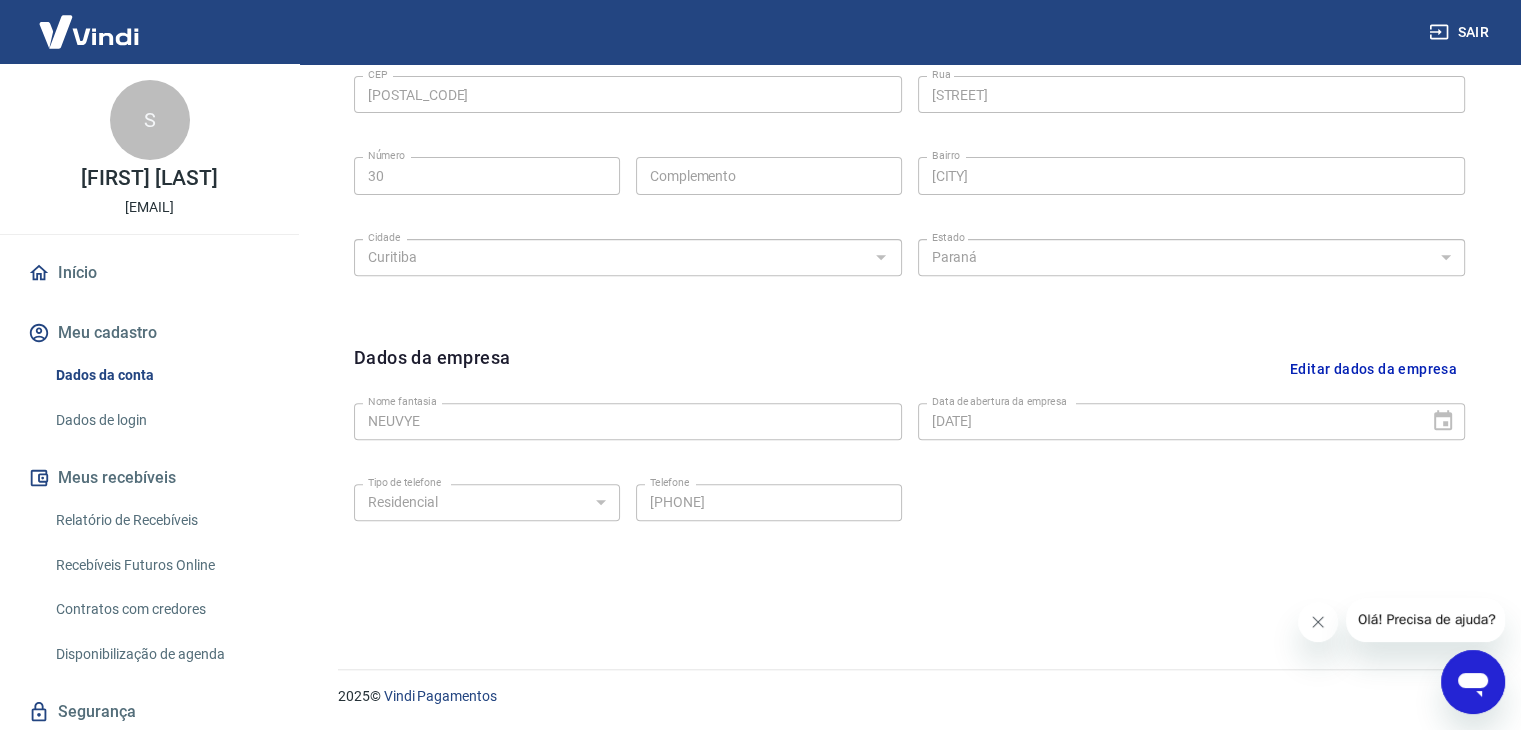 scroll, scrollTop: 712, scrollLeft: 0, axis: vertical 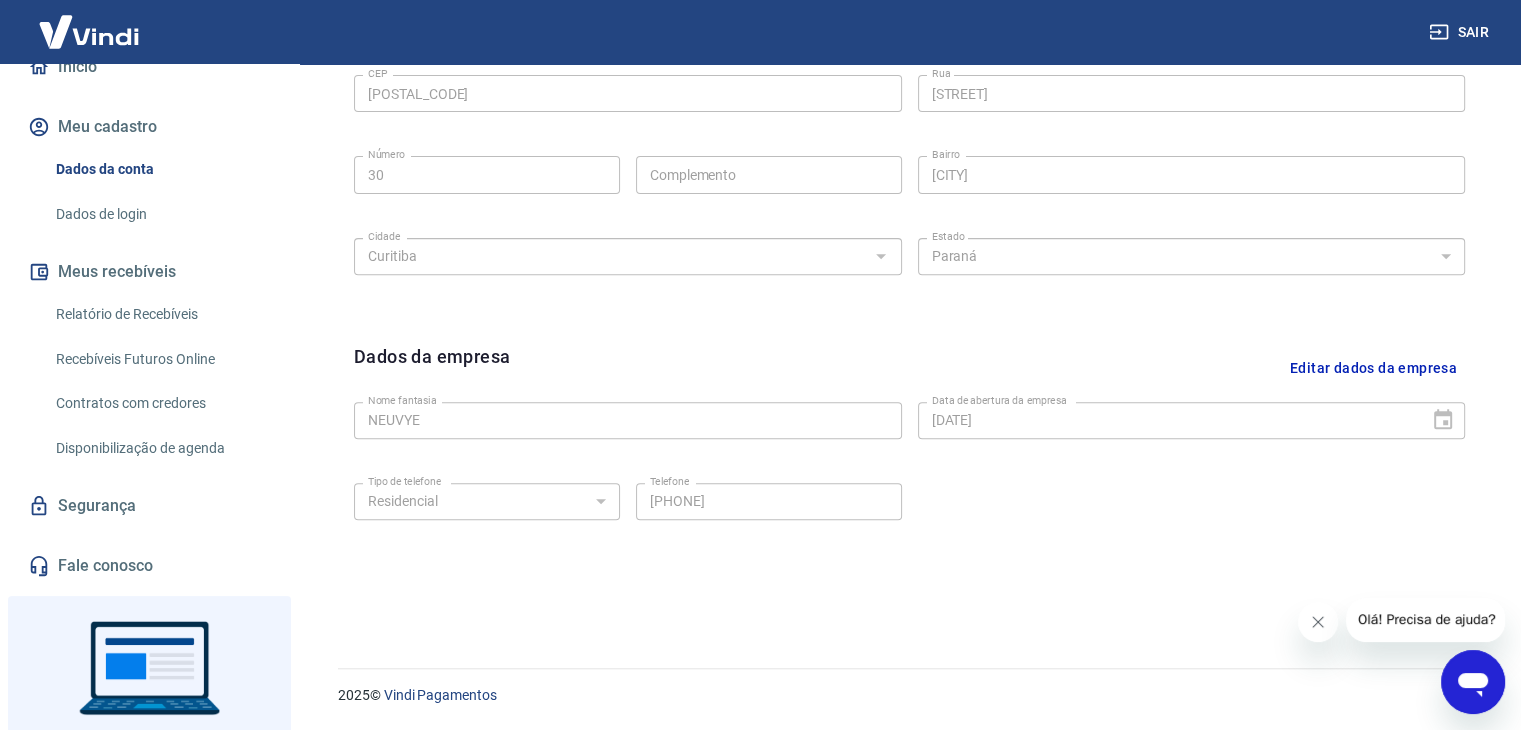 click on "Recebíveis Futuros Online" at bounding box center [161, 359] 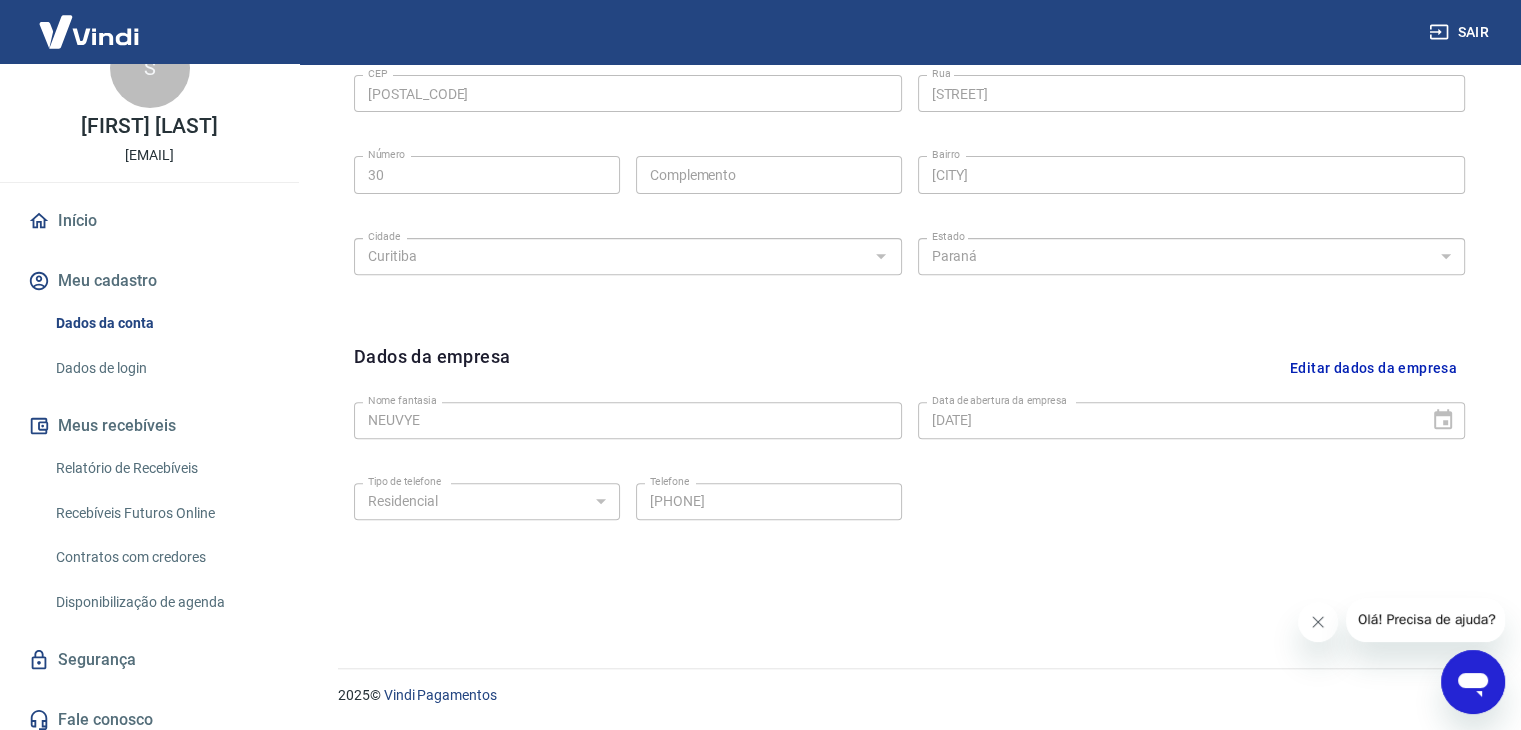 scroll, scrollTop: 0, scrollLeft: 0, axis: both 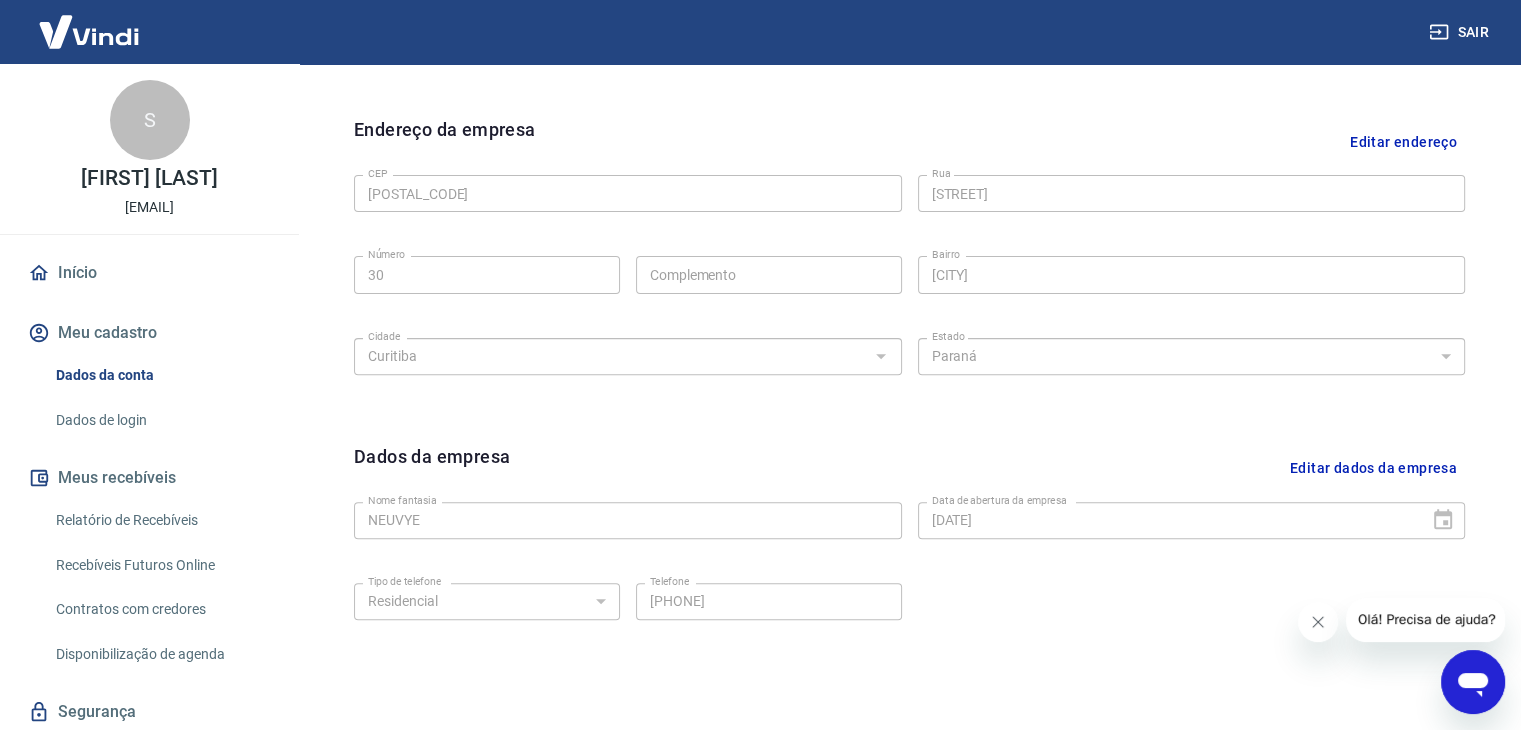 click on "[FIRST] [LAST]" at bounding box center (149, 178) 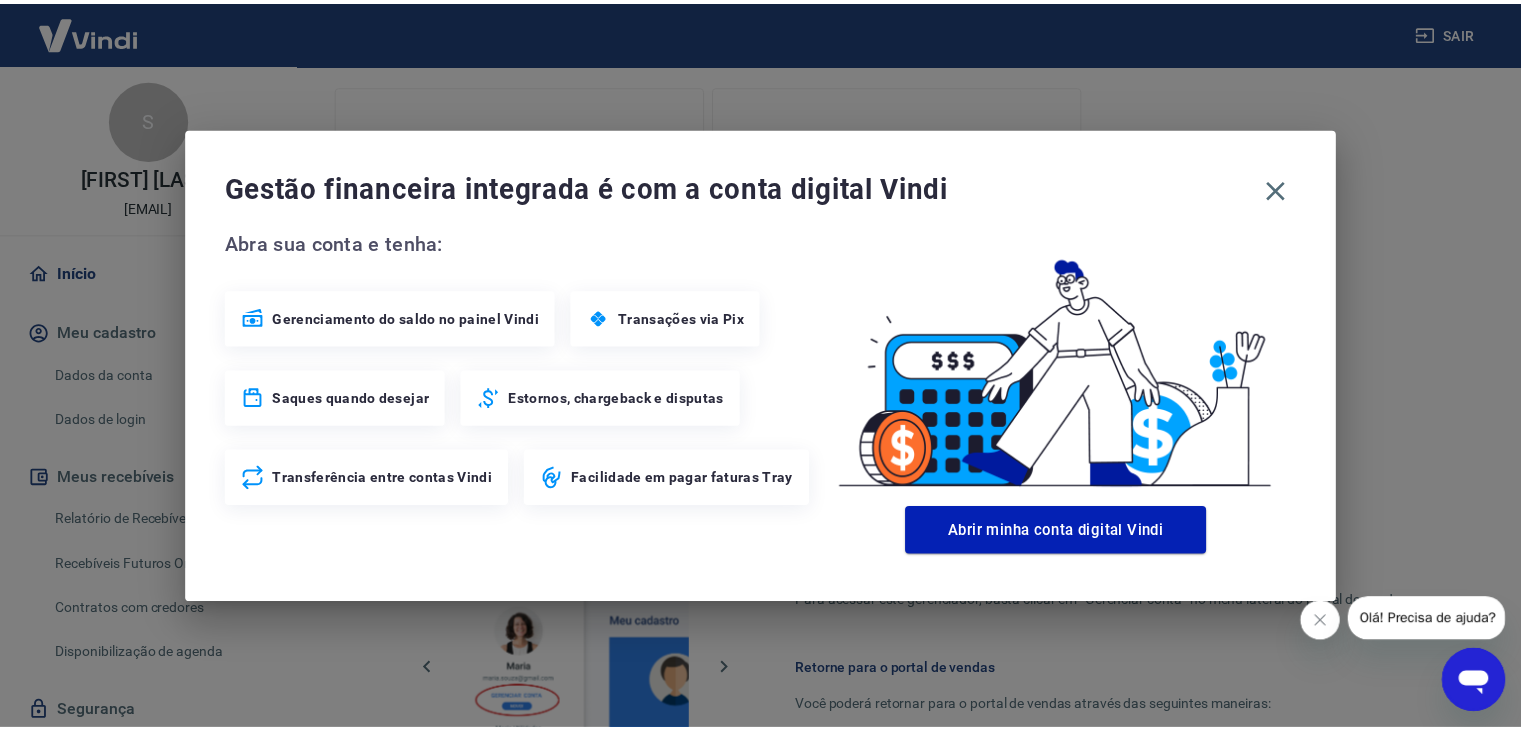 scroll, scrollTop: 628, scrollLeft: 0, axis: vertical 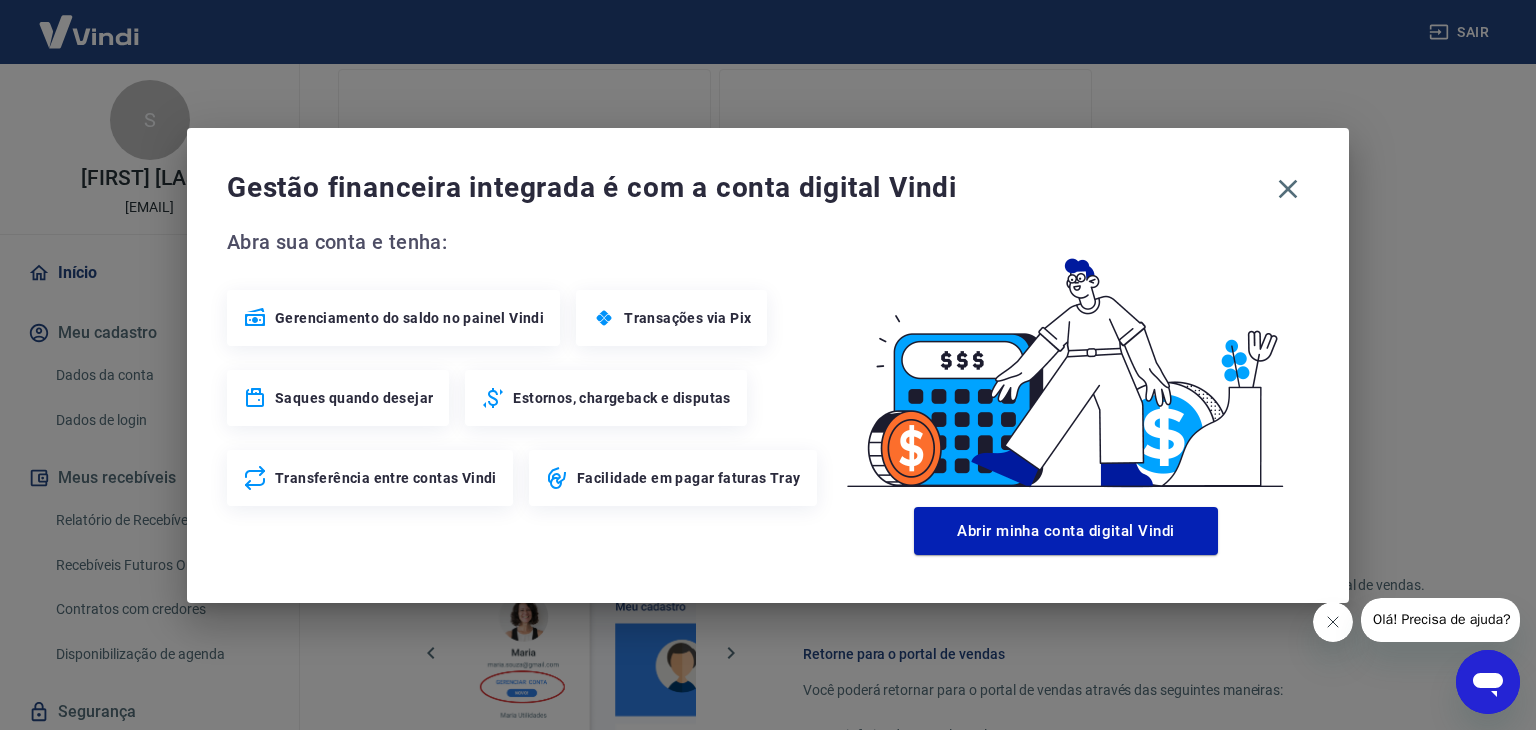 click on "Gestão financeira integrada é com a conta digital Vindi" at bounding box center [747, 188] 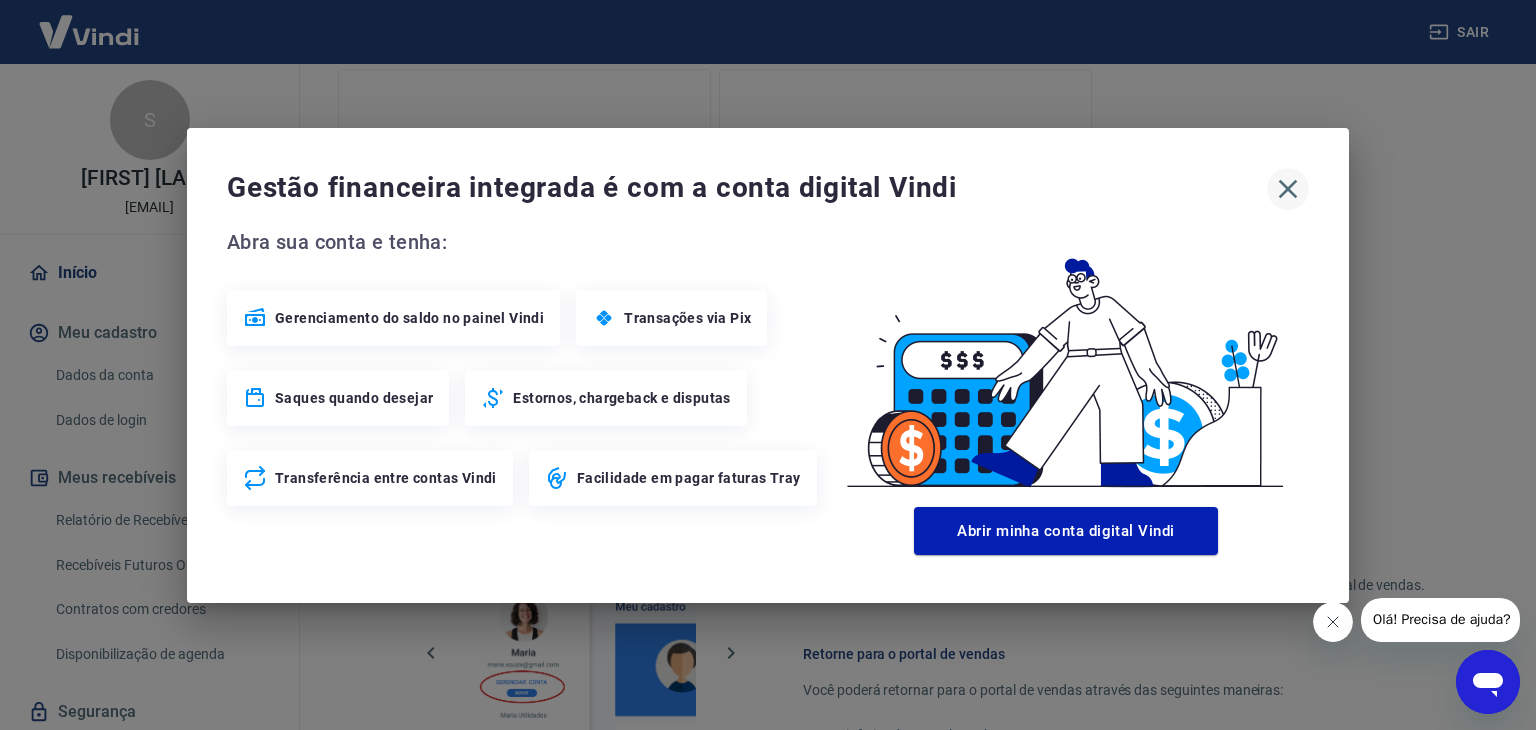 click 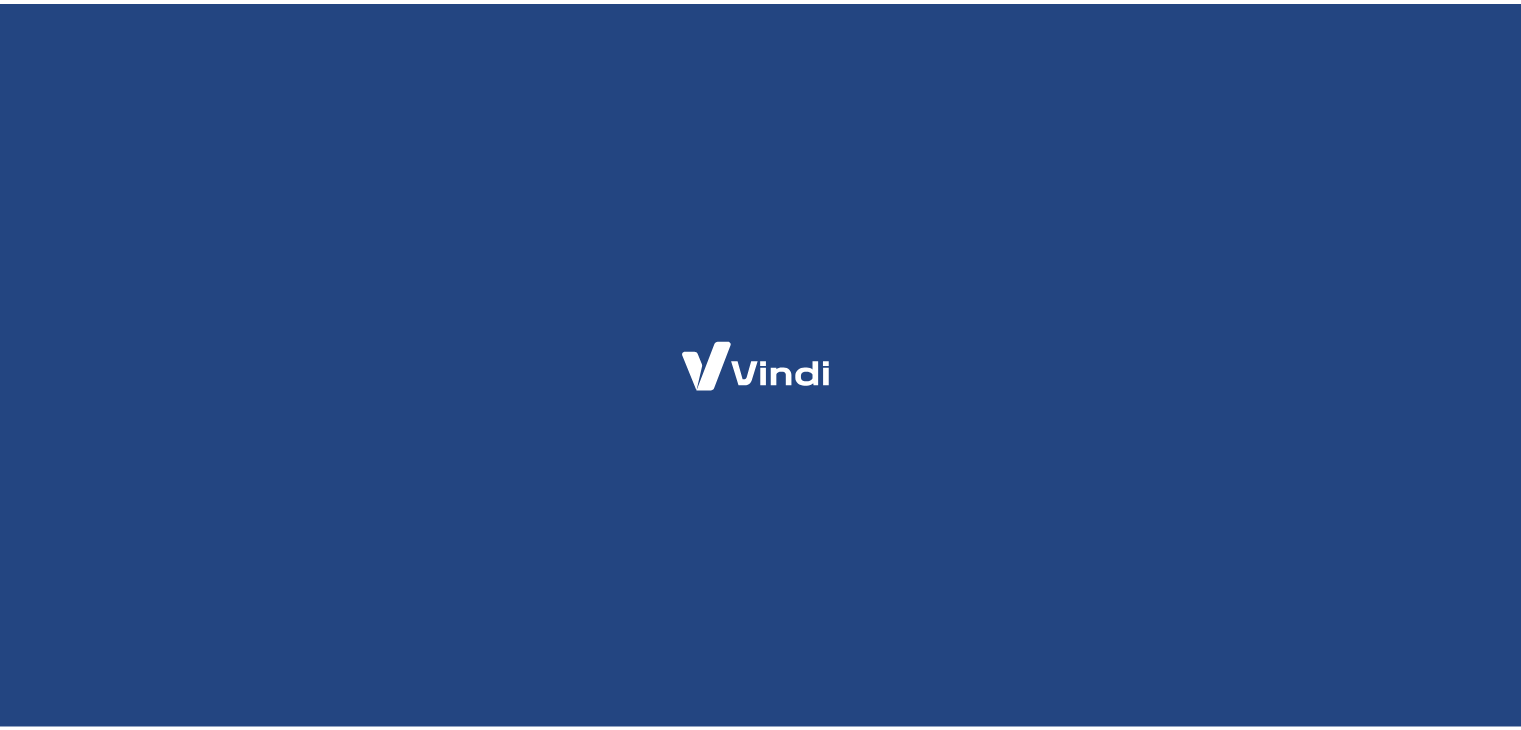 scroll, scrollTop: 0, scrollLeft: 0, axis: both 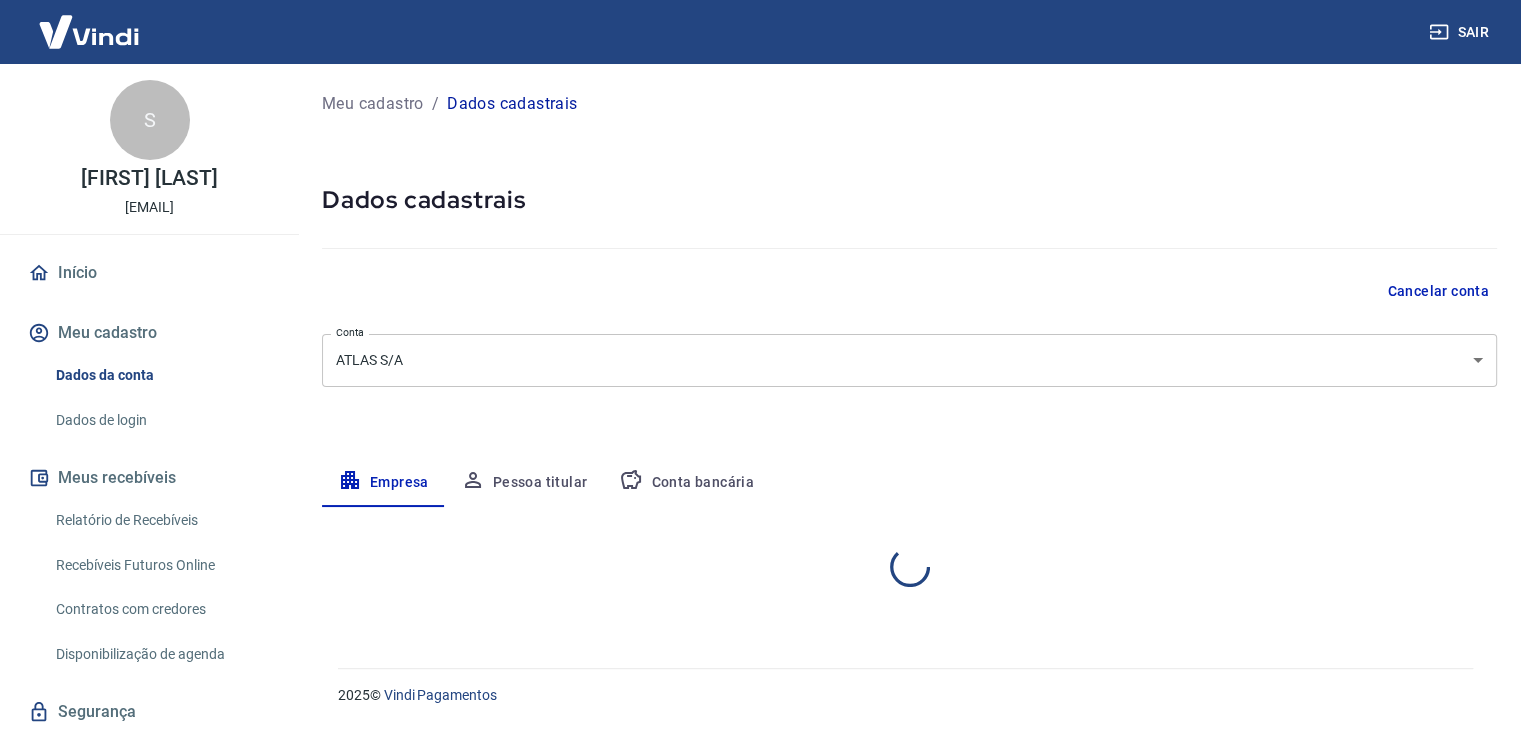 select on "PR" 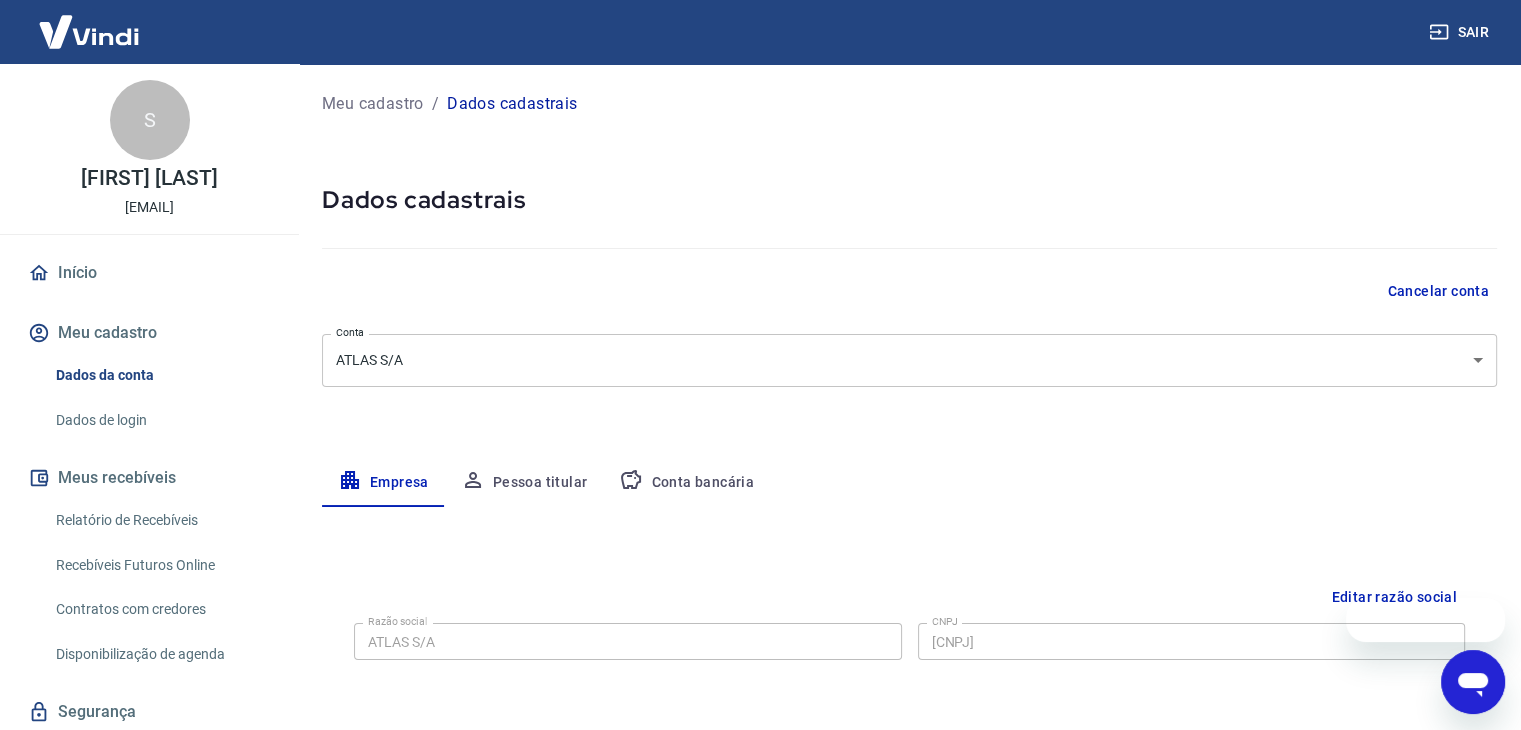 scroll, scrollTop: 0, scrollLeft: 0, axis: both 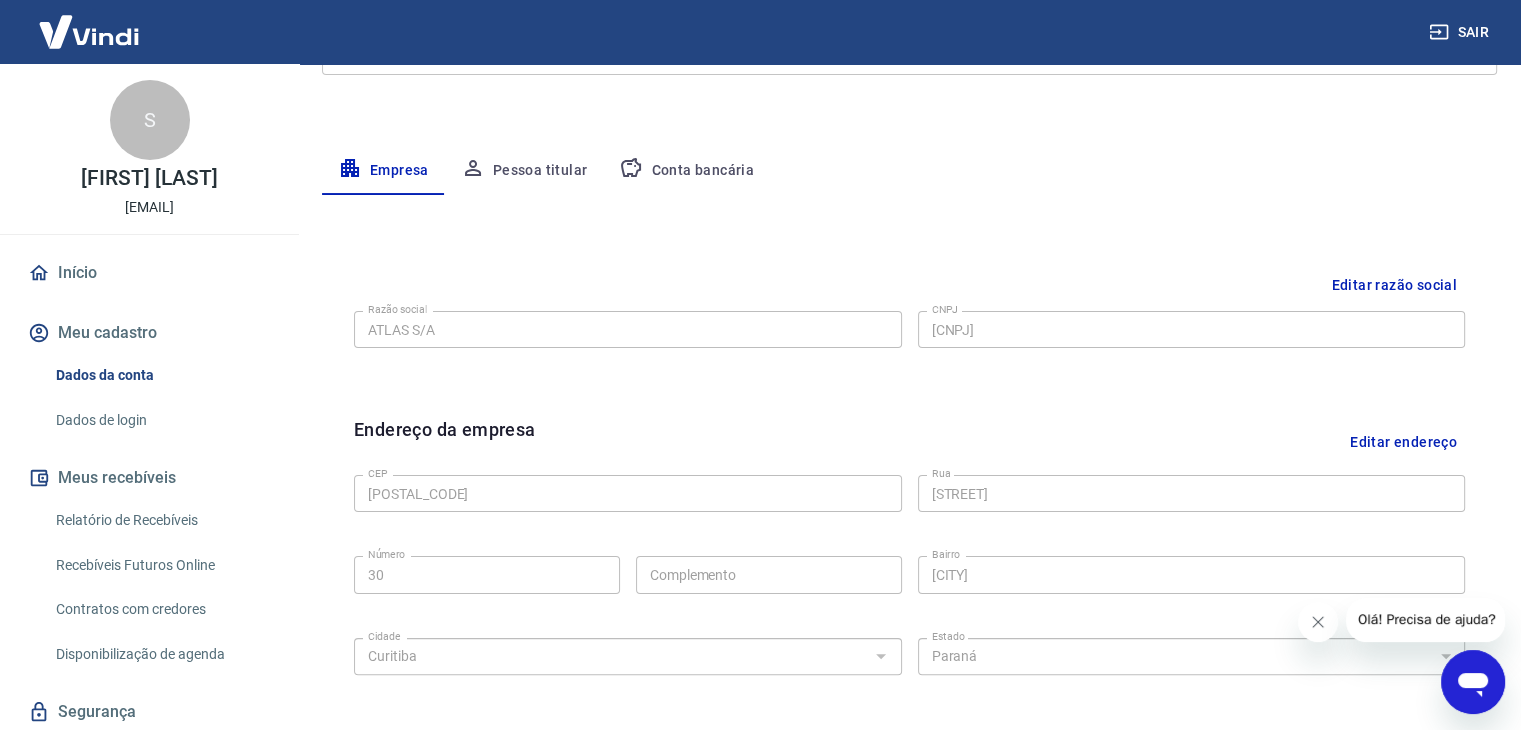 click on "Pessoa titular" at bounding box center [524, 171] 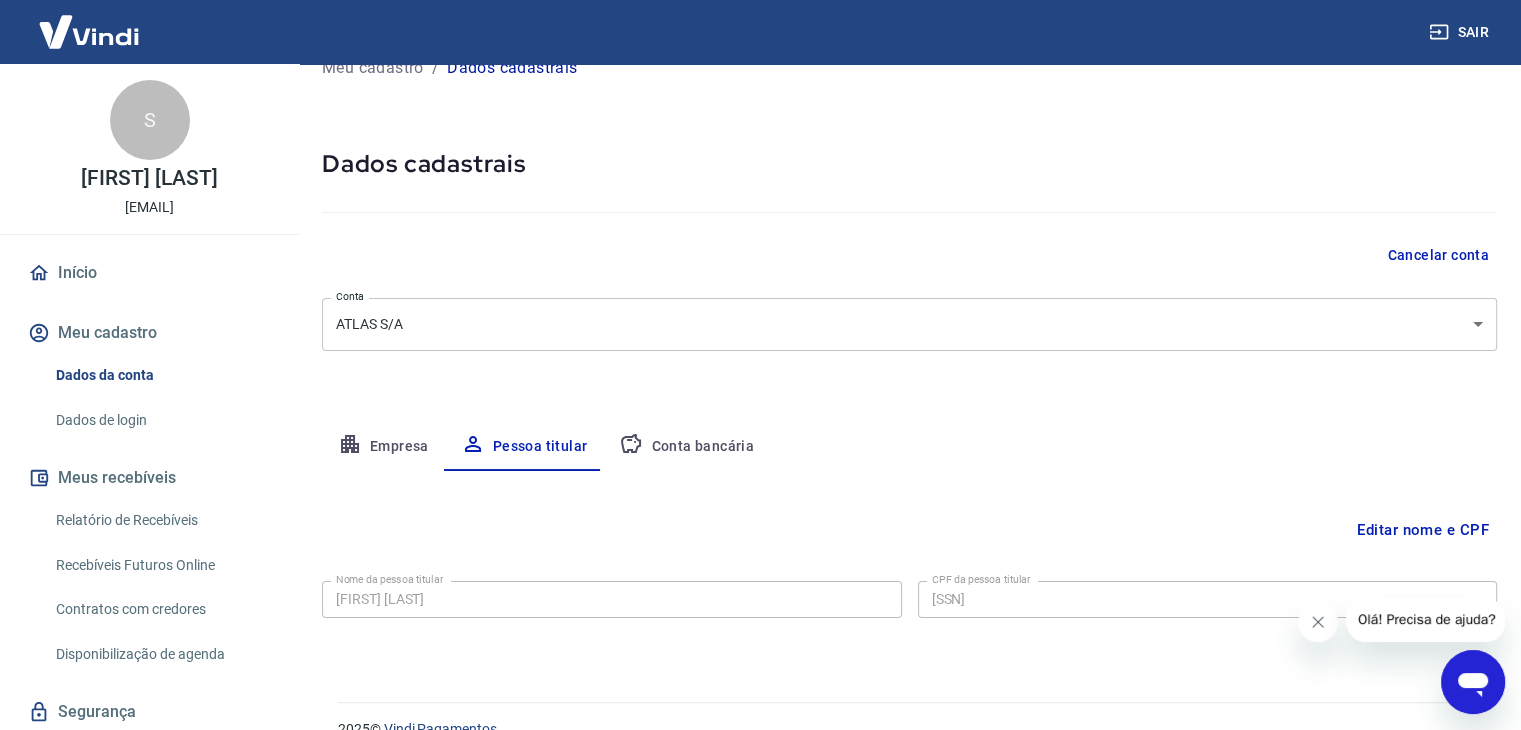 scroll, scrollTop: 69, scrollLeft: 0, axis: vertical 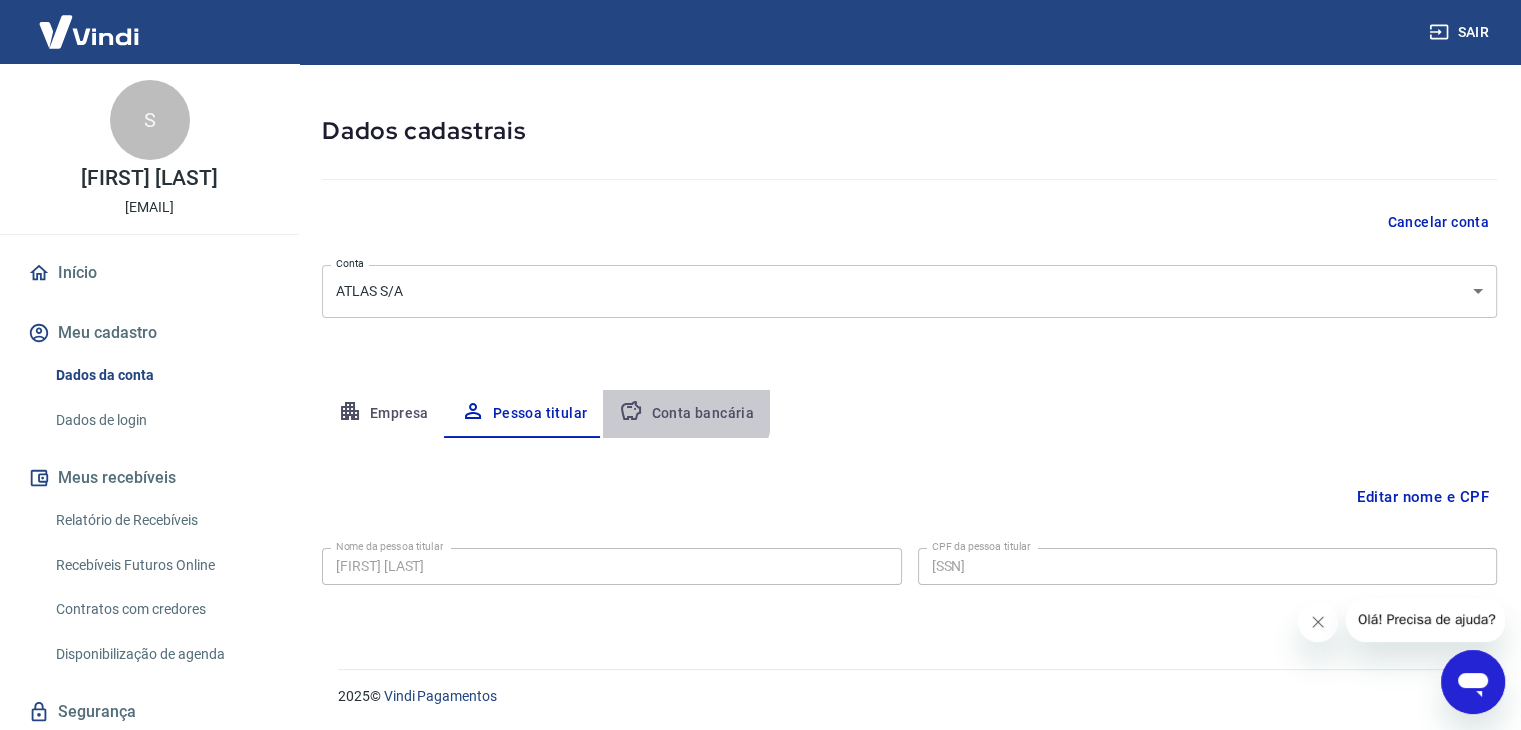 click 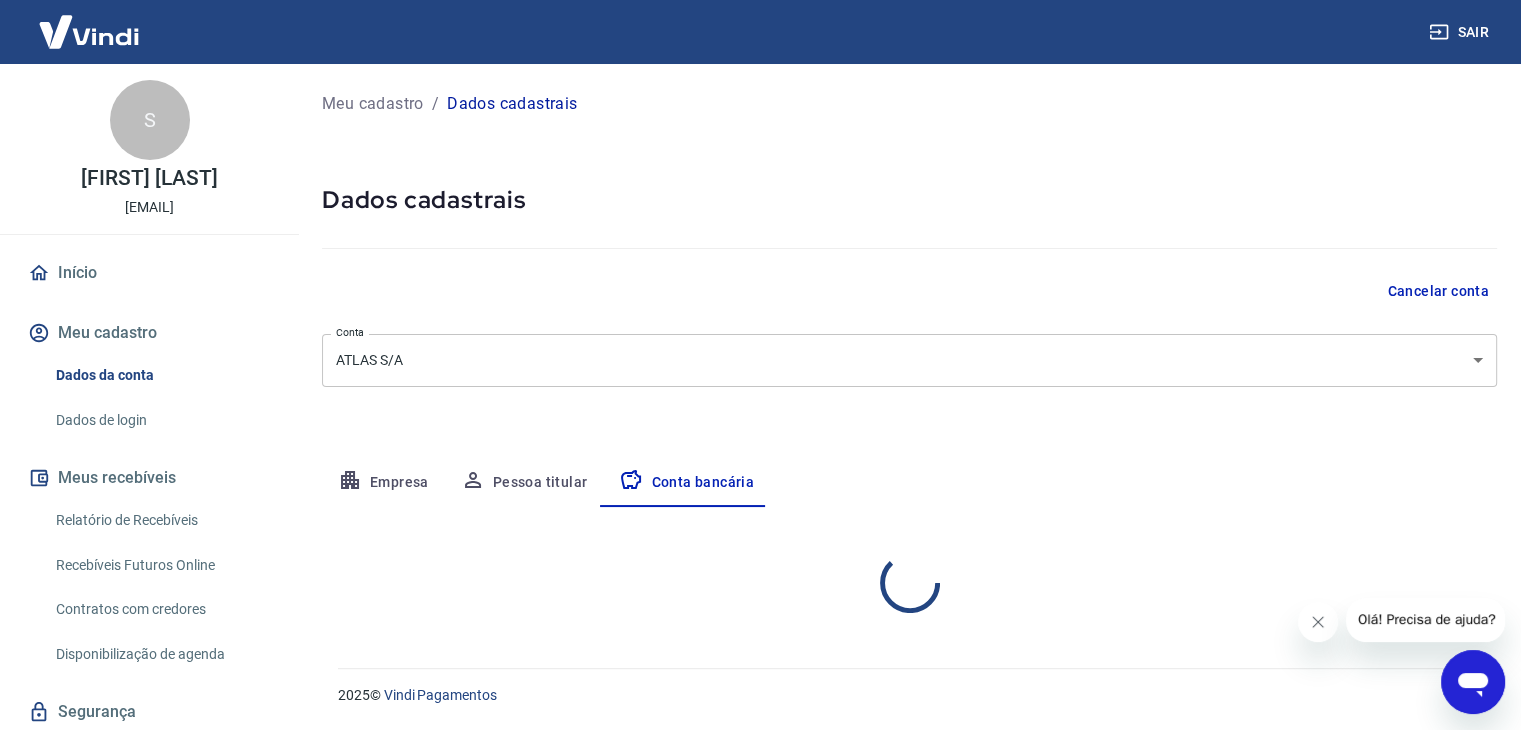 select on "1" 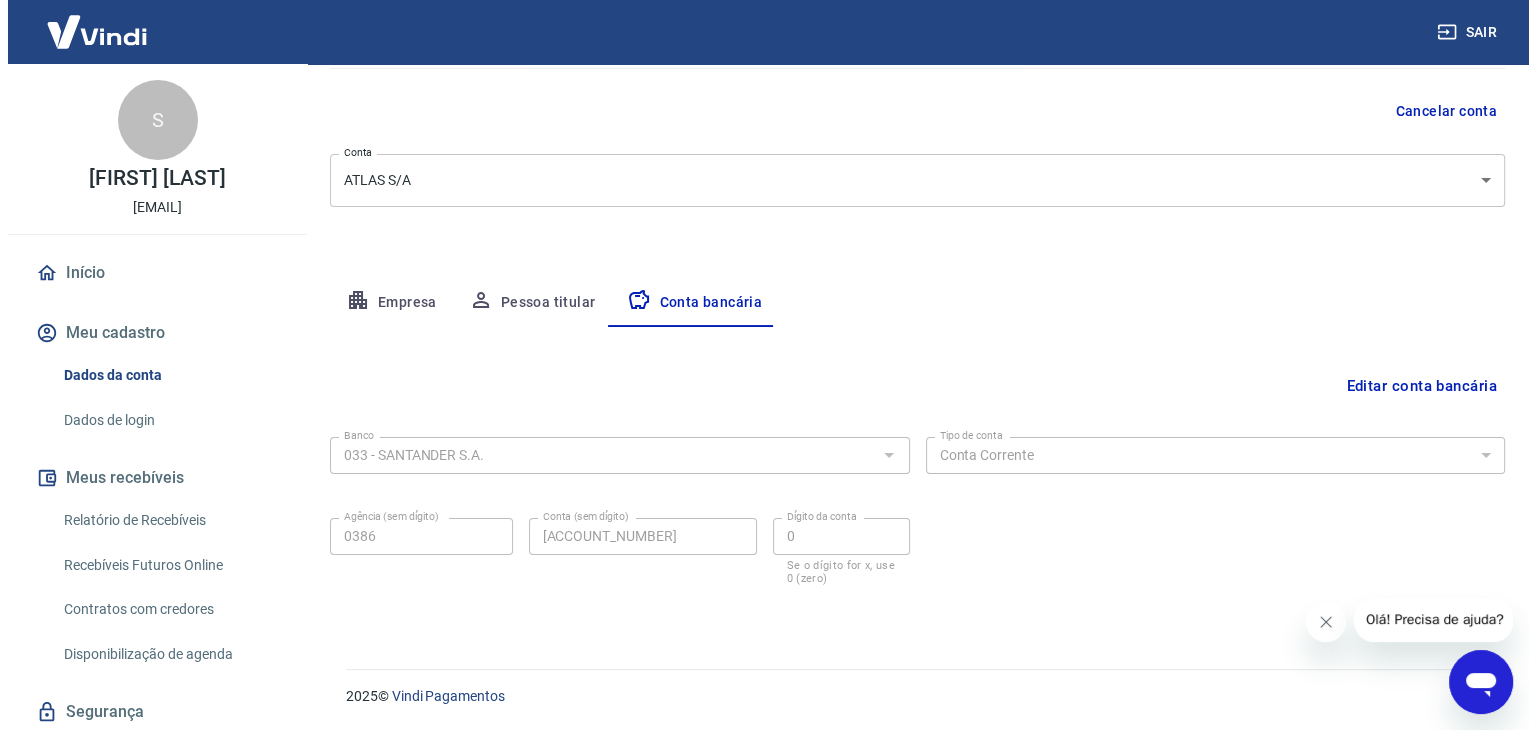 scroll, scrollTop: 180, scrollLeft: 0, axis: vertical 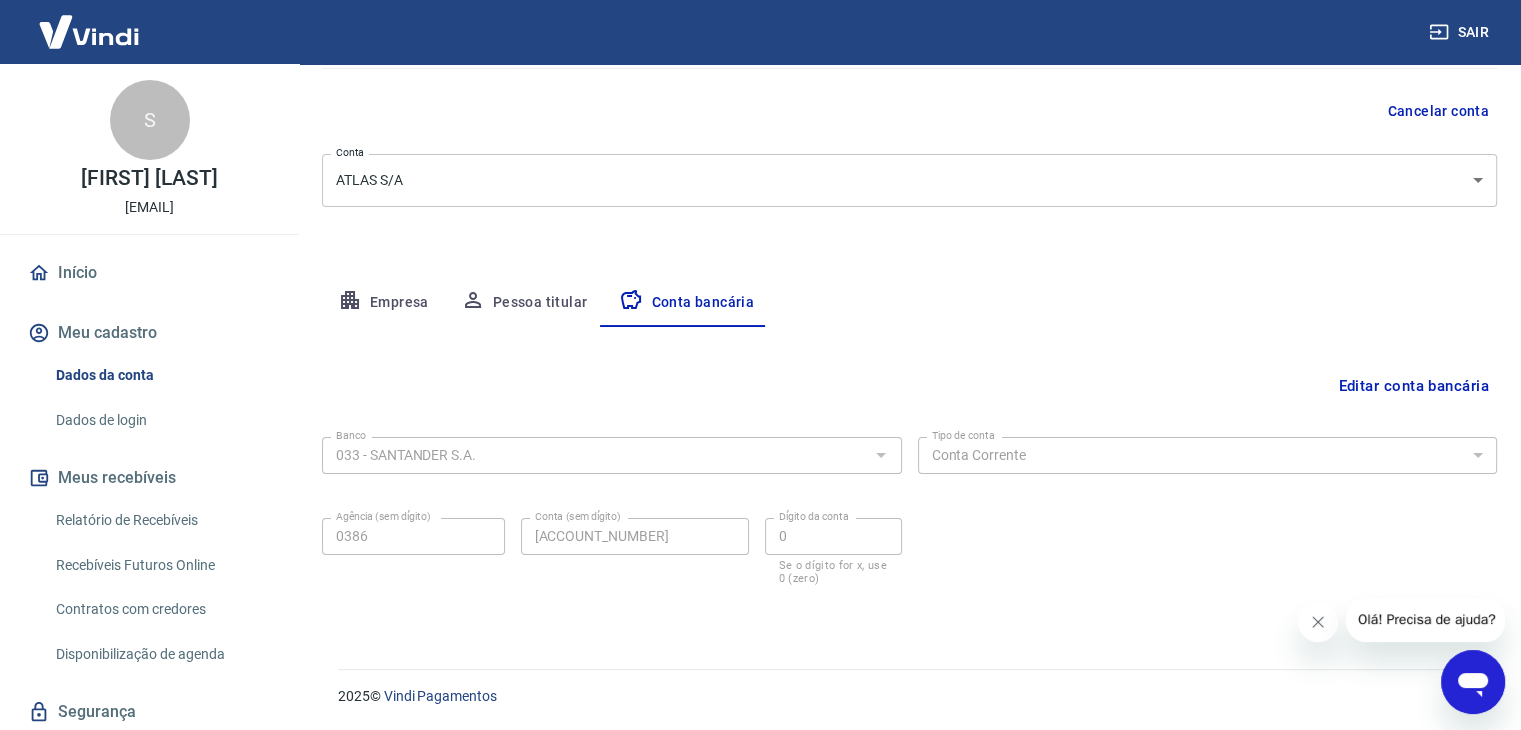 click on "Sair S Sandra Mara Schuster cobranca@neuvye.com.br Início Meu cadastro Dados da conta Dados de login Meus recebíveis Relatório de Recebíveis Recebíveis Futuros Online Contratos com credores Disponibilização de agenda Segurança Fale conosco Volte para o portal de gerenciamento de vendas do Intermediador. Voltar para  Intermediador Meu cadastro / Dados cadastrais Dados cadastrais Cancelar conta Conta ATLAS S/A [object Object] Conta Empresa Pessoa titular Conta bancária Editar conta bancária Banco 033 - SANTANDER S.A. Banco Tipo de conta Conta Corrente Conta Poupança Tipo de conta Agência (sem dígito) 0386 Agência (sem dígito) Conta (sem dígito) 13004629 Conta (sem dígito) Dígito da conta 0 Dígito da conta Se o dígito for x, use 0 (zero) Atenção Ao cadastrar uma nova conta bancária, faremos um crédito de valor simbólico na conta bancária informada. Este crédito é apenas para verificação de segurança e será feito automaticamente após a alteração da conta. Salvar Cancelar 2025" at bounding box center [760, 185] 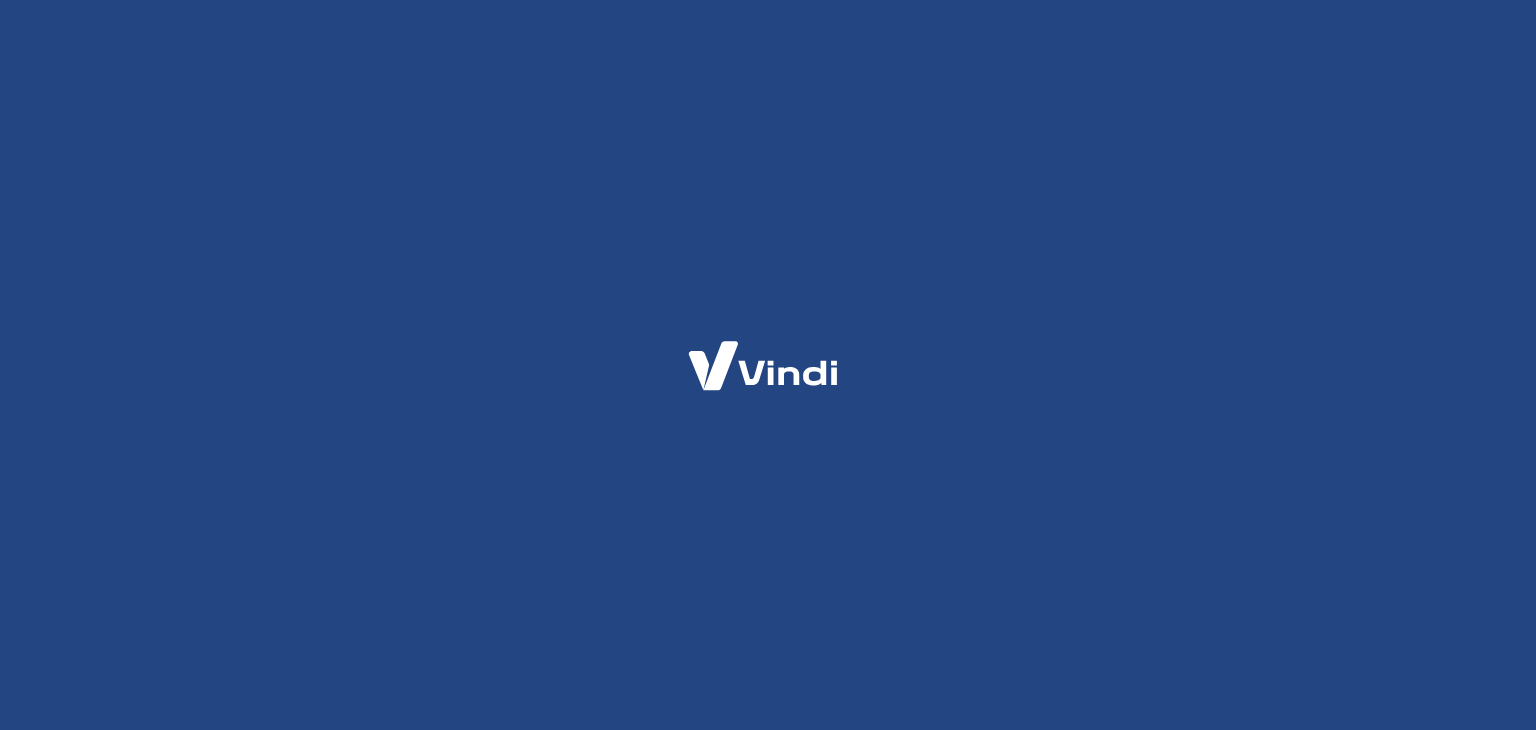 scroll, scrollTop: 0, scrollLeft: 0, axis: both 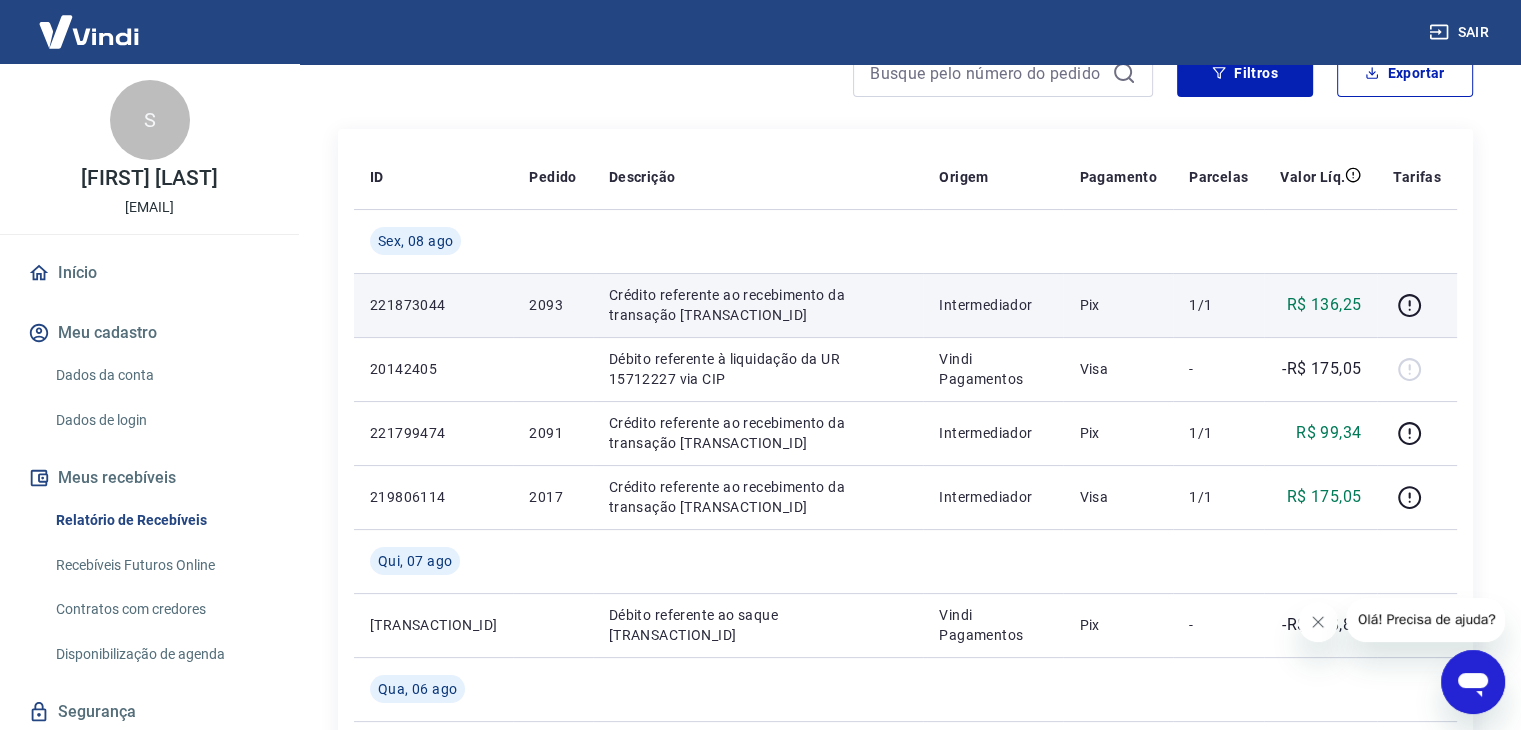 click on "Crédito referente ao recebimento da transação 221873044" at bounding box center [758, 305] 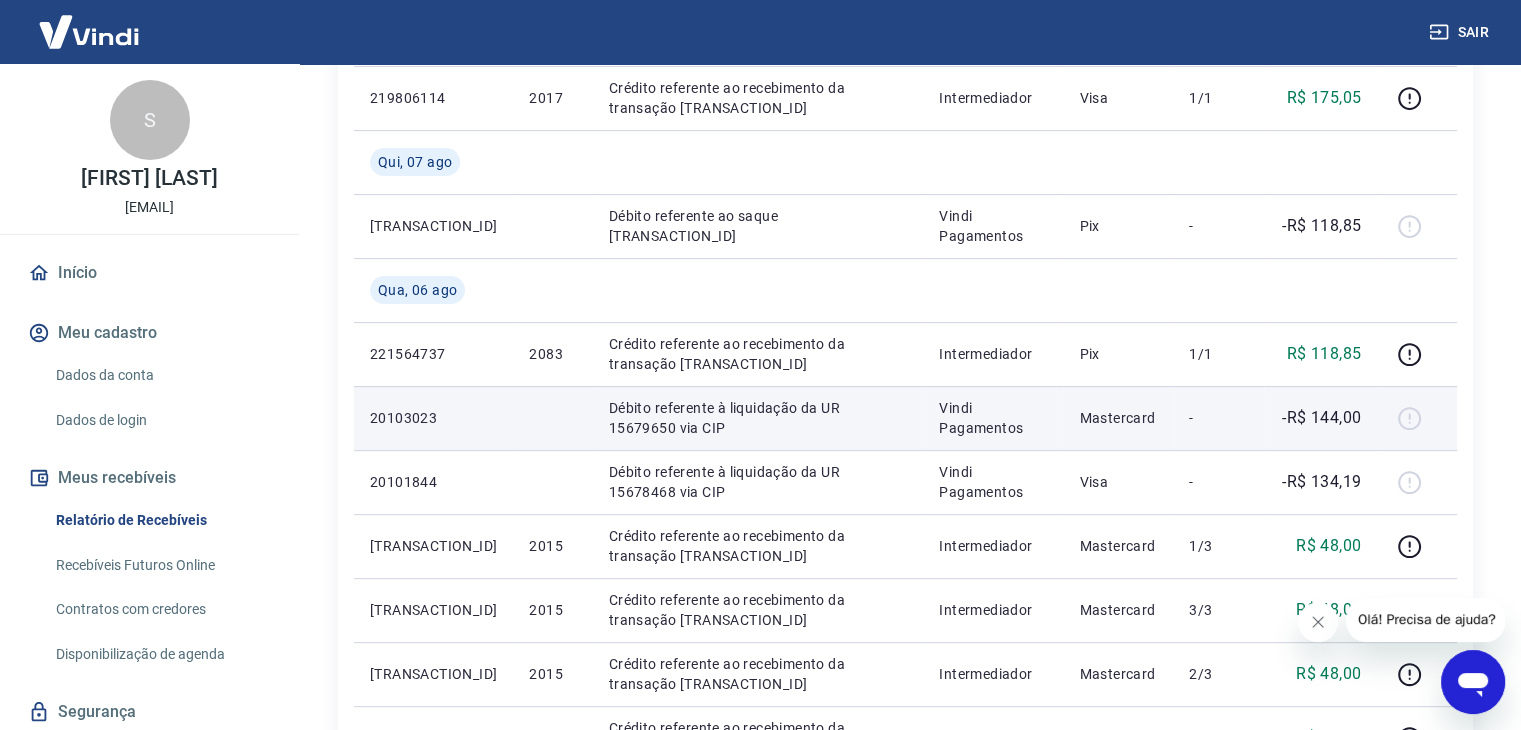 scroll, scrollTop: 600, scrollLeft: 0, axis: vertical 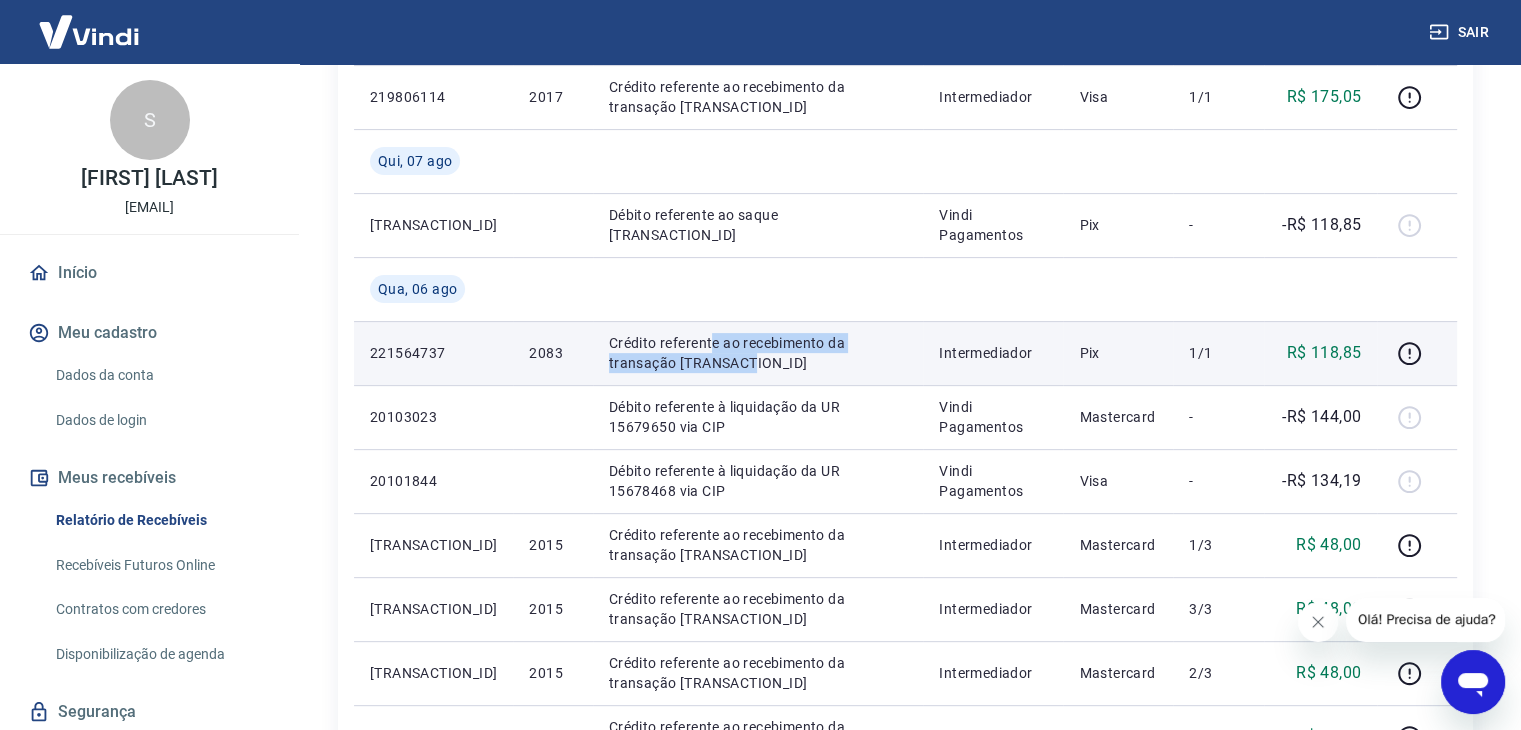 drag, startPoint x: 724, startPoint y: 348, endPoint x: 800, endPoint y: 369, distance: 78.84795 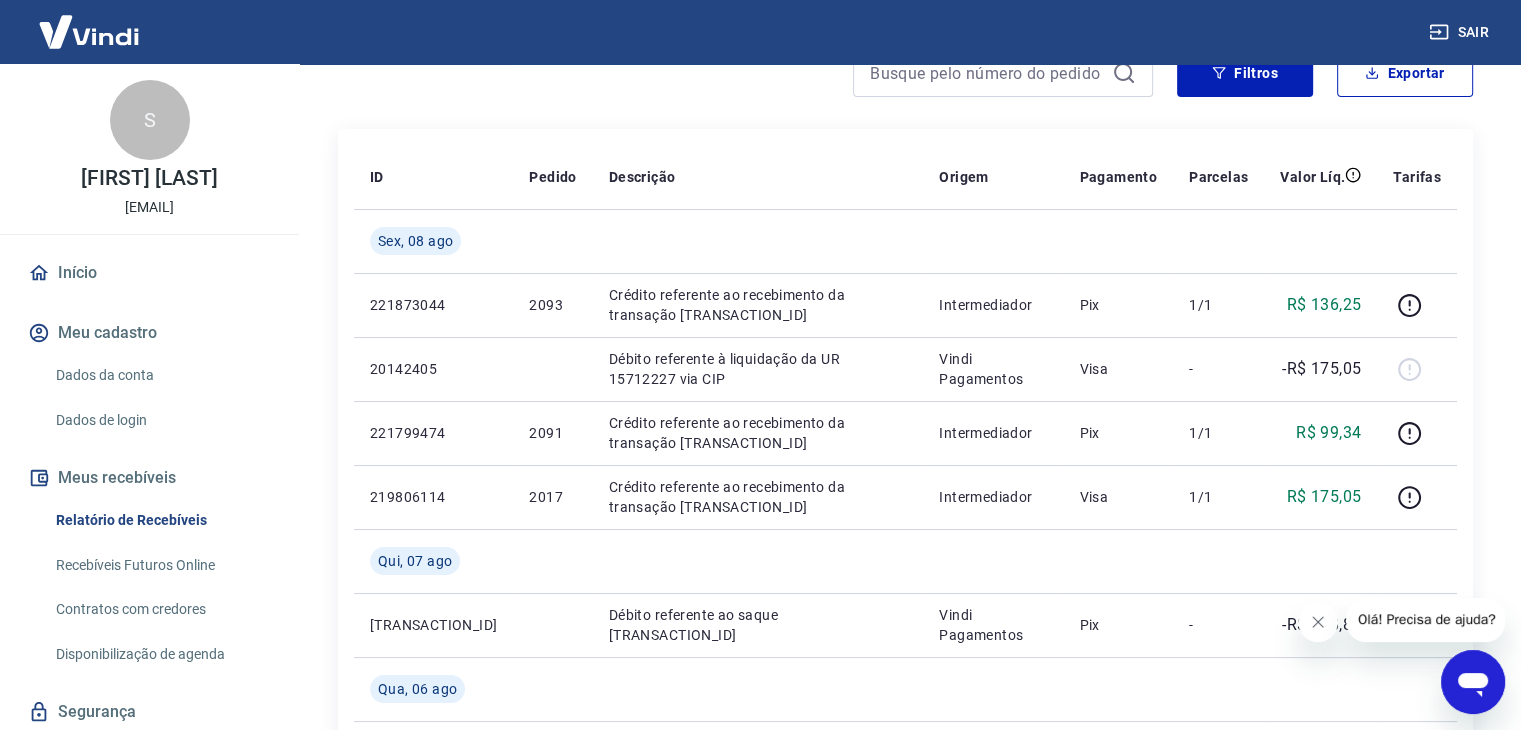 scroll, scrollTop: 100, scrollLeft: 0, axis: vertical 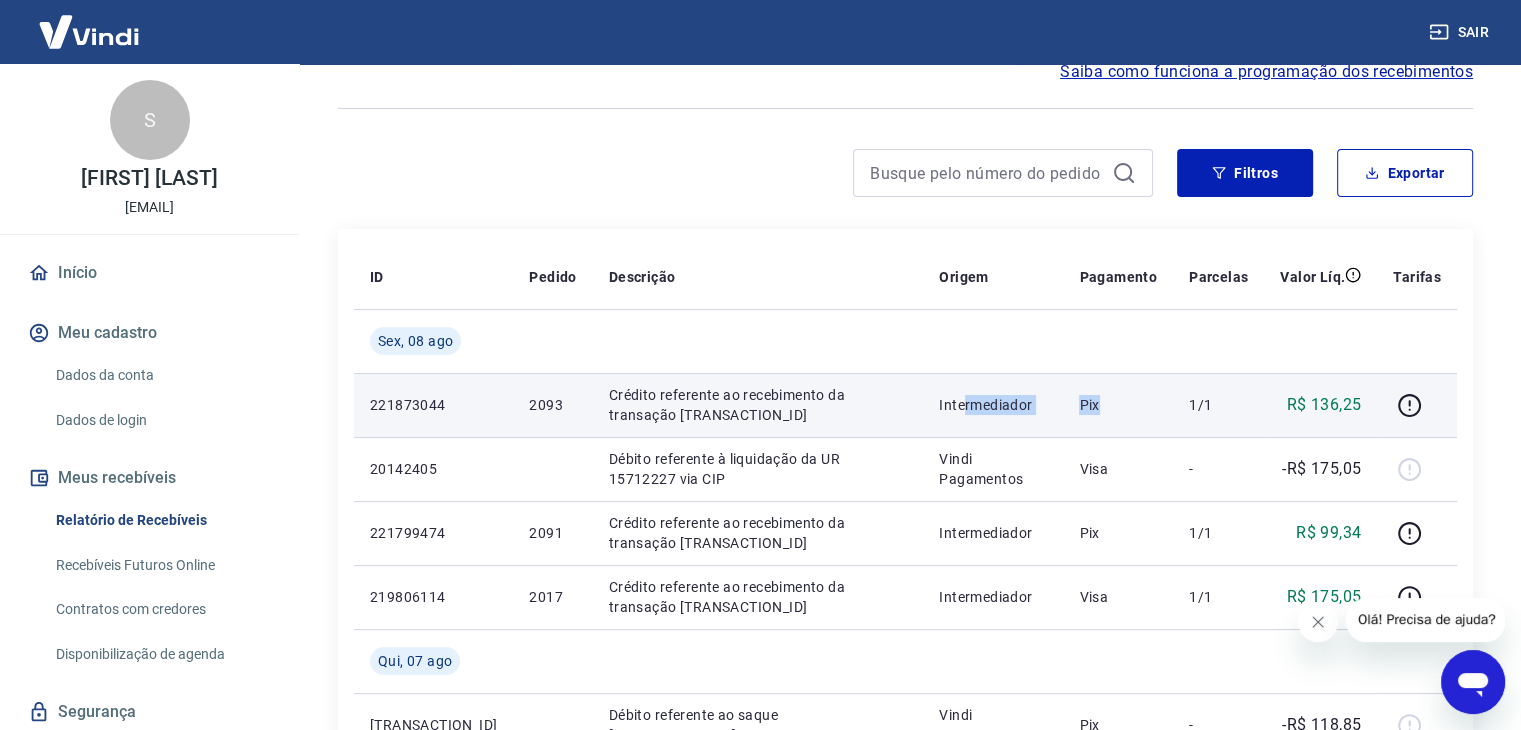 drag, startPoint x: 959, startPoint y: 409, endPoint x: 1173, endPoint y: 408, distance: 214.00233 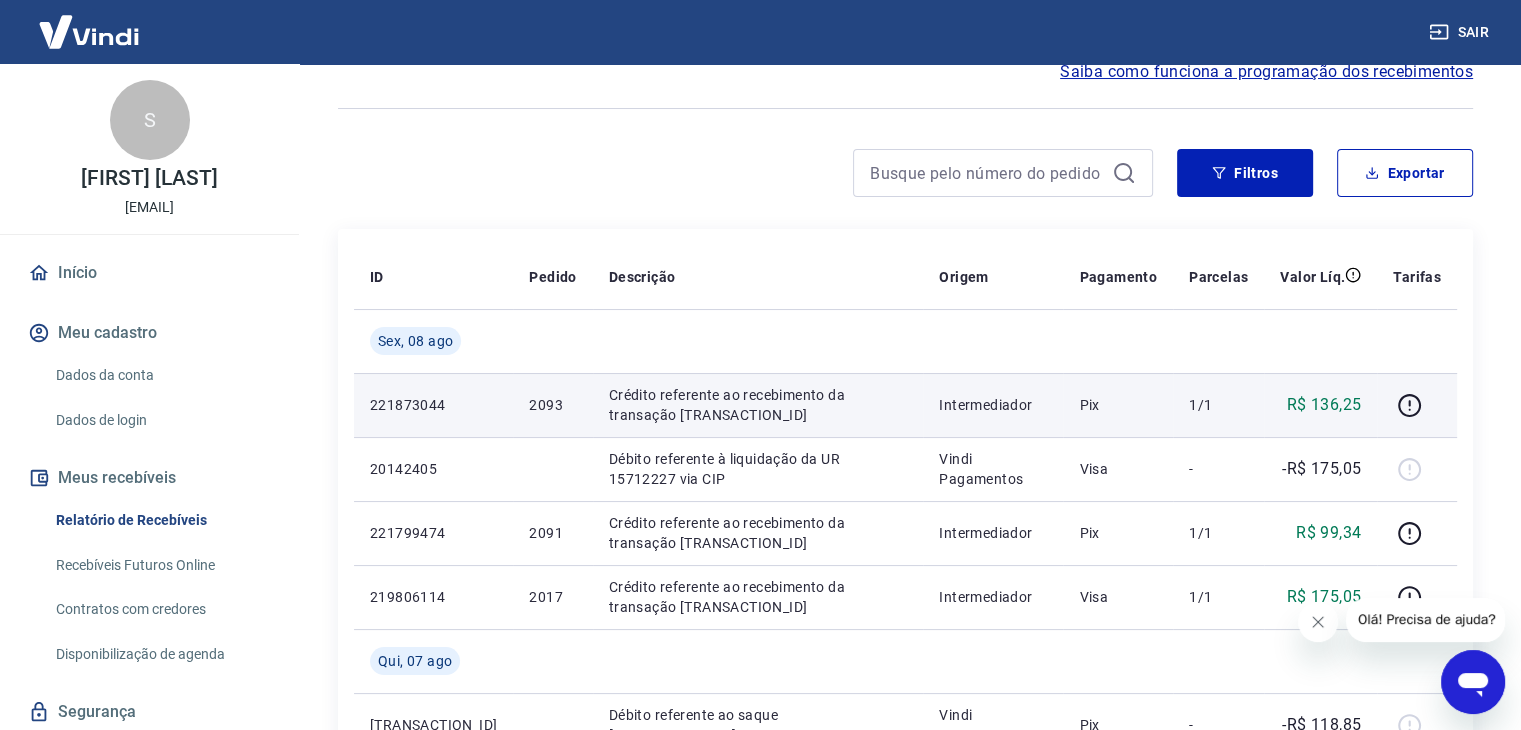 click on "Intermediador" at bounding box center (993, 405) 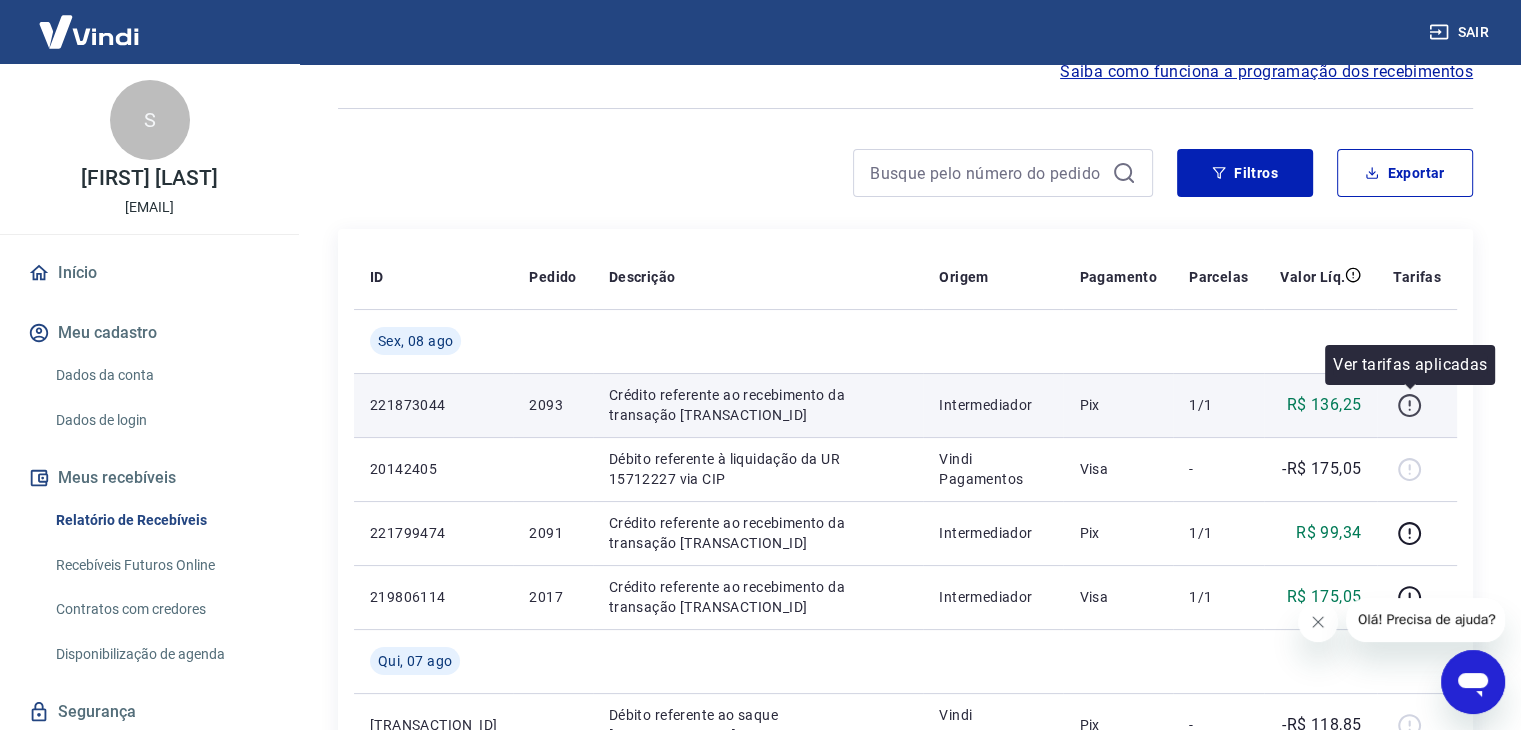 click 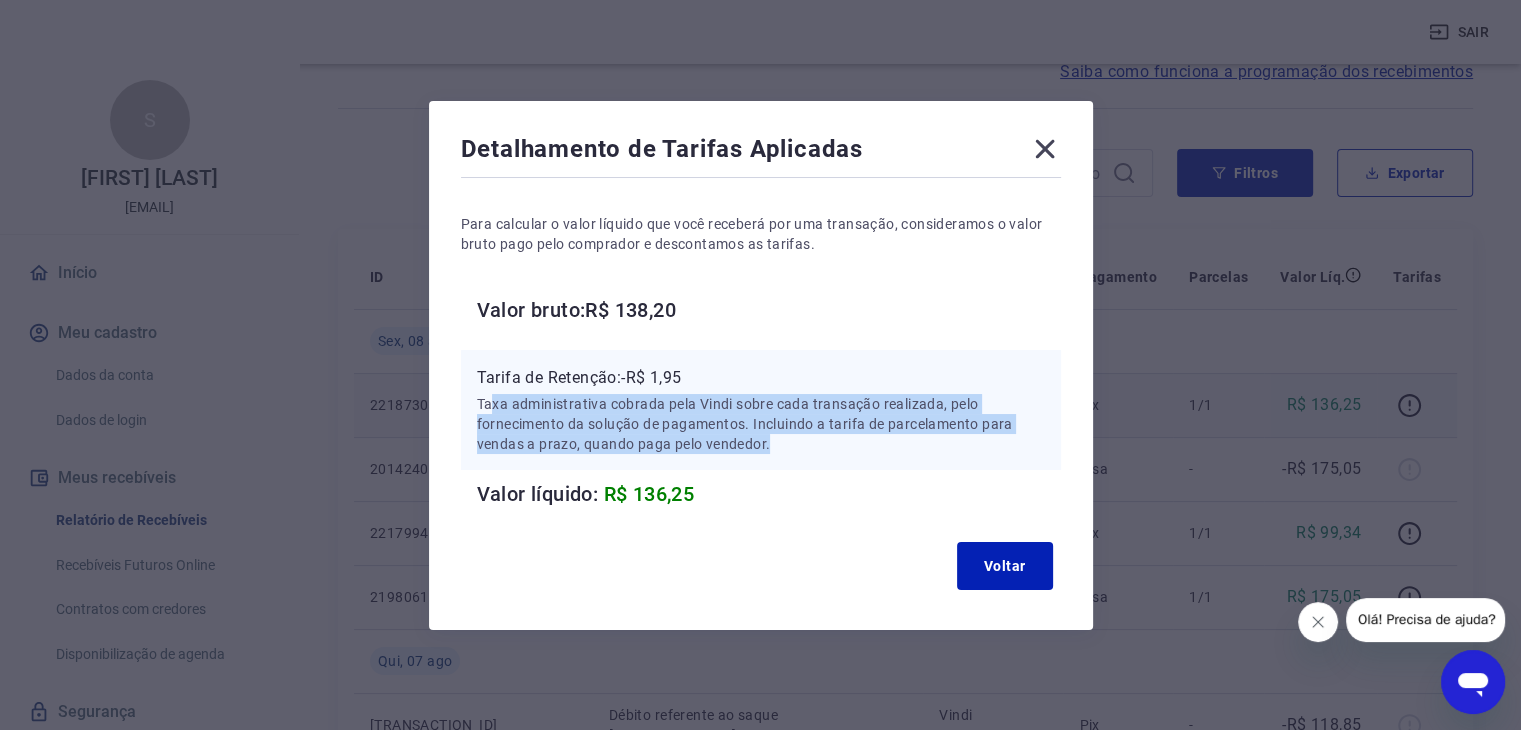 drag, startPoint x: 500, startPoint y: 409, endPoint x: 988, endPoint y: 440, distance: 488.98364 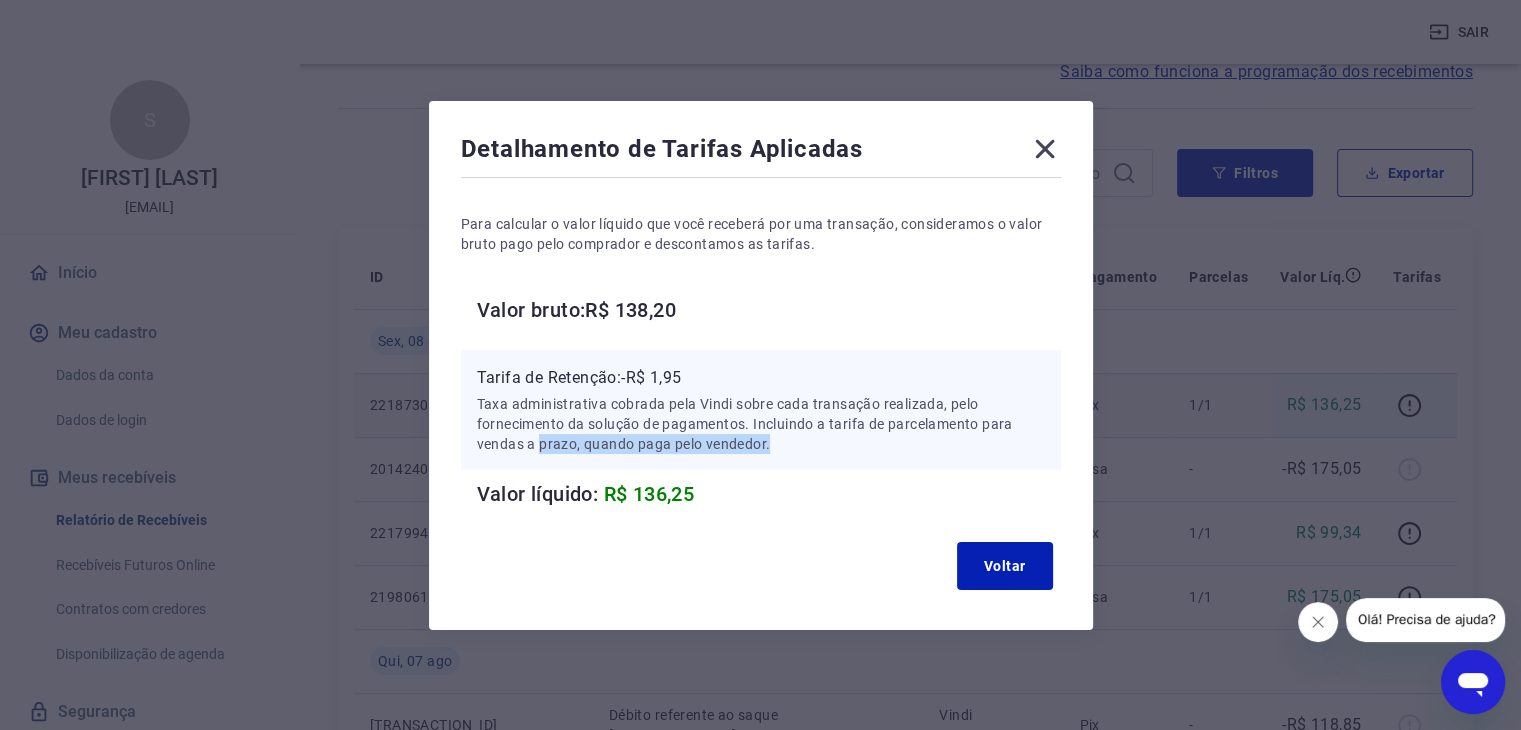 drag, startPoint x: 560, startPoint y: 440, endPoint x: 794, endPoint y: 440, distance: 234 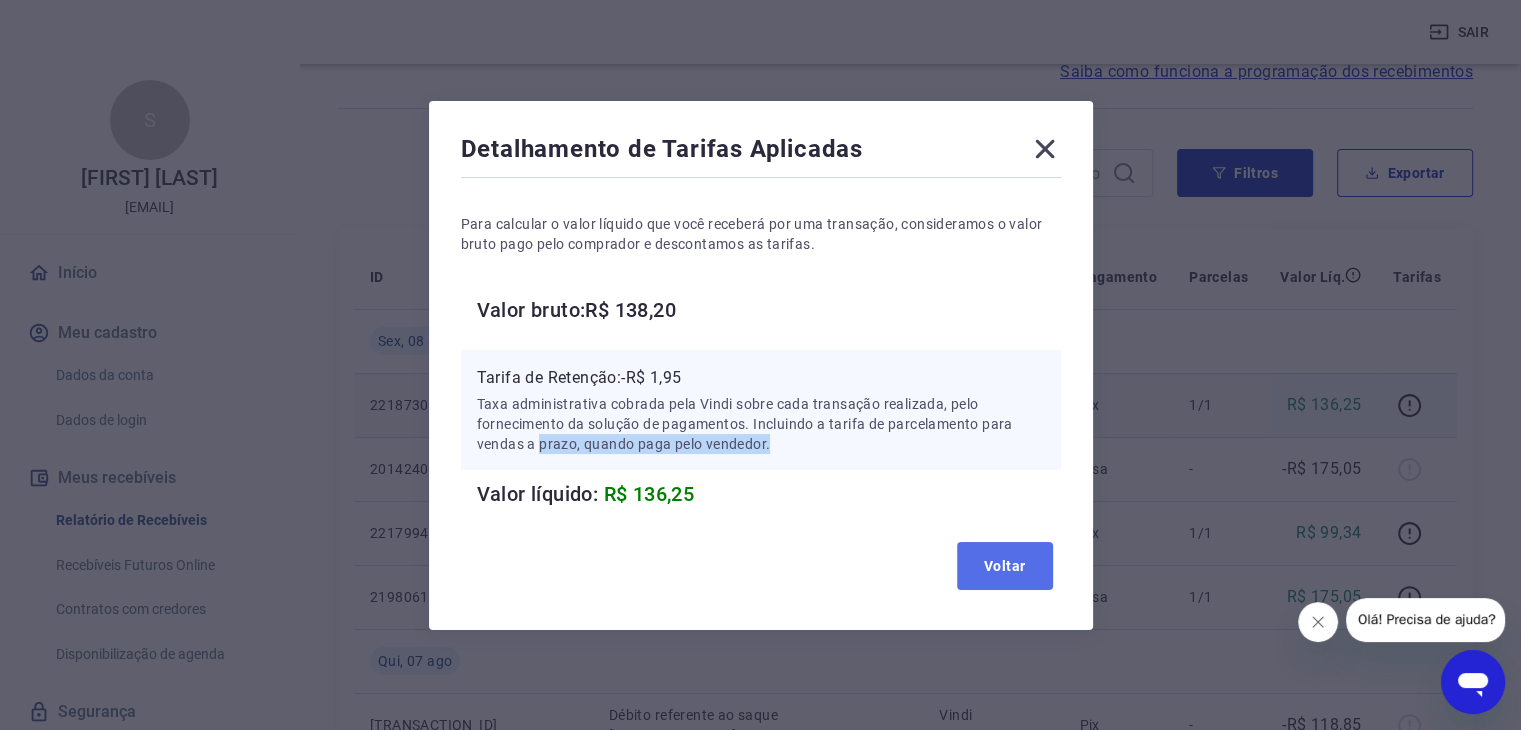 click on "Voltar" at bounding box center (1005, 566) 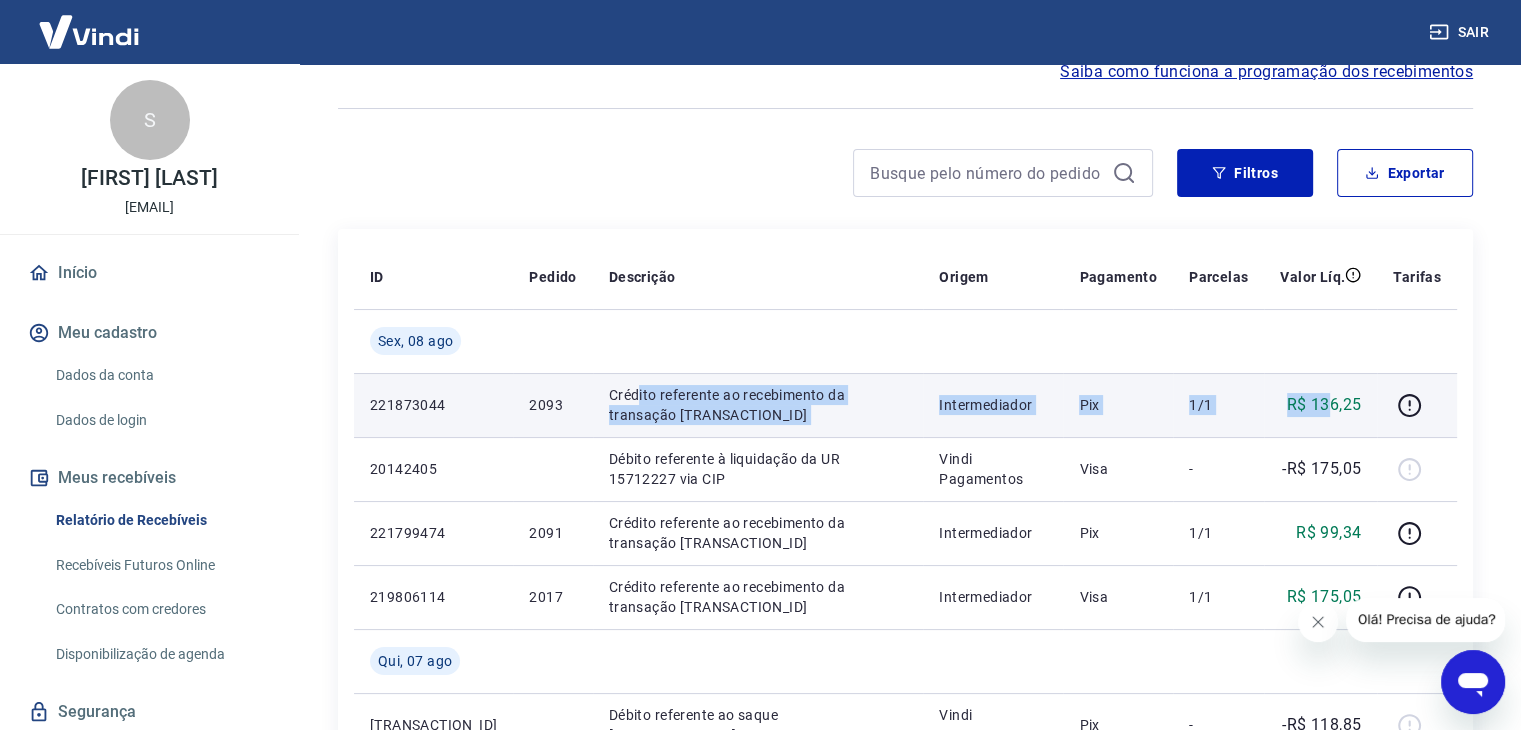 drag, startPoint x: 1326, startPoint y: 408, endPoint x: 604, endPoint y: 398, distance: 722.0693 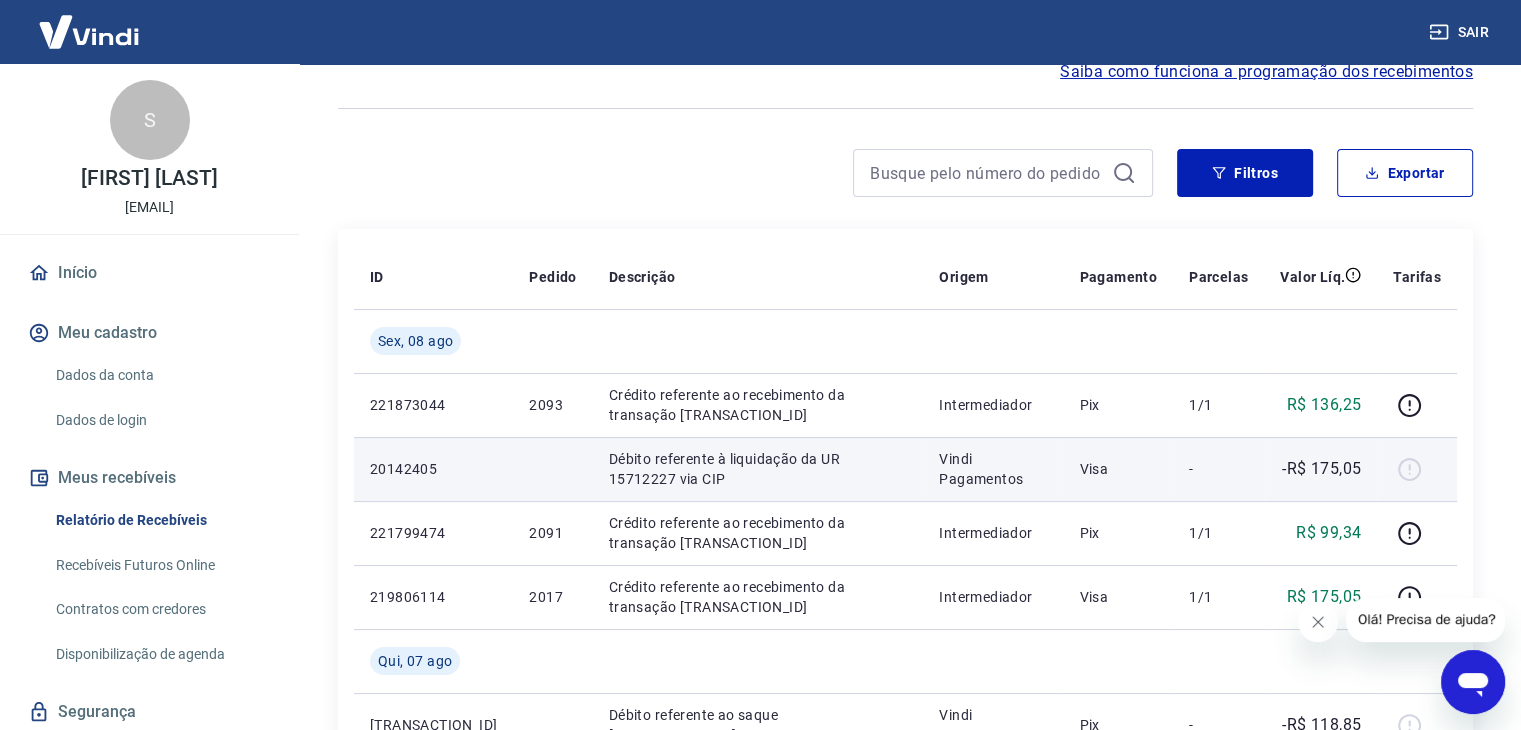 click on "Débito referente à liquidação da UR 15712227 via CIP" at bounding box center (758, 469) 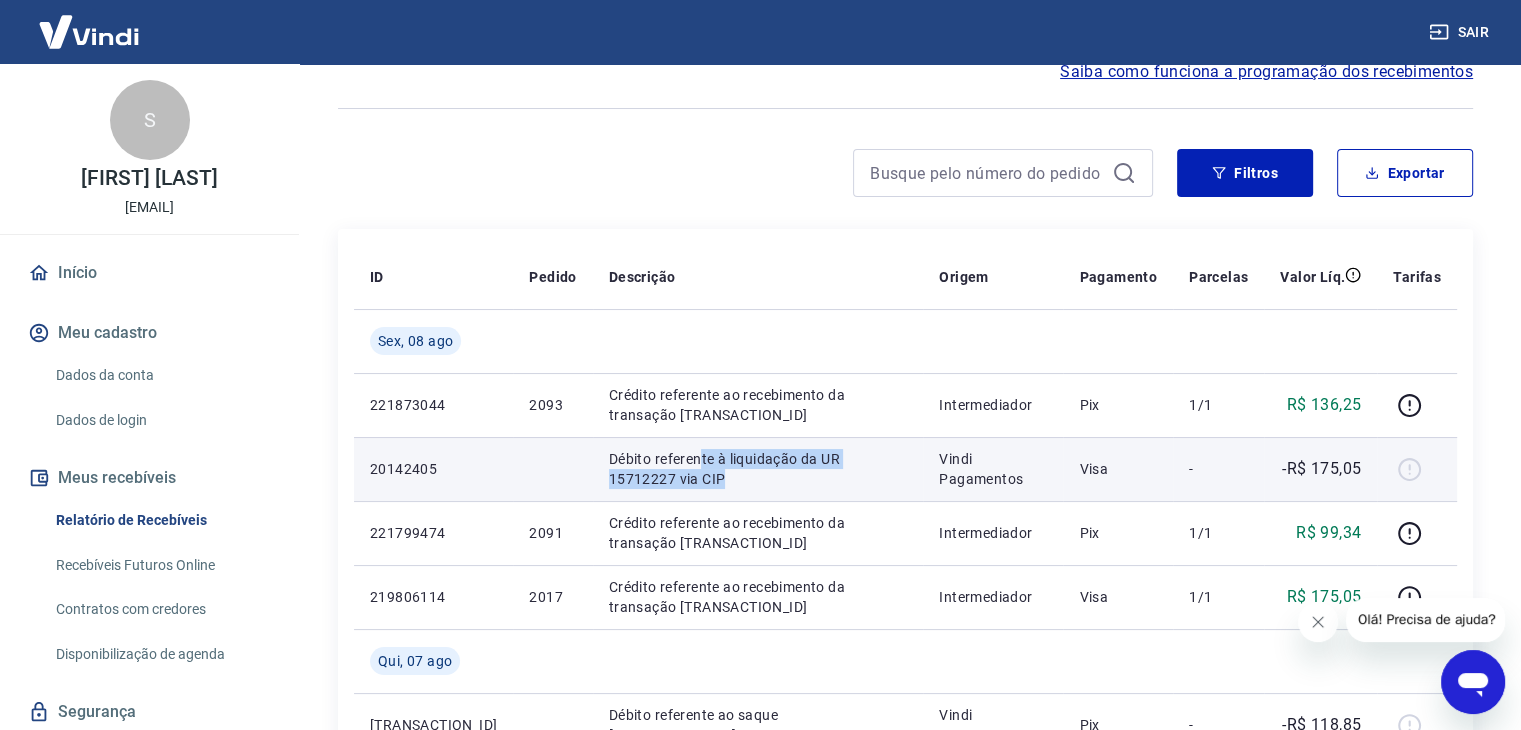 drag, startPoint x: 668, startPoint y: 455, endPoint x: 919, endPoint y: 475, distance: 251.79555 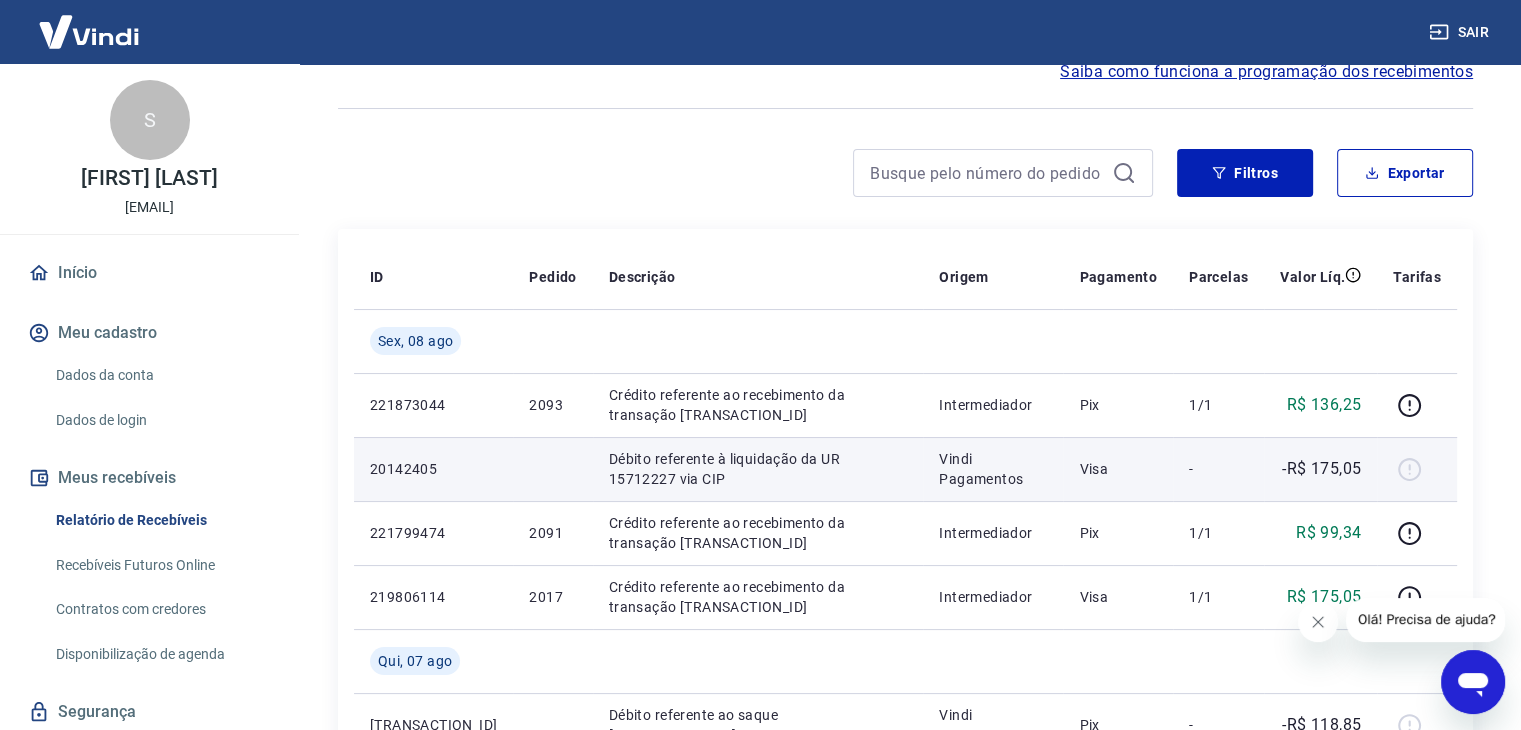click on "Vindi Pagamentos" at bounding box center [993, 469] 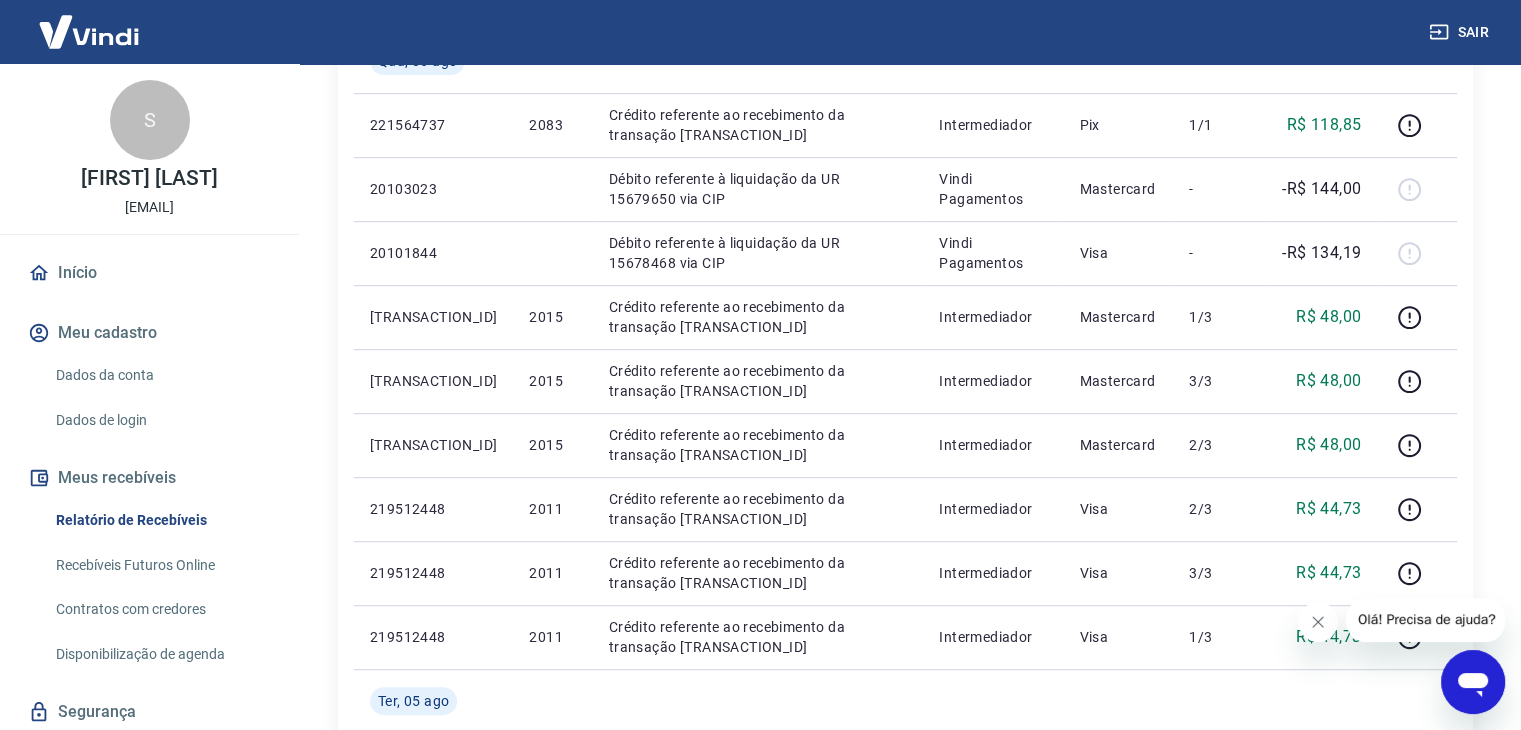 scroll, scrollTop: 807, scrollLeft: 0, axis: vertical 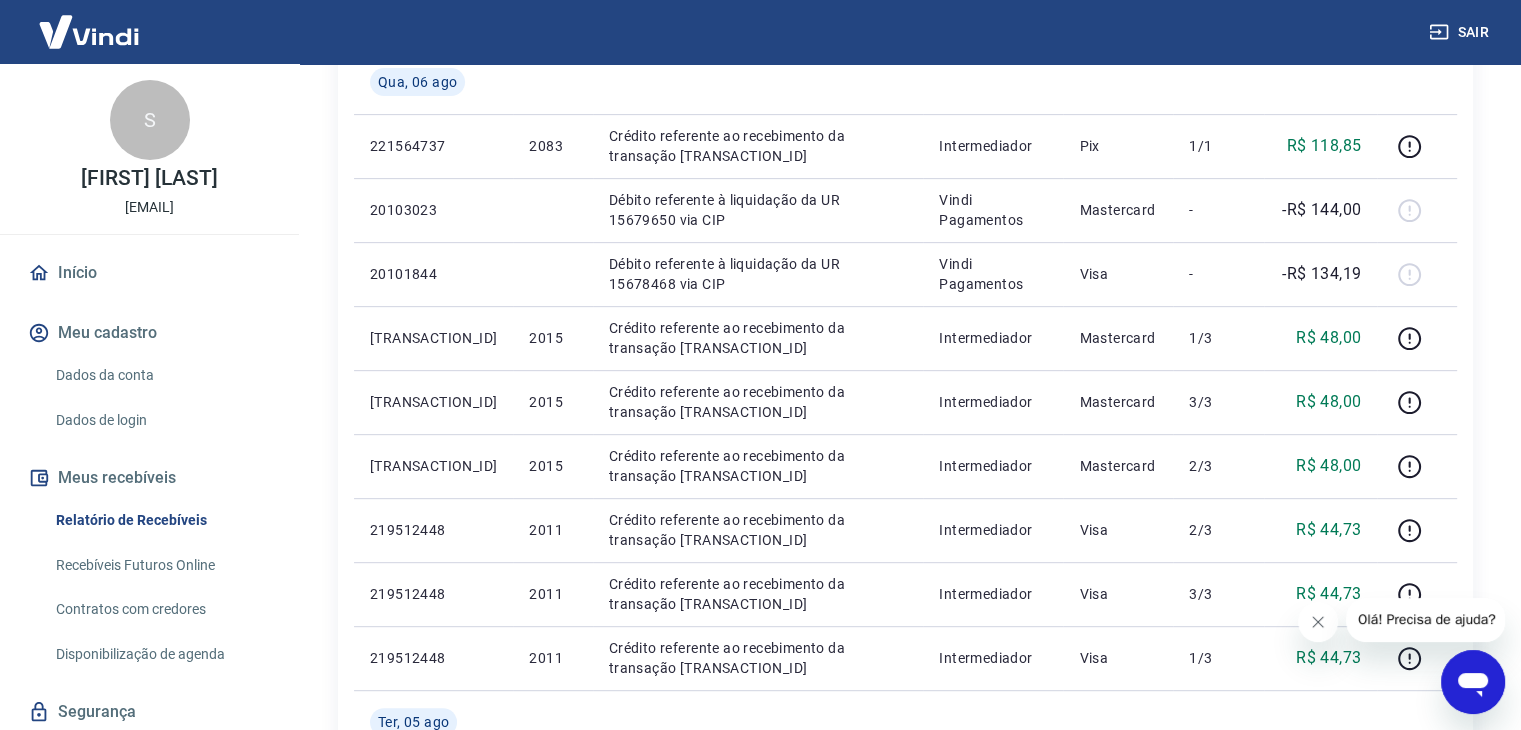 click on "Início" at bounding box center [149, 273] 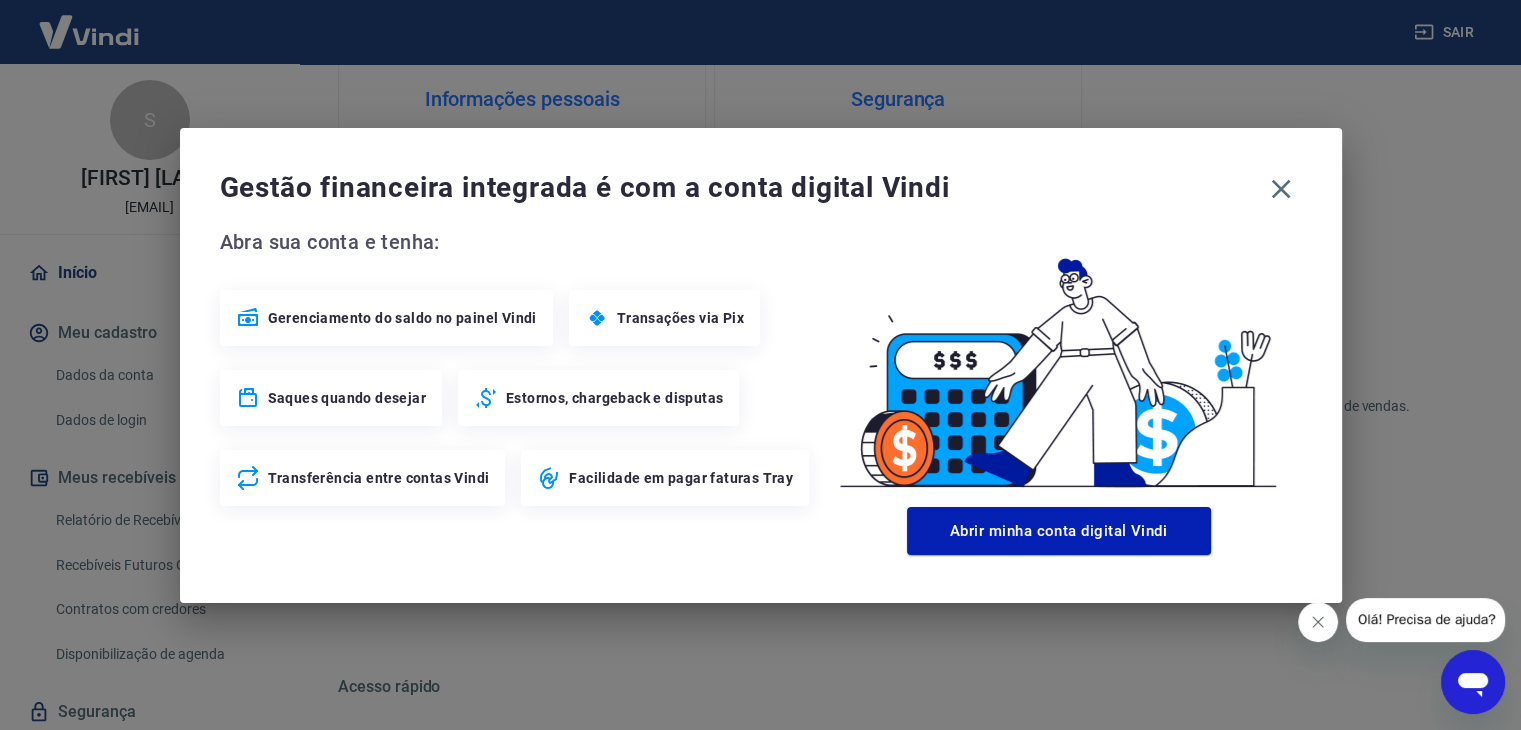 scroll, scrollTop: 824, scrollLeft: 0, axis: vertical 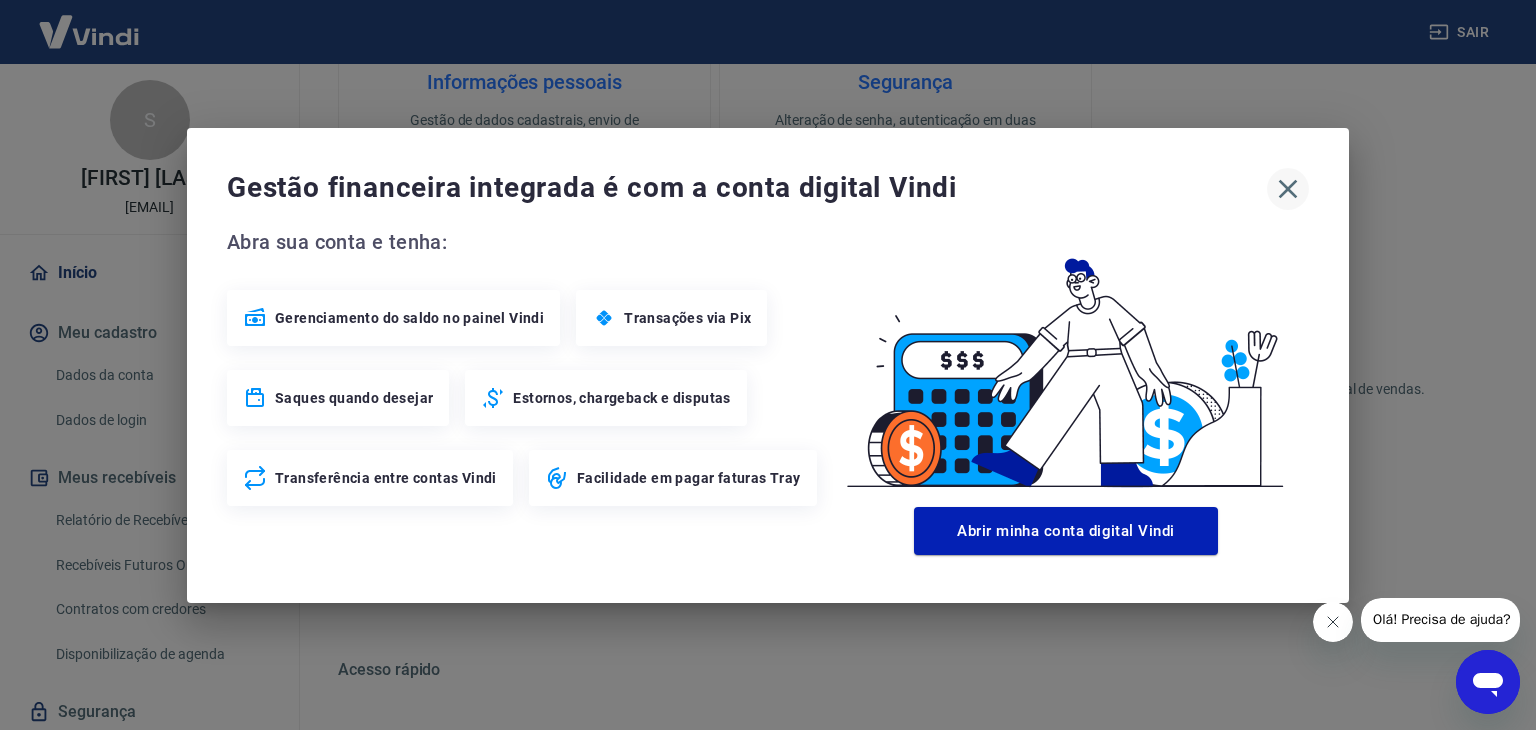 click 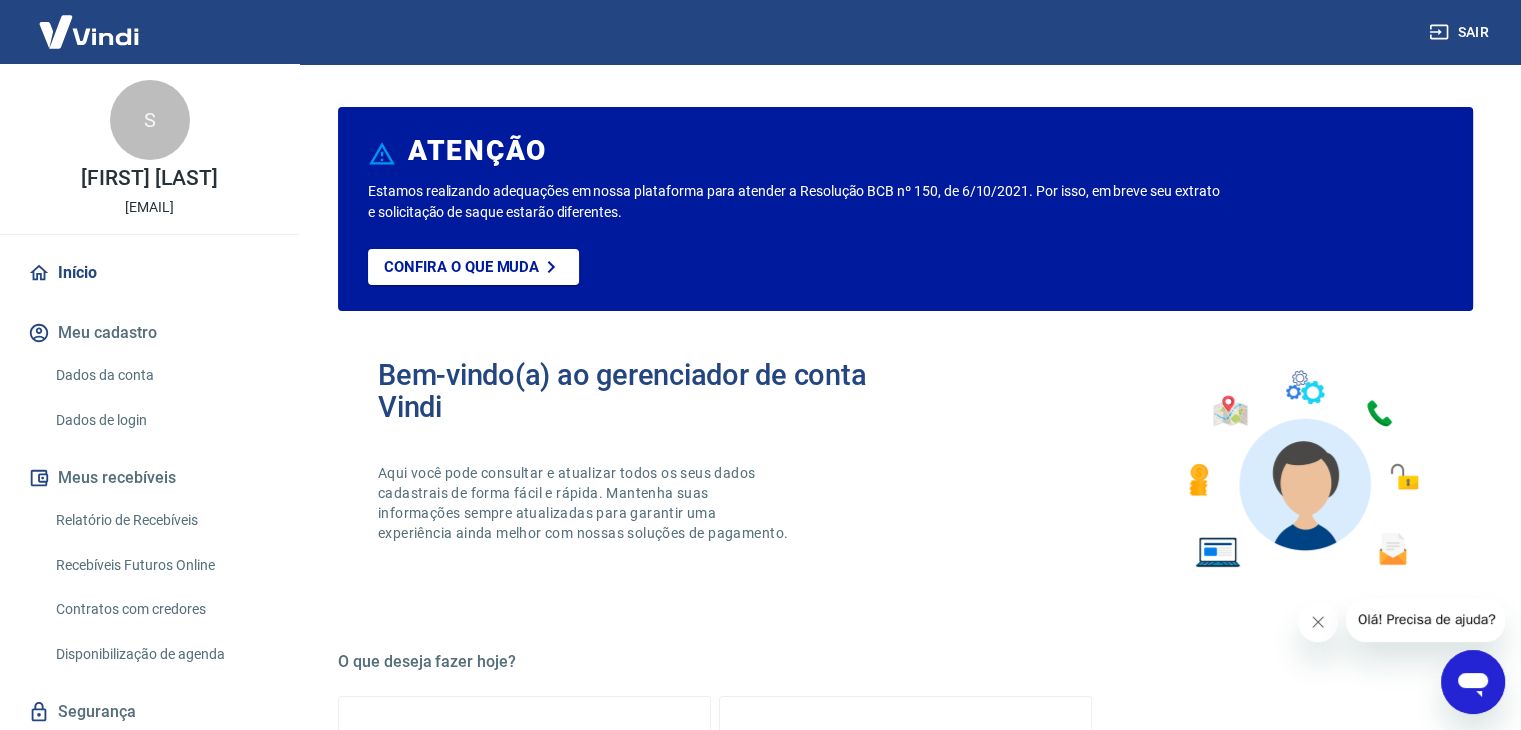 scroll, scrollTop: 0, scrollLeft: 0, axis: both 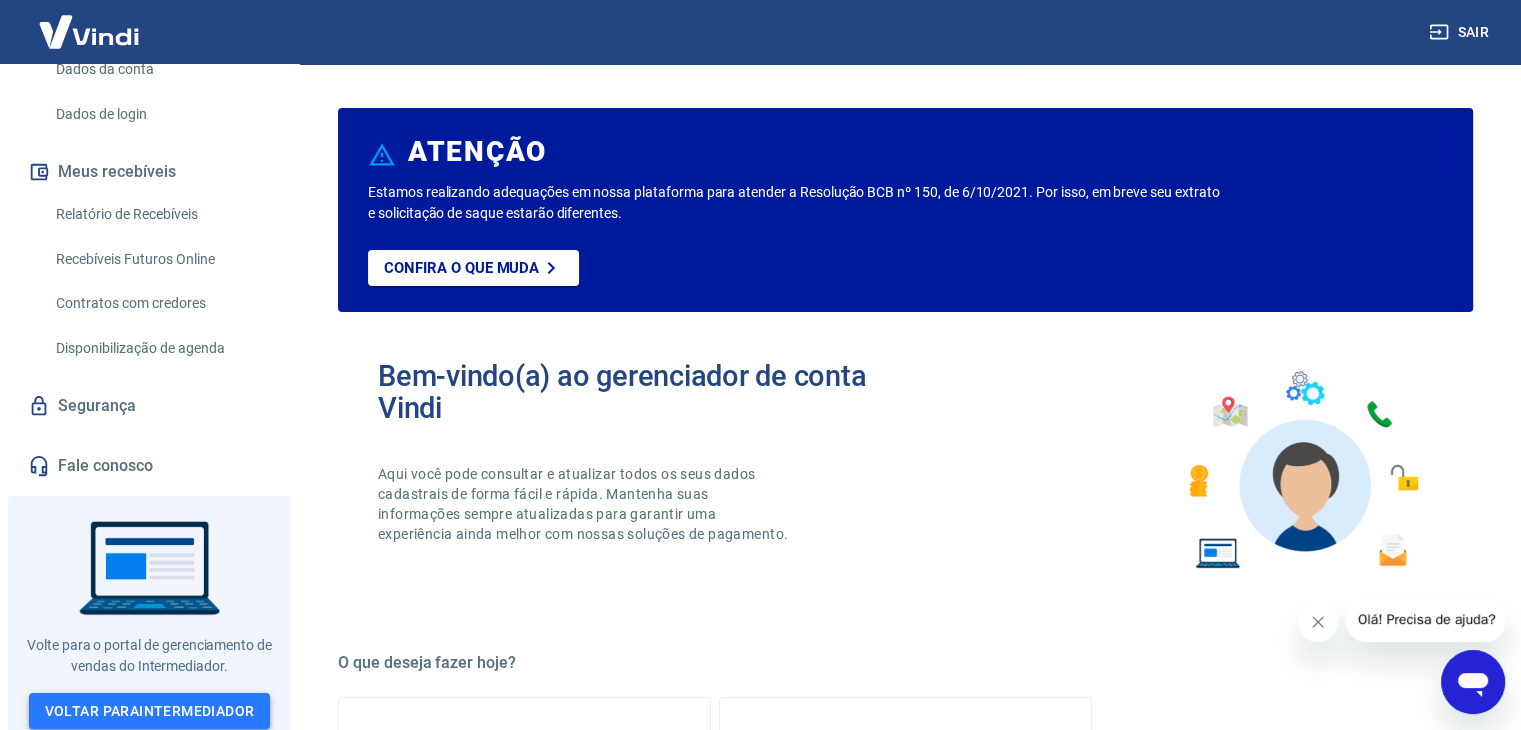 click on "Voltar para  Intermediador" at bounding box center [150, 711] 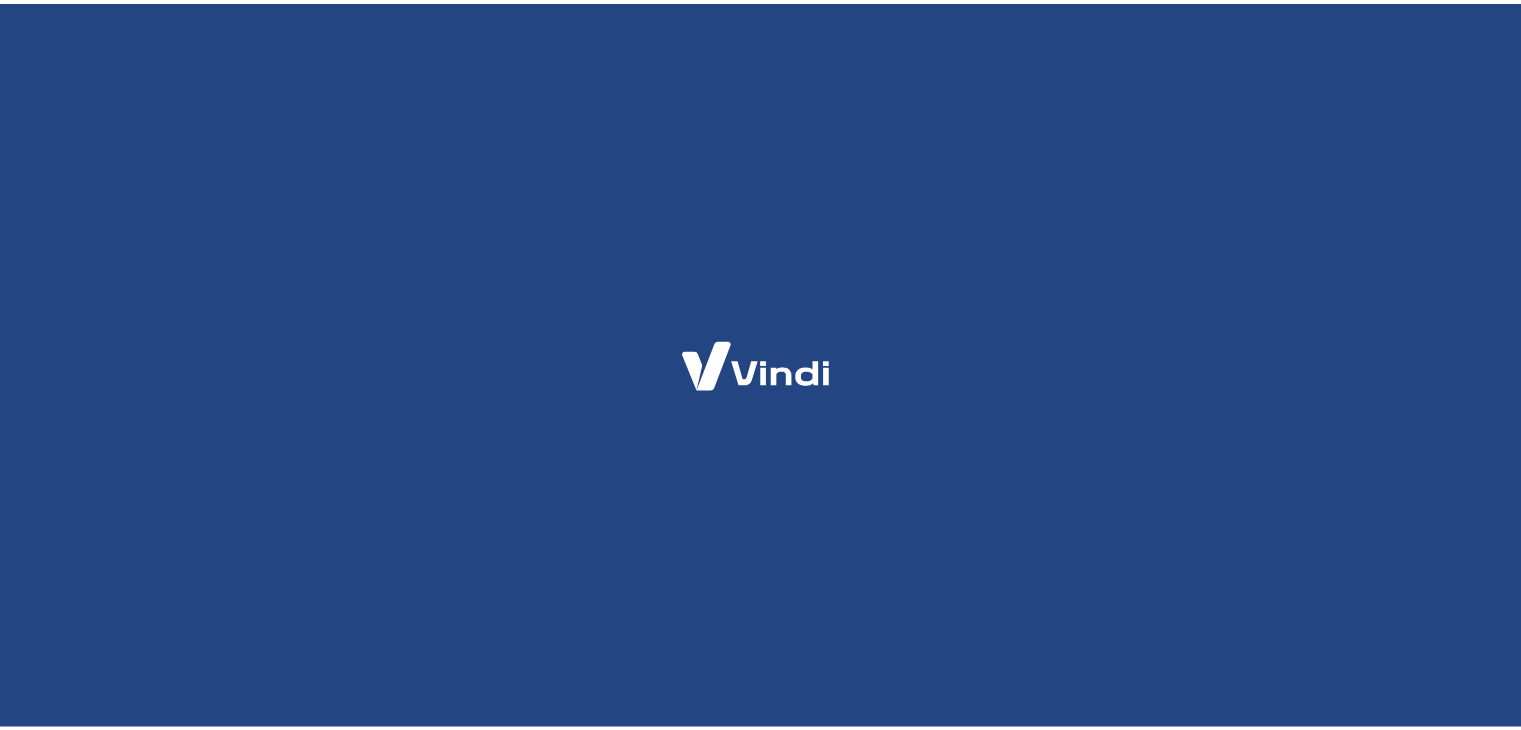 scroll, scrollTop: 0, scrollLeft: 0, axis: both 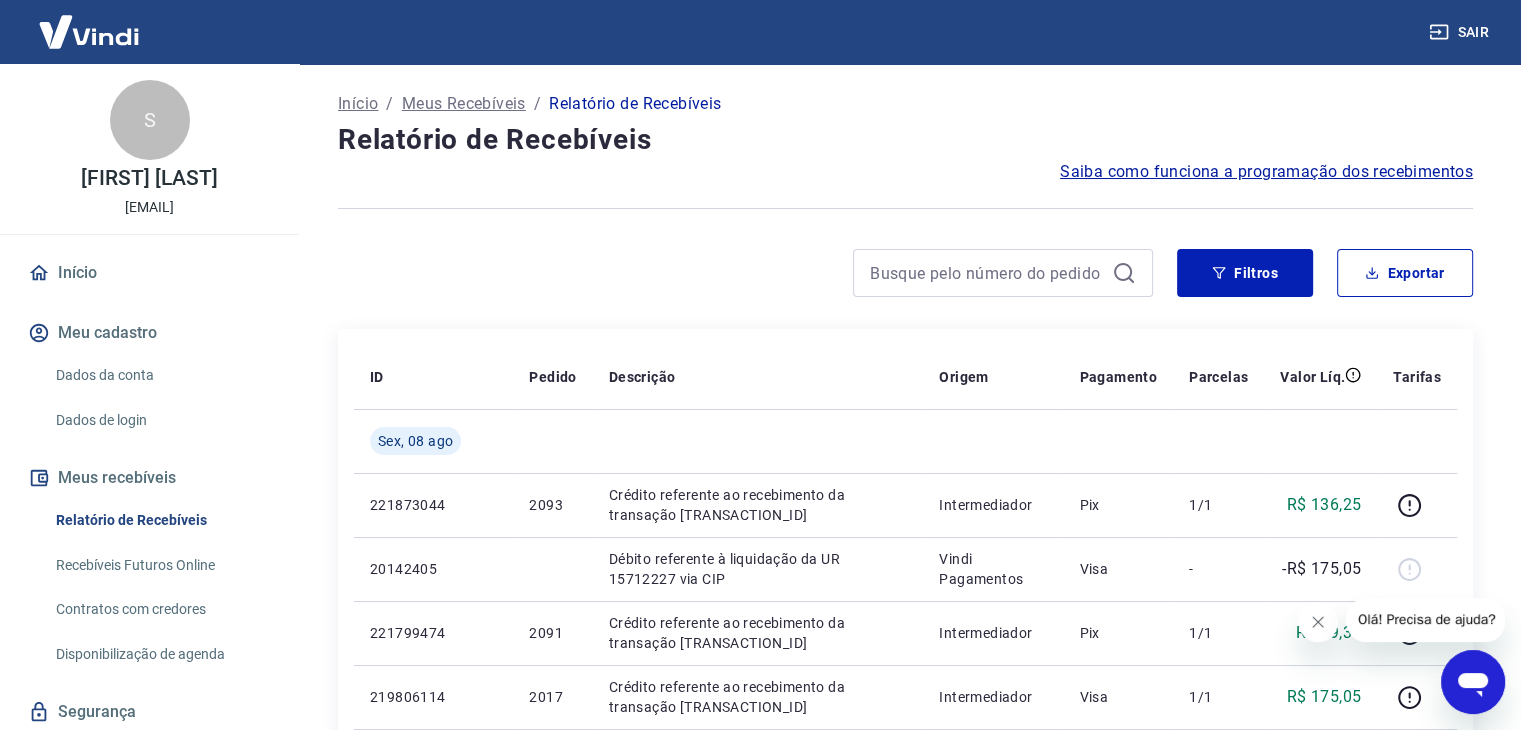 click on "Saiba como funciona a programação dos recebimentos" at bounding box center [1266, 172] 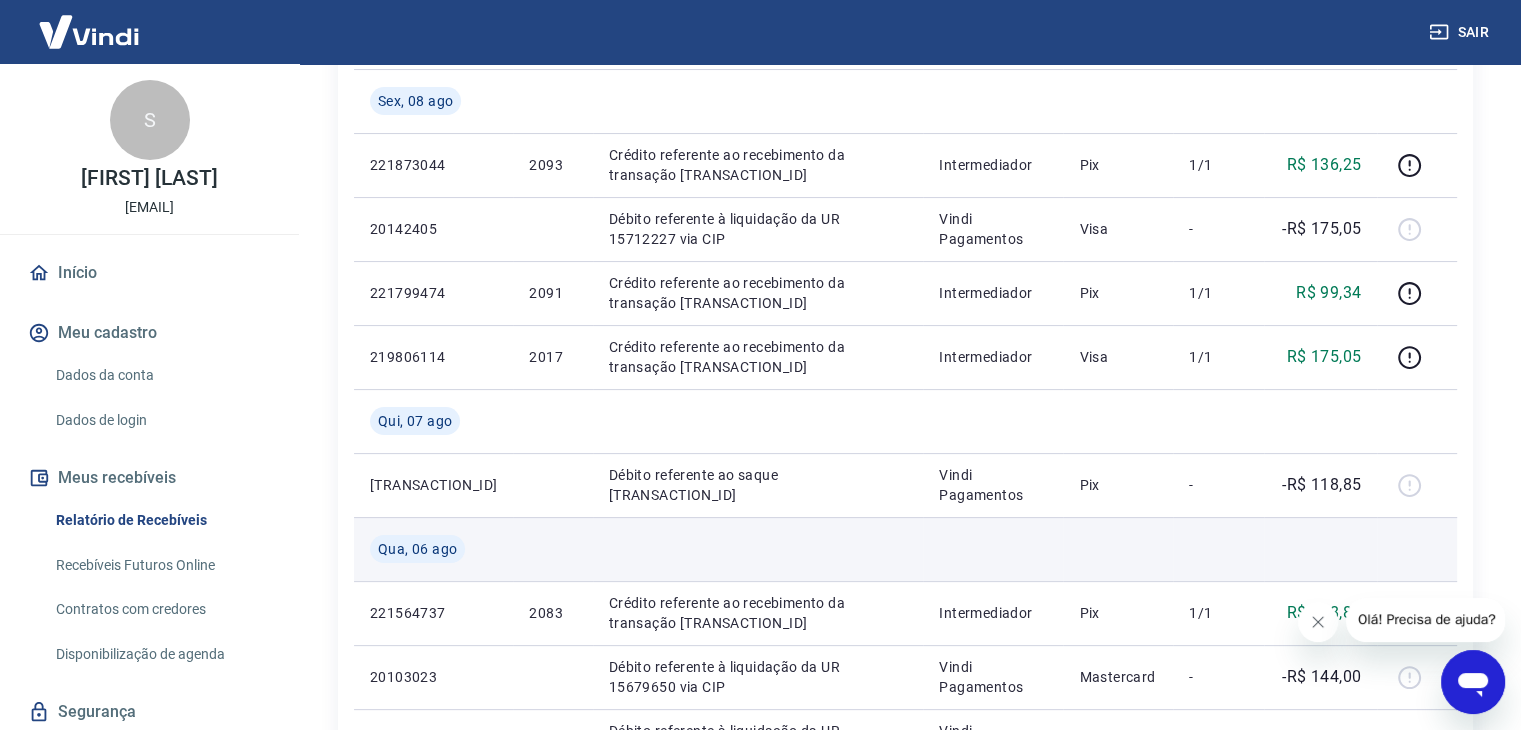 scroll, scrollTop: 300, scrollLeft: 0, axis: vertical 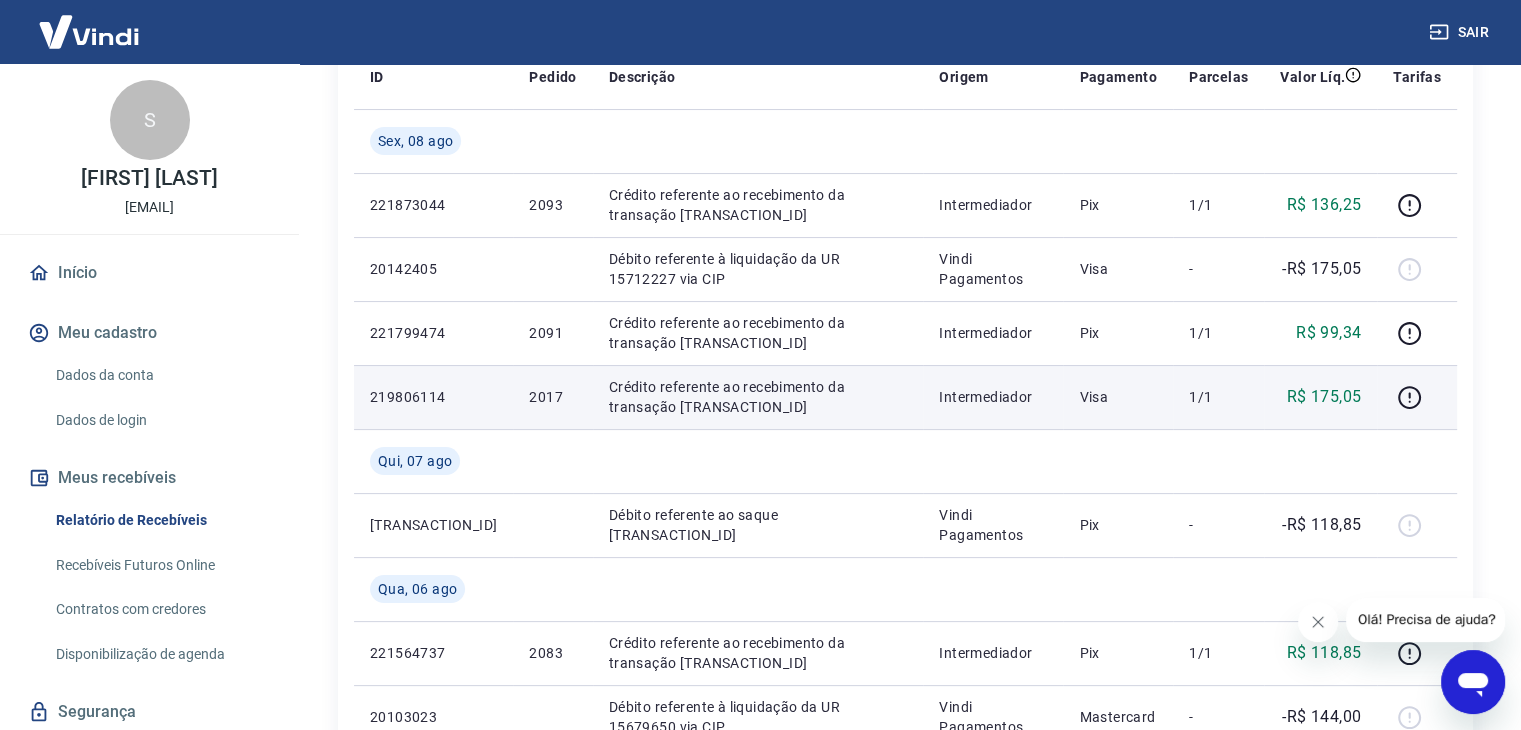 click on "Intermediador" at bounding box center [993, 397] 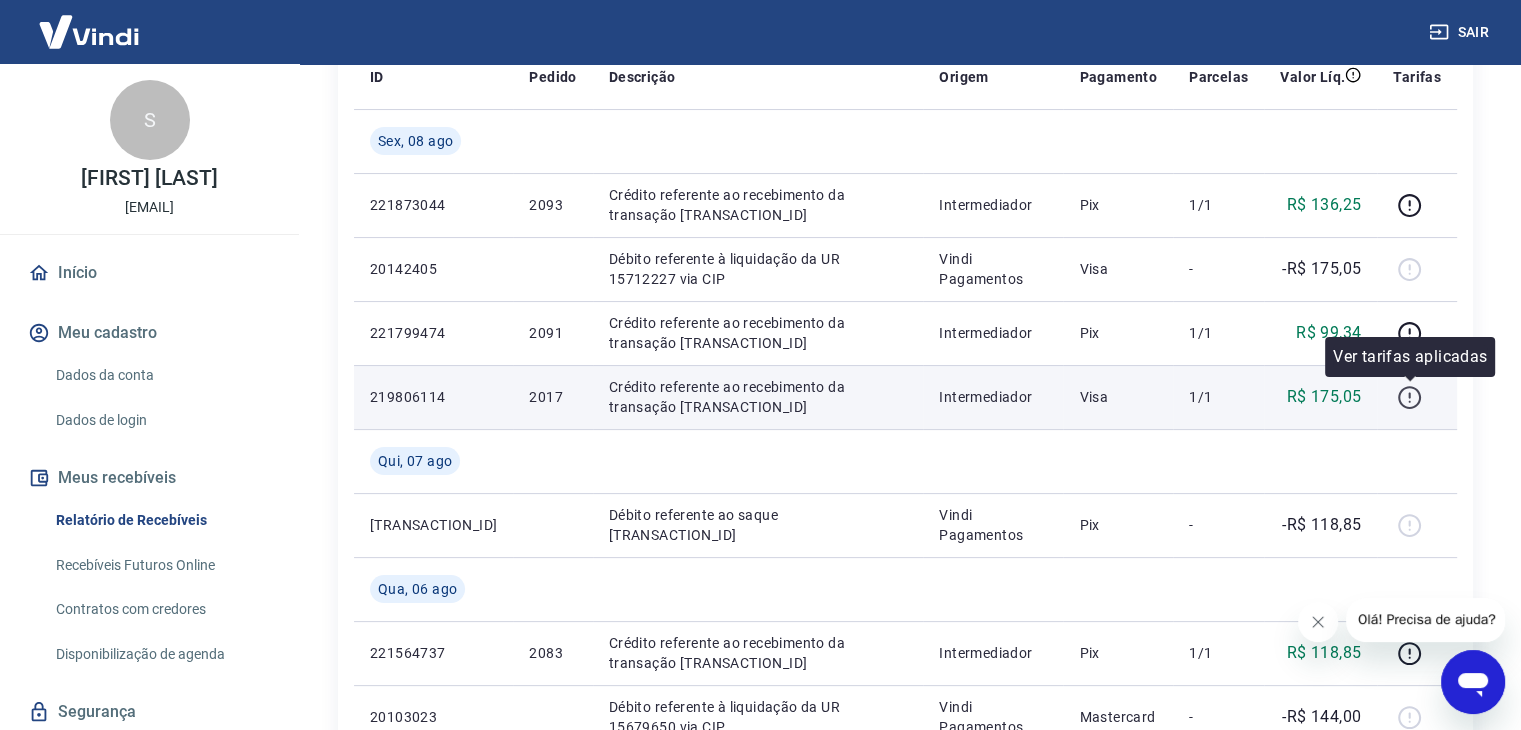 click 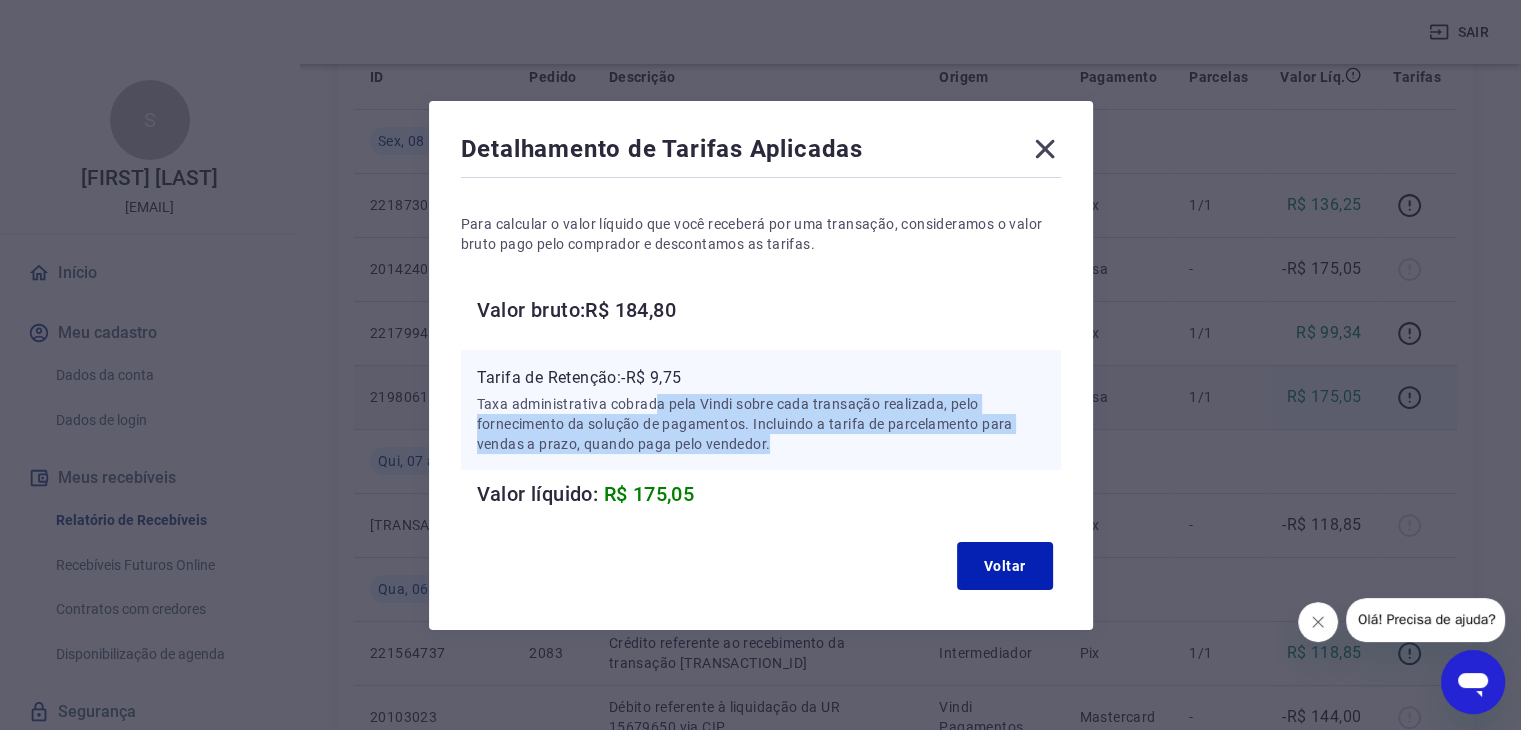 drag, startPoint x: 664, startPoint y: 392, endPoint x: 913, endPoint y: 486, distance: 266.15222 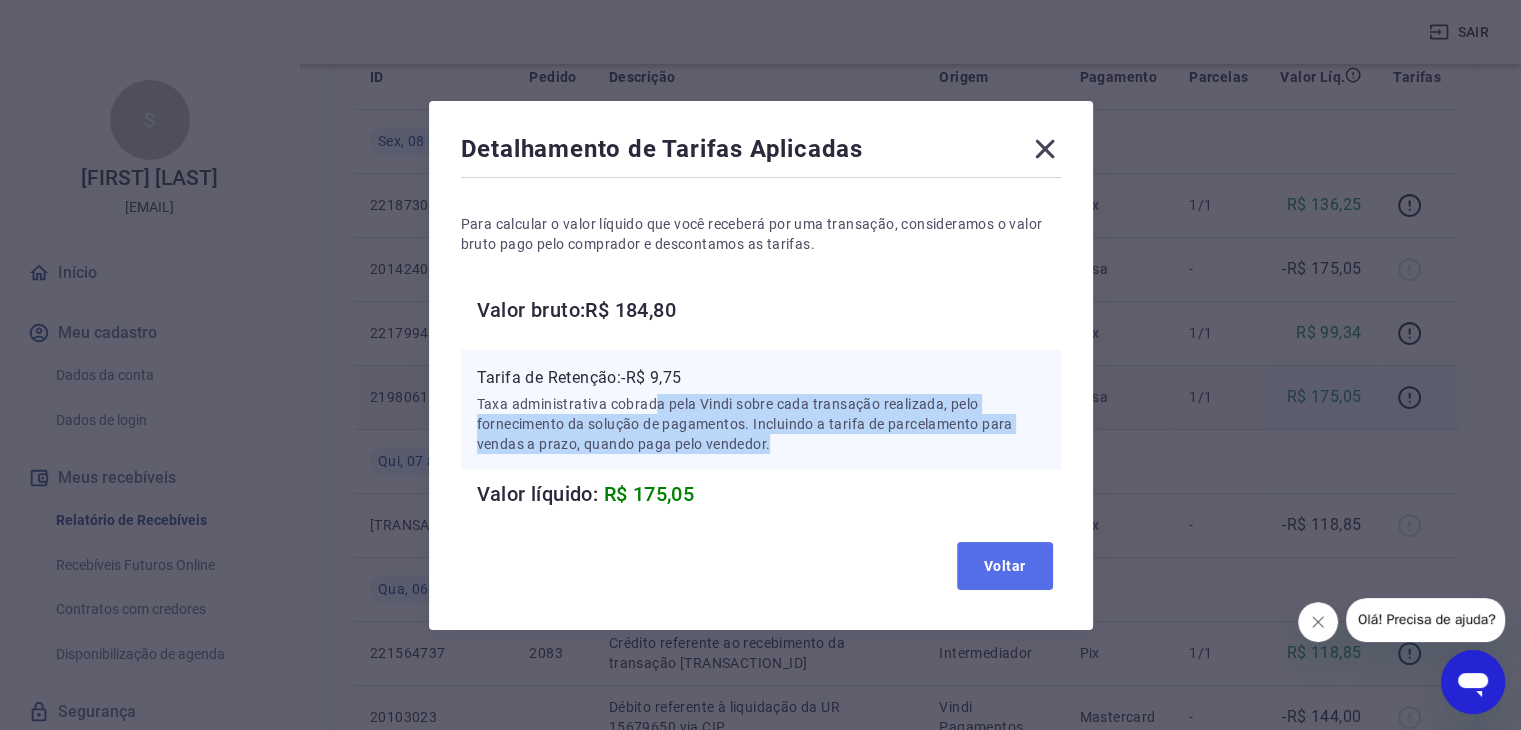 click on "Voltar" at bounding box center (1005, 566) 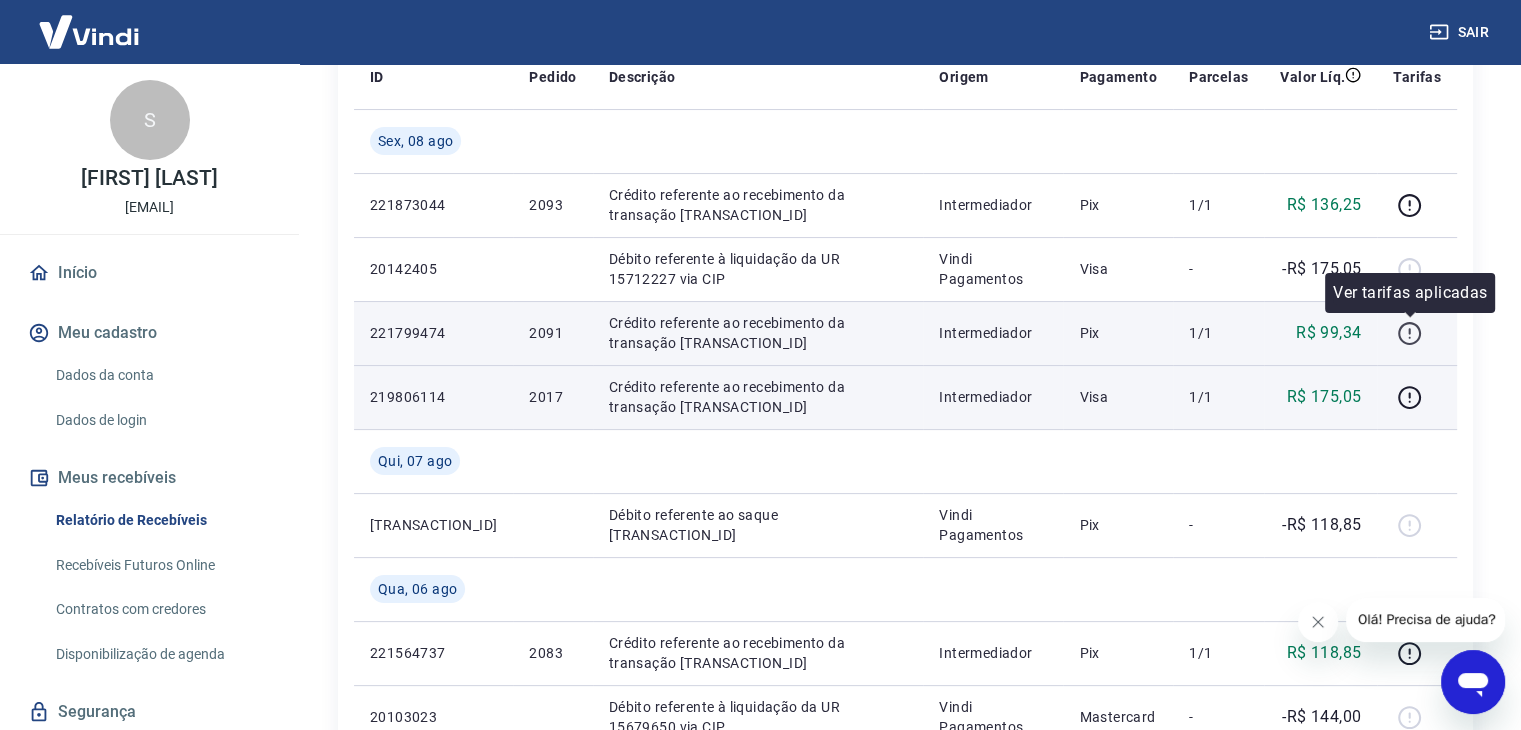 click 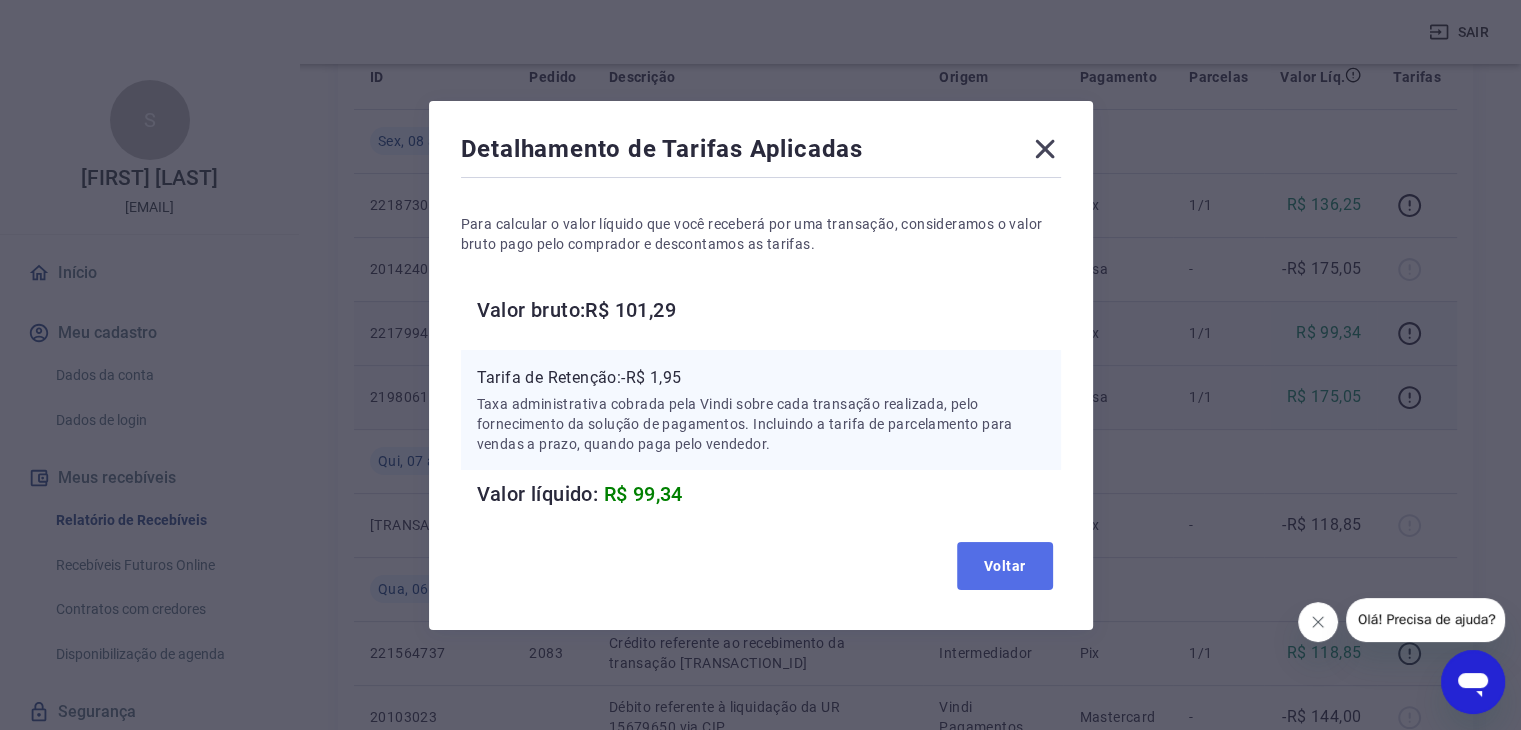 click on "Voltar" at bounding box center (1005, 566) 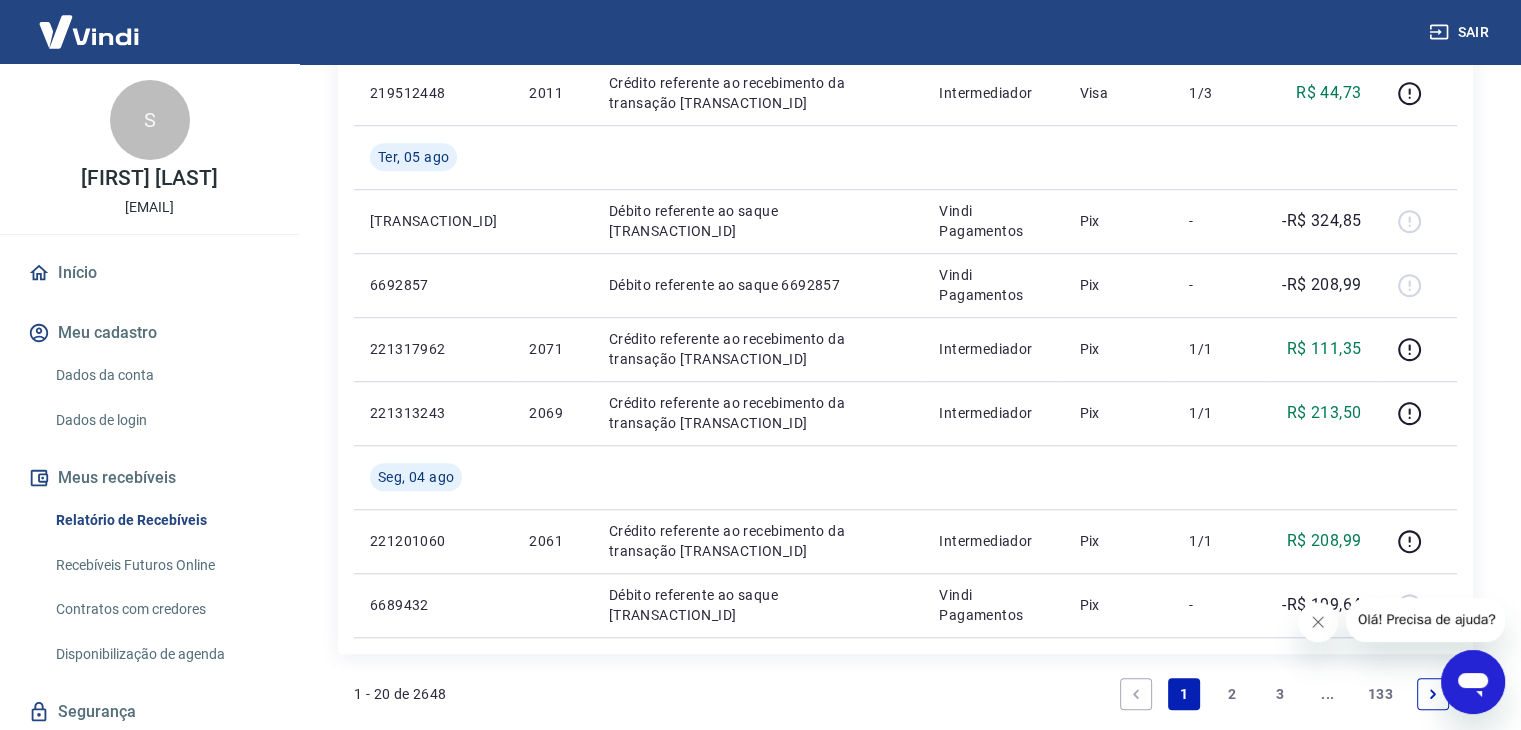 scroll, scrollTop: 1600, scrollLeft: 0, axis: vertical 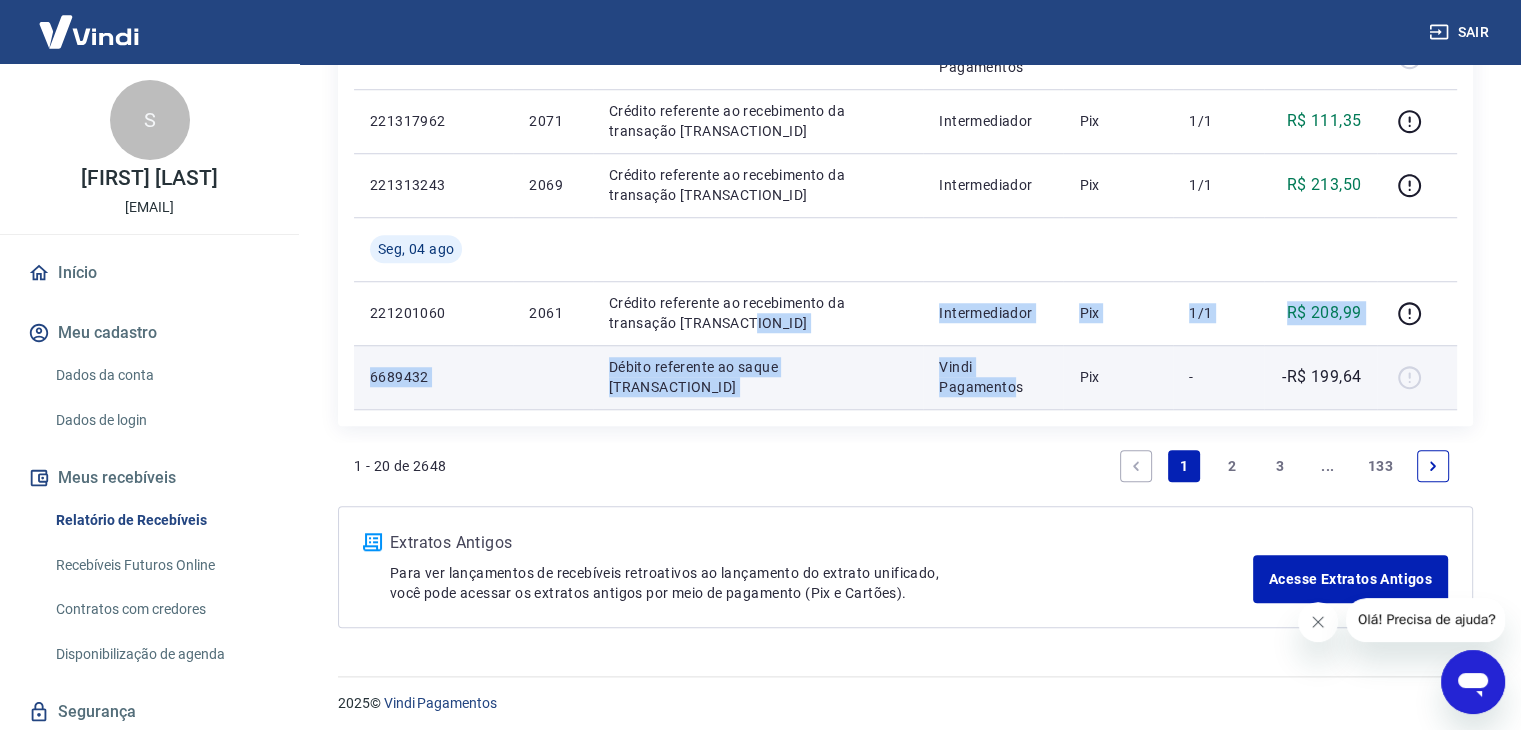 drag, startPoint x: 916, startPoint y: 324, endPoint x: 1012, endPoint y: 402, distance: 123.69317 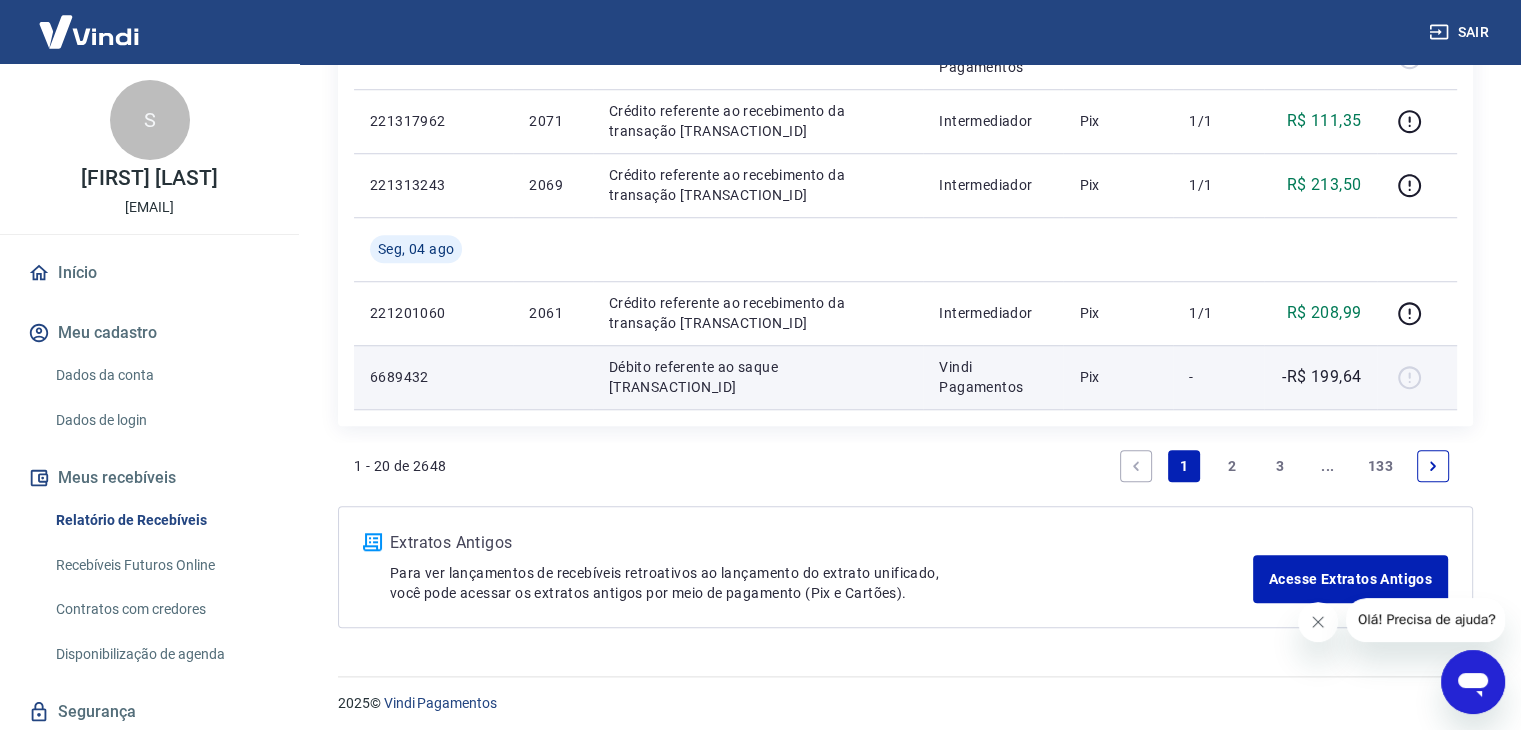 click on "Vindi Pagamentos" at bounding box center (993, 377) 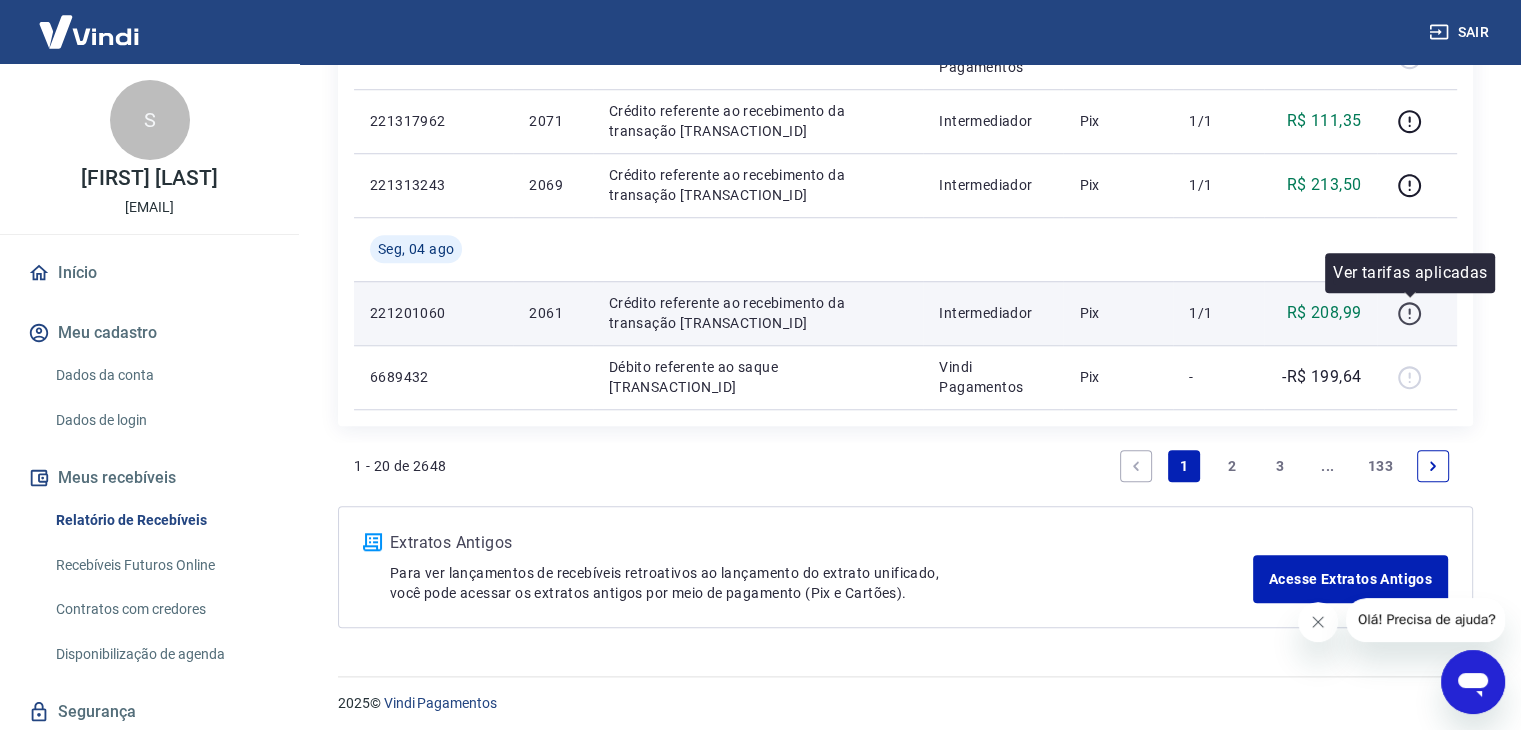 click 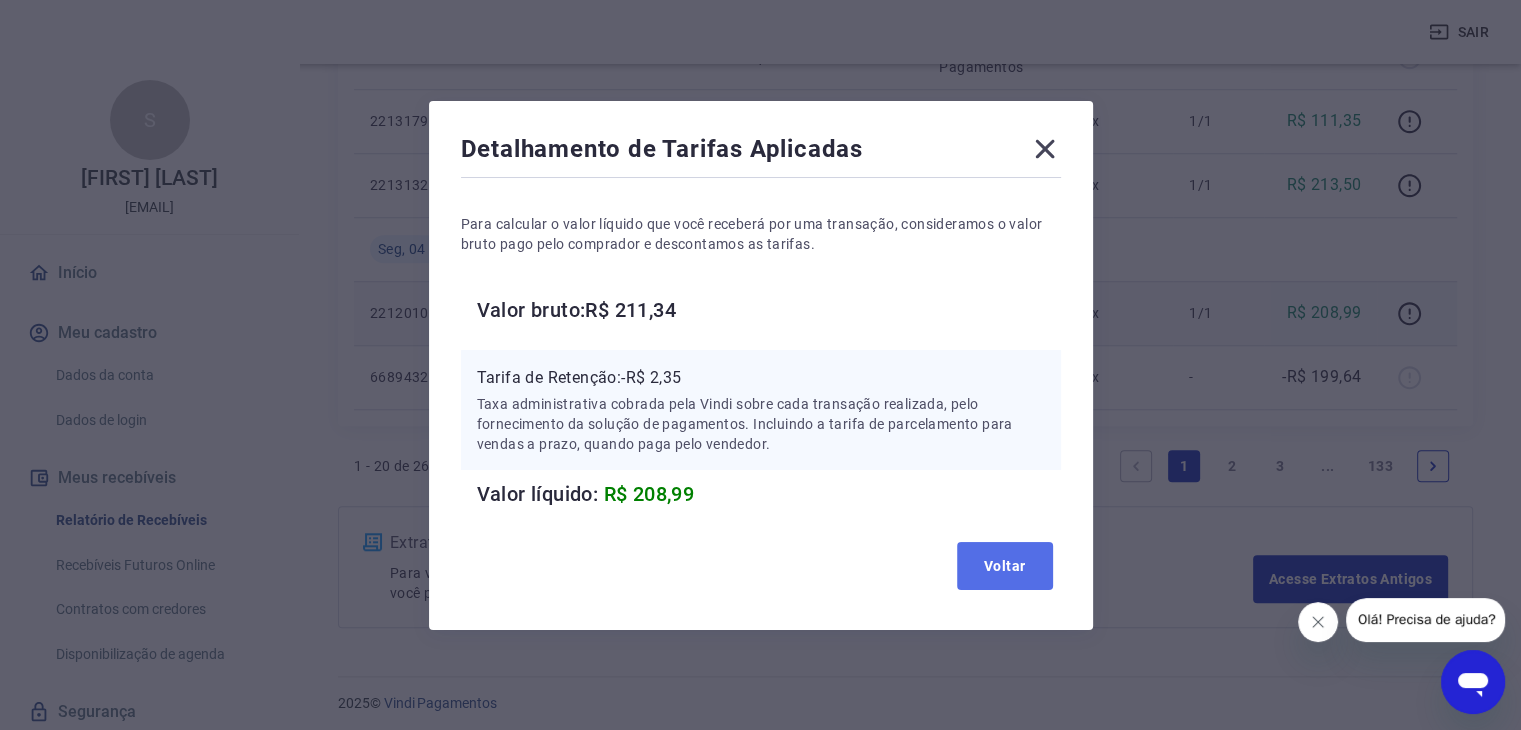 click on "Voltar" at bounding box center [1005, 566] 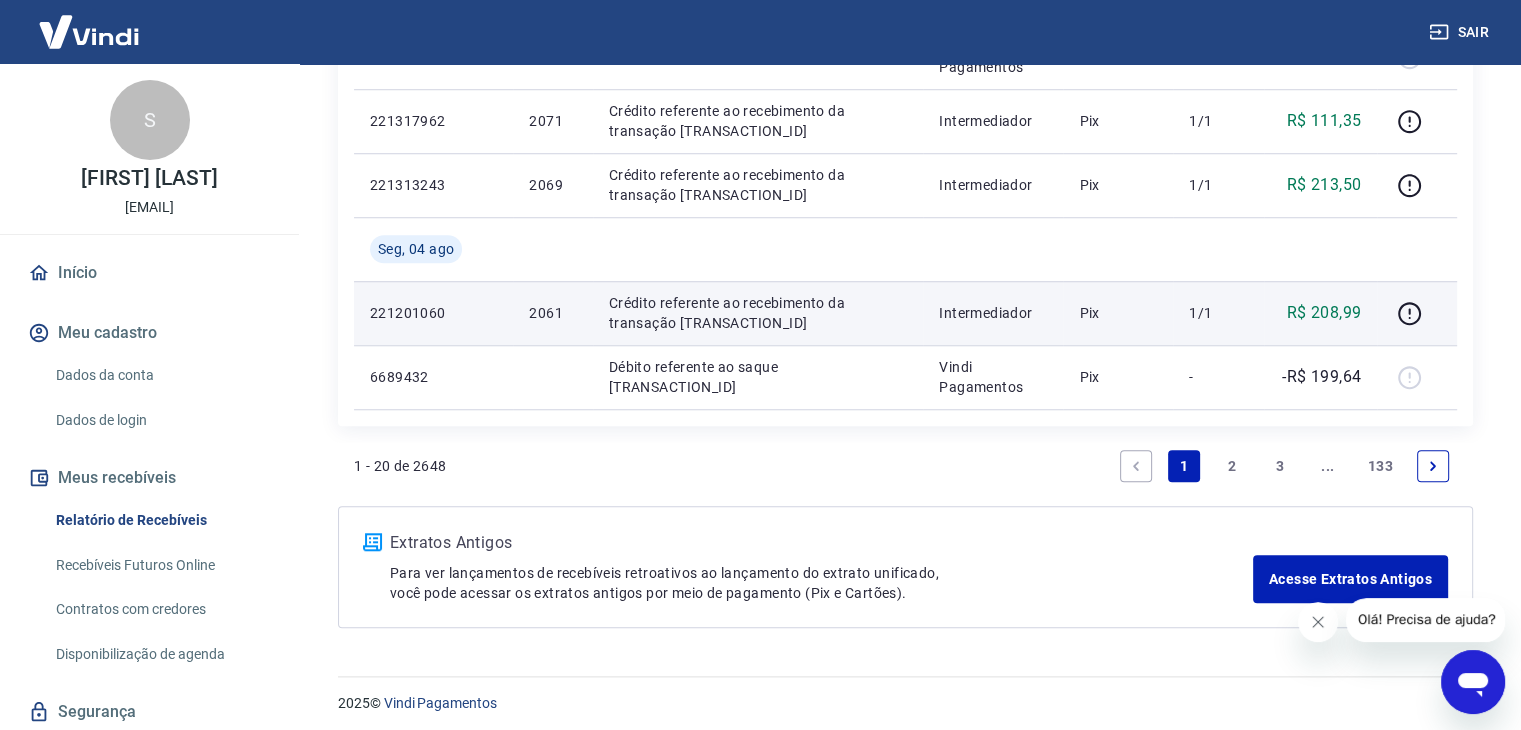 scroll, scrollTop: 1607, scrollLeft: 0, axis: vertical 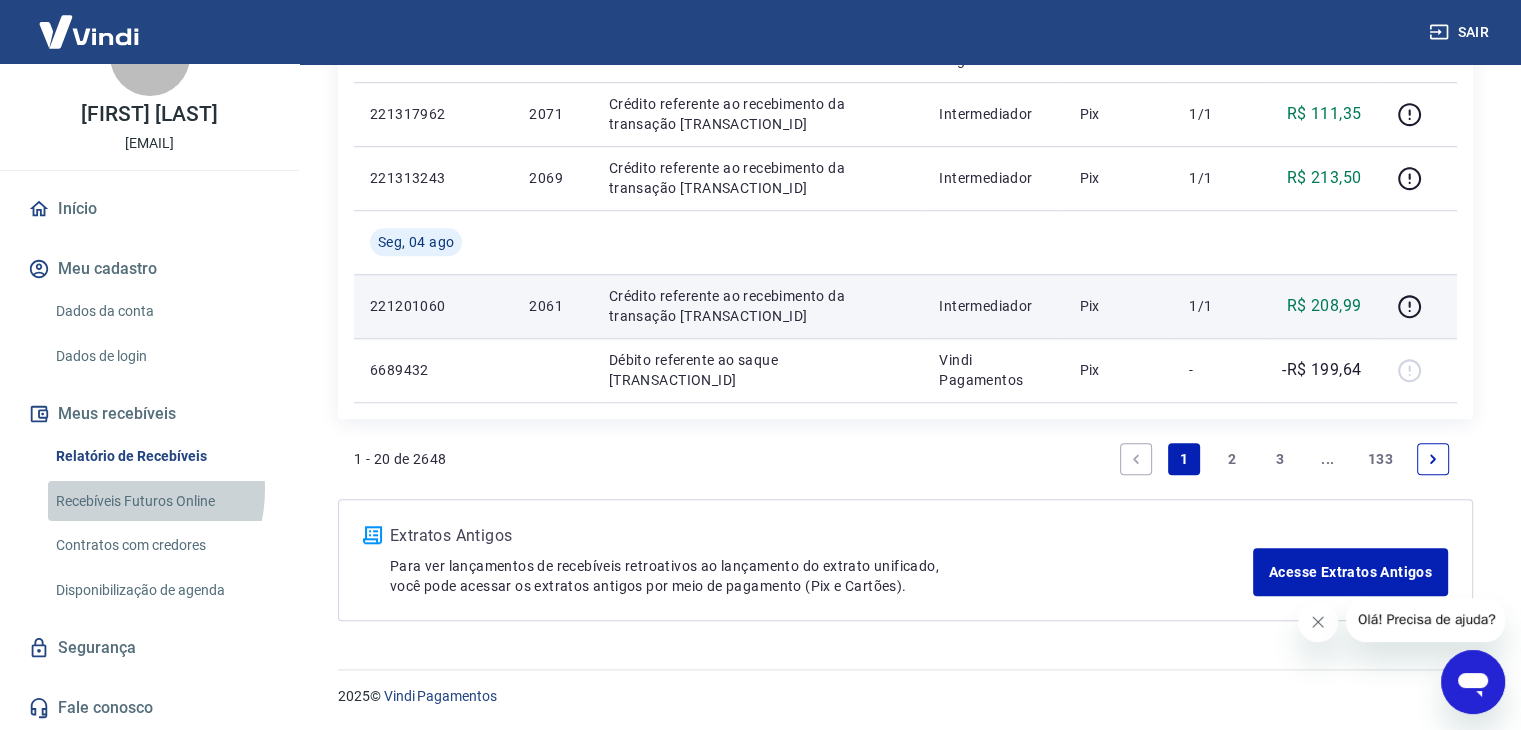 click on "Recebíveis Futuros Online" at bounding box center [161, 501] 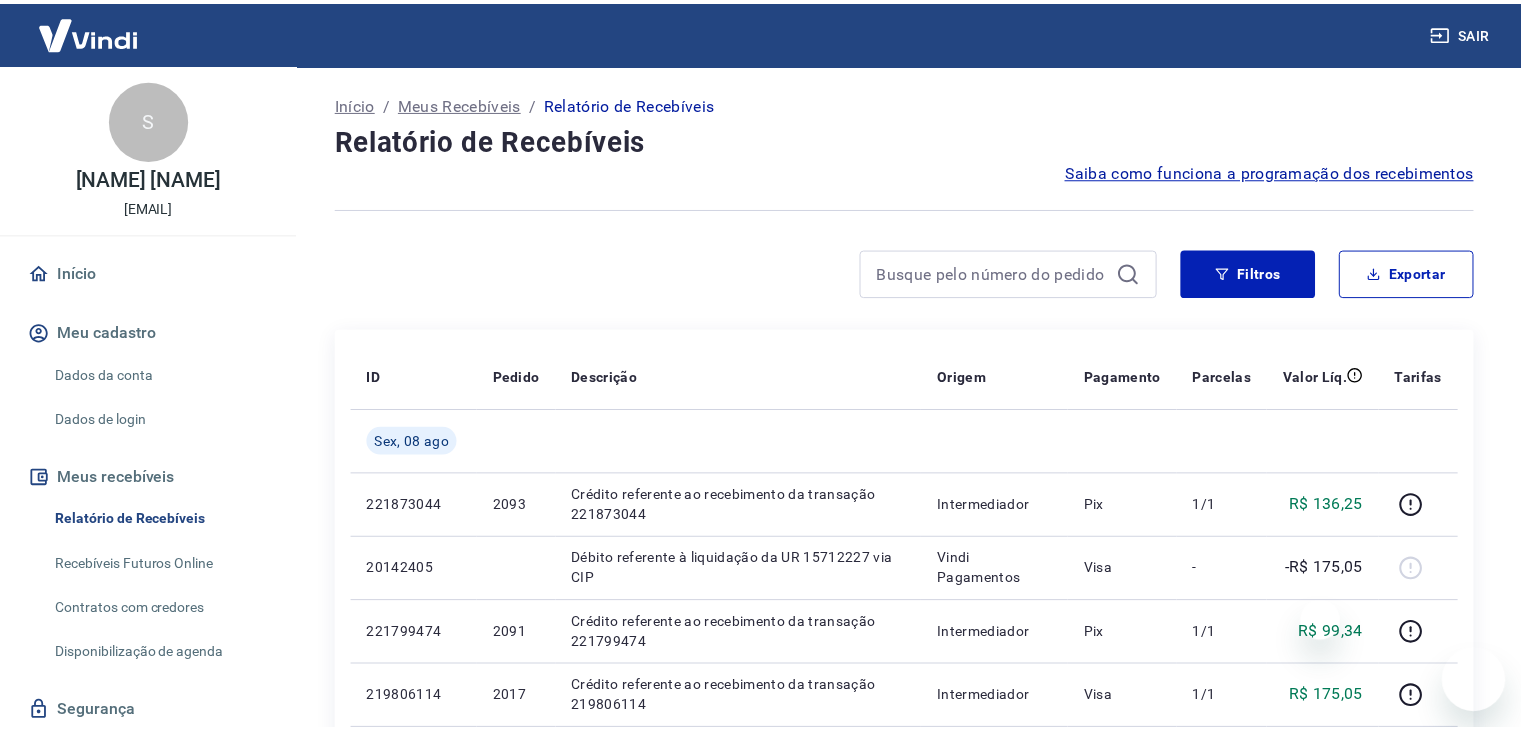scroll, scrollTop: 0, scrollLeft: 0, axis: both 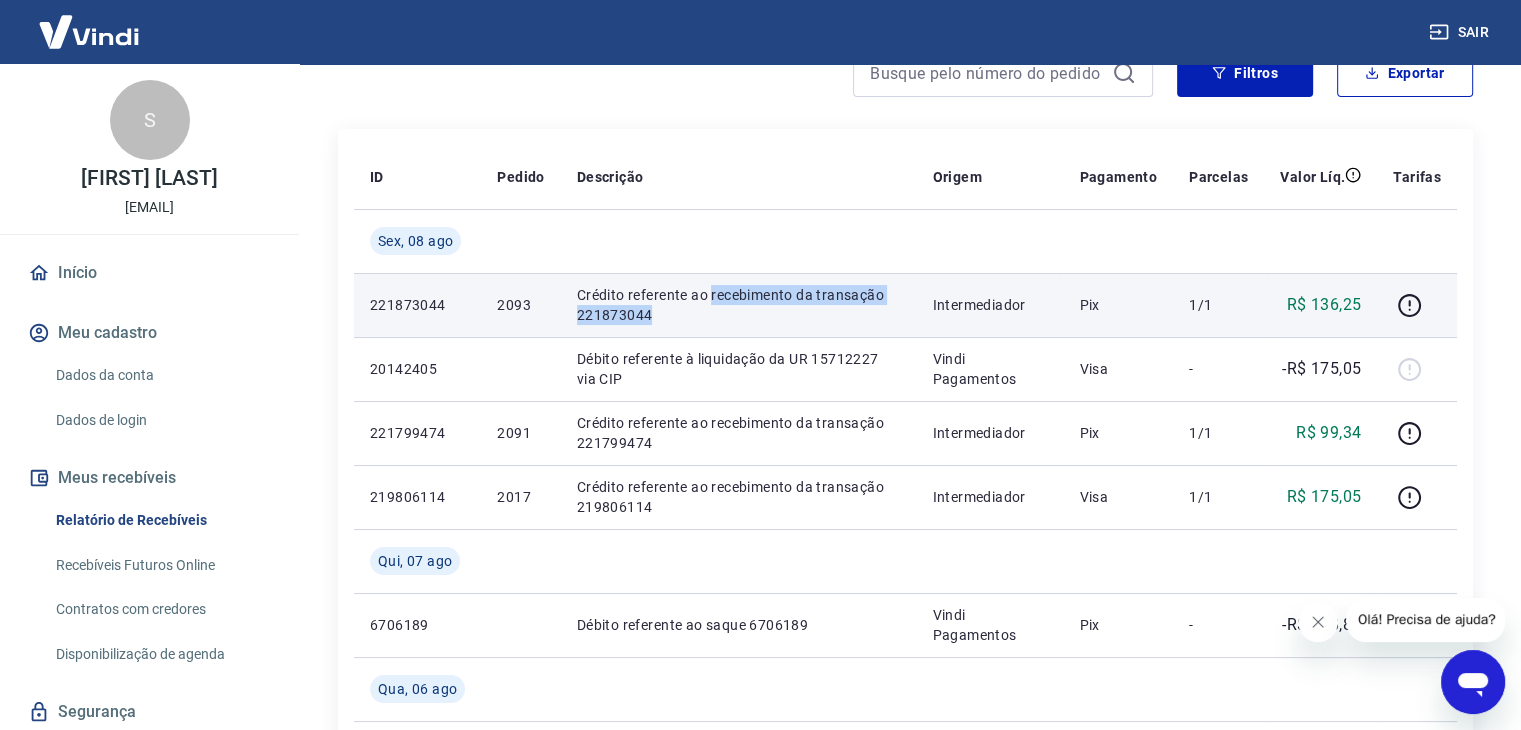 drag, startPoint x: 710, startPoint y: 290, endPoint x: 915, endPoint y: 311, distance: 206.0728 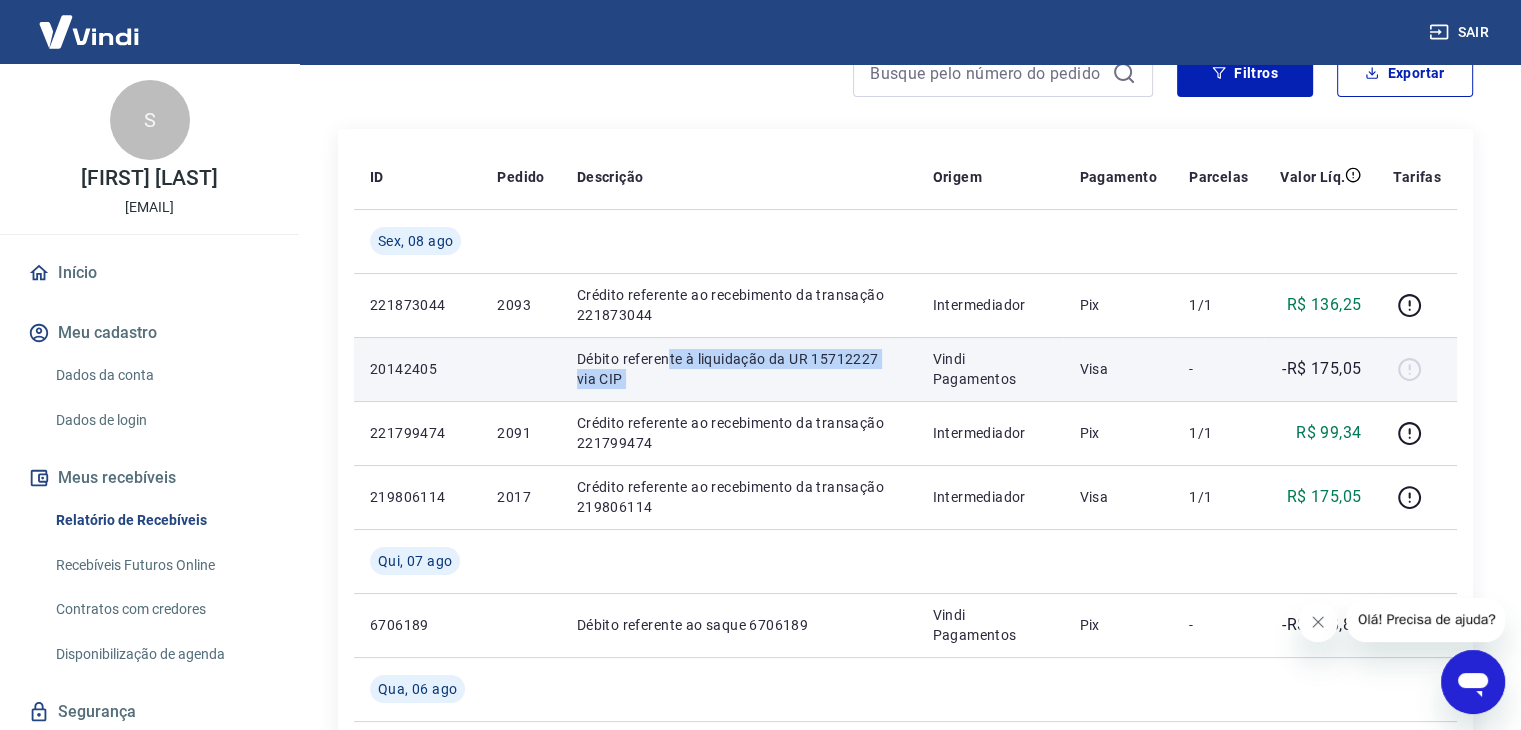 drag, startPoint x: 668, startPoint y: 353, endPoint x: 933, endPoint y: 368, distance: 265.4242 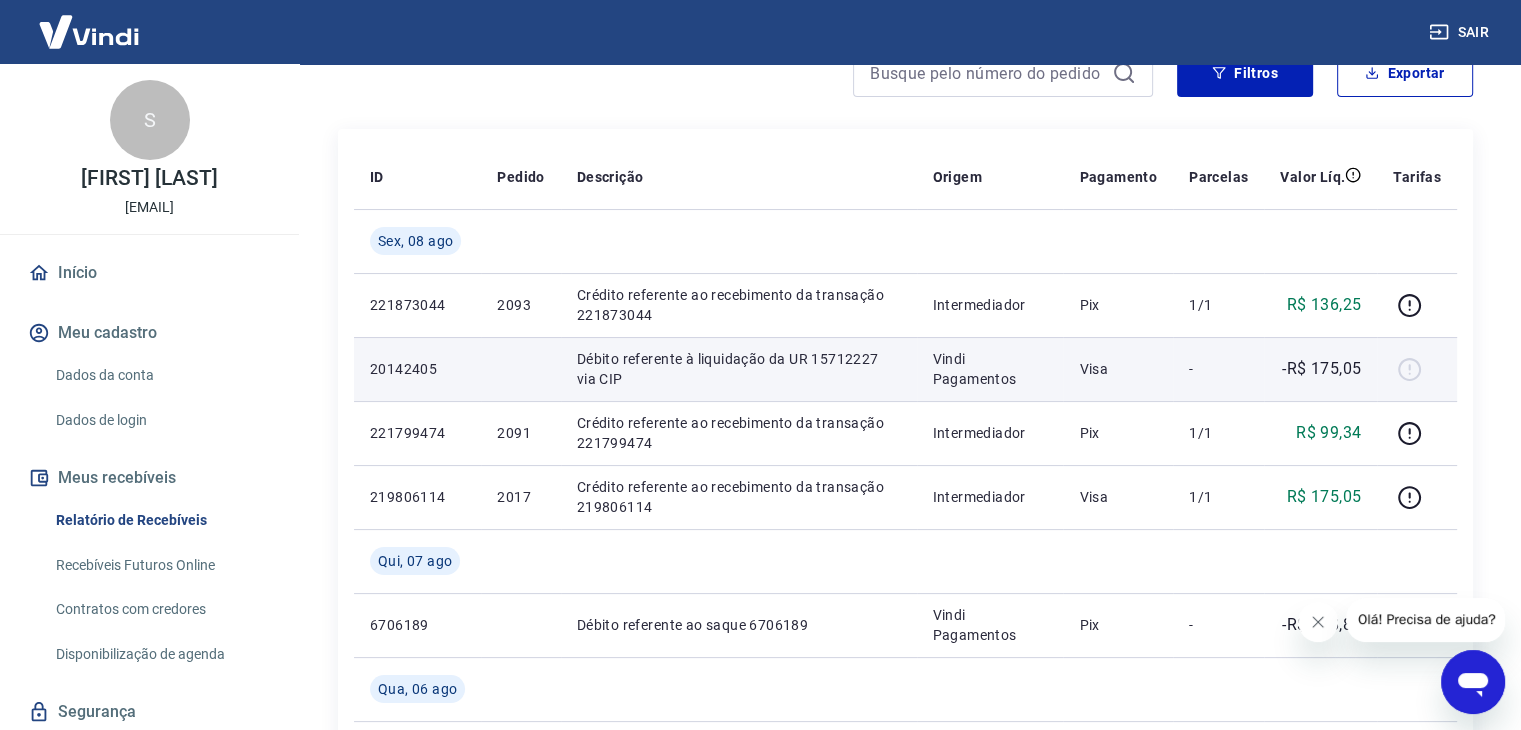 click on "Visa" at bounding box center [1118, 369] 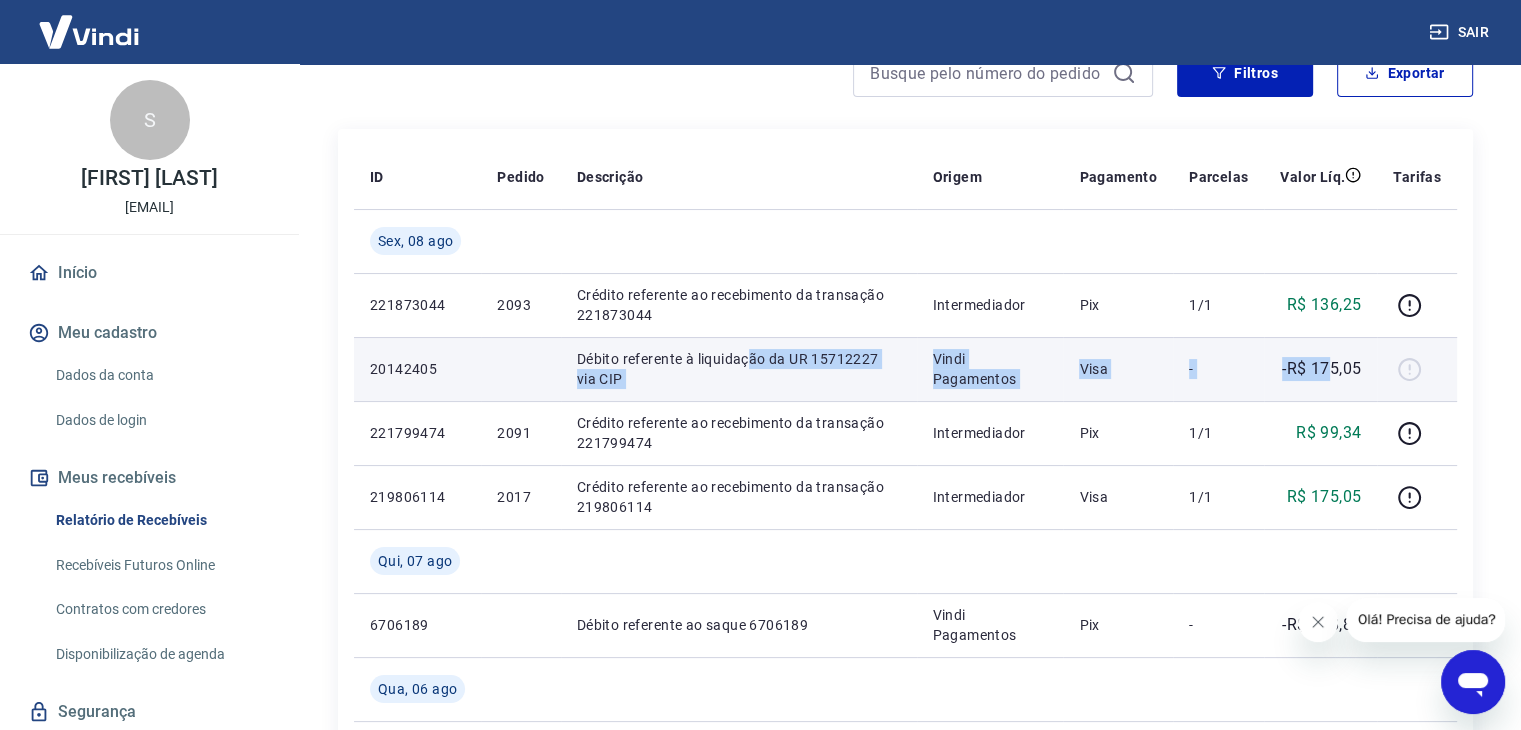 drag, startPoint x: 1331, startPoint y: 377, endPoint x: 745, endPoint y: 357, distance: 586.3412 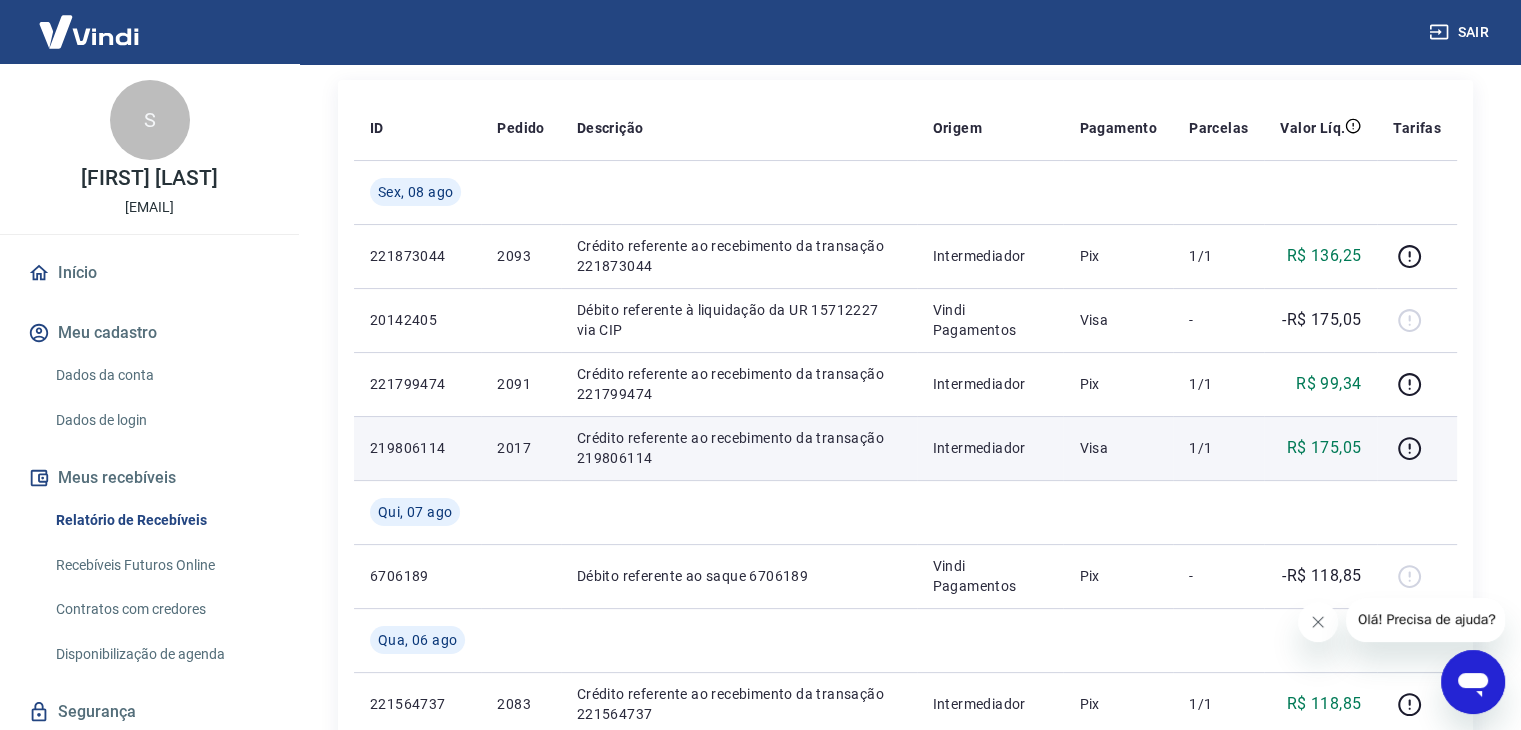 scroll, scrollTop: 200, scrollLeft: 0, axis: vertical 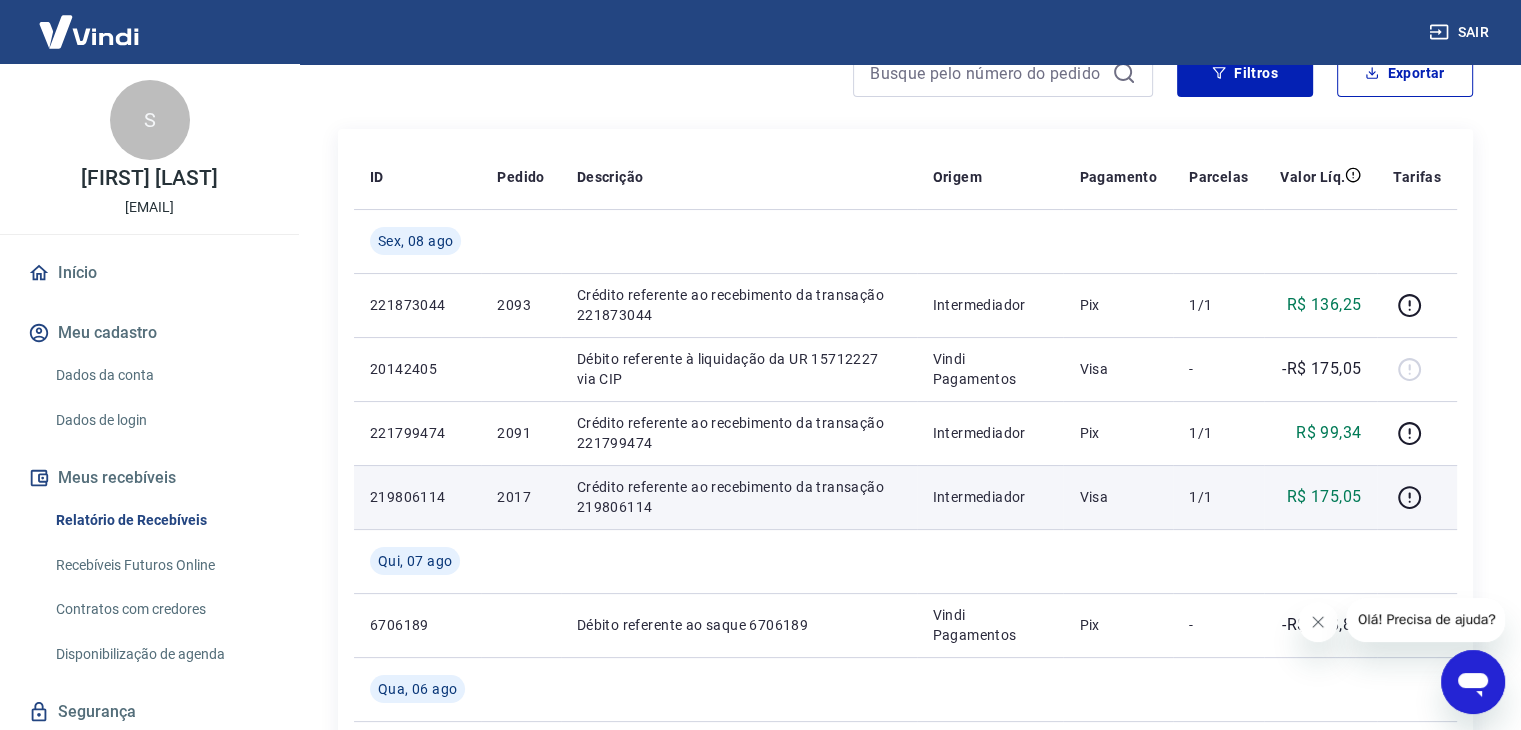 click on "Intermediador" at bounding box center (990, 497) 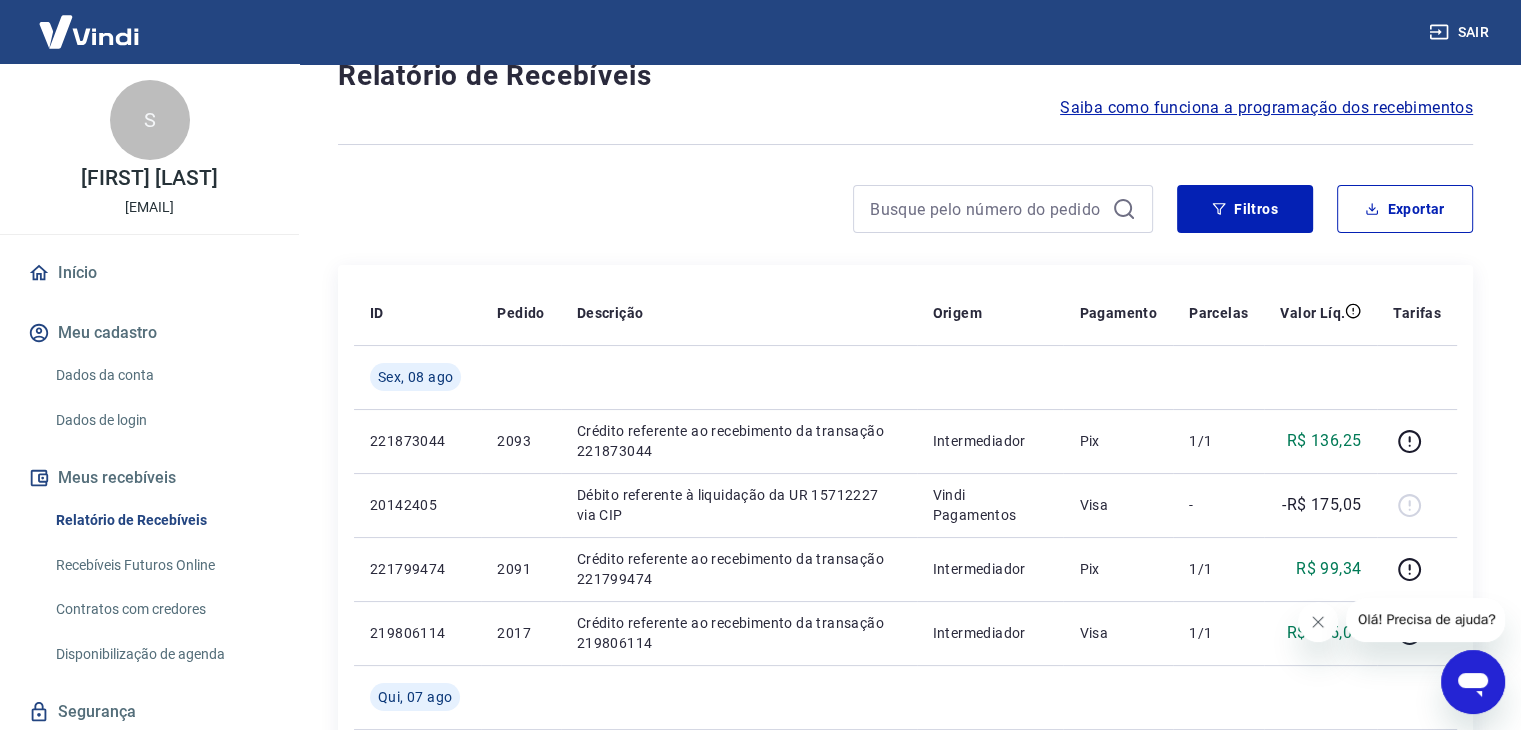 scroll, scrollTop: 0, scrollLeft: 0, axis: both 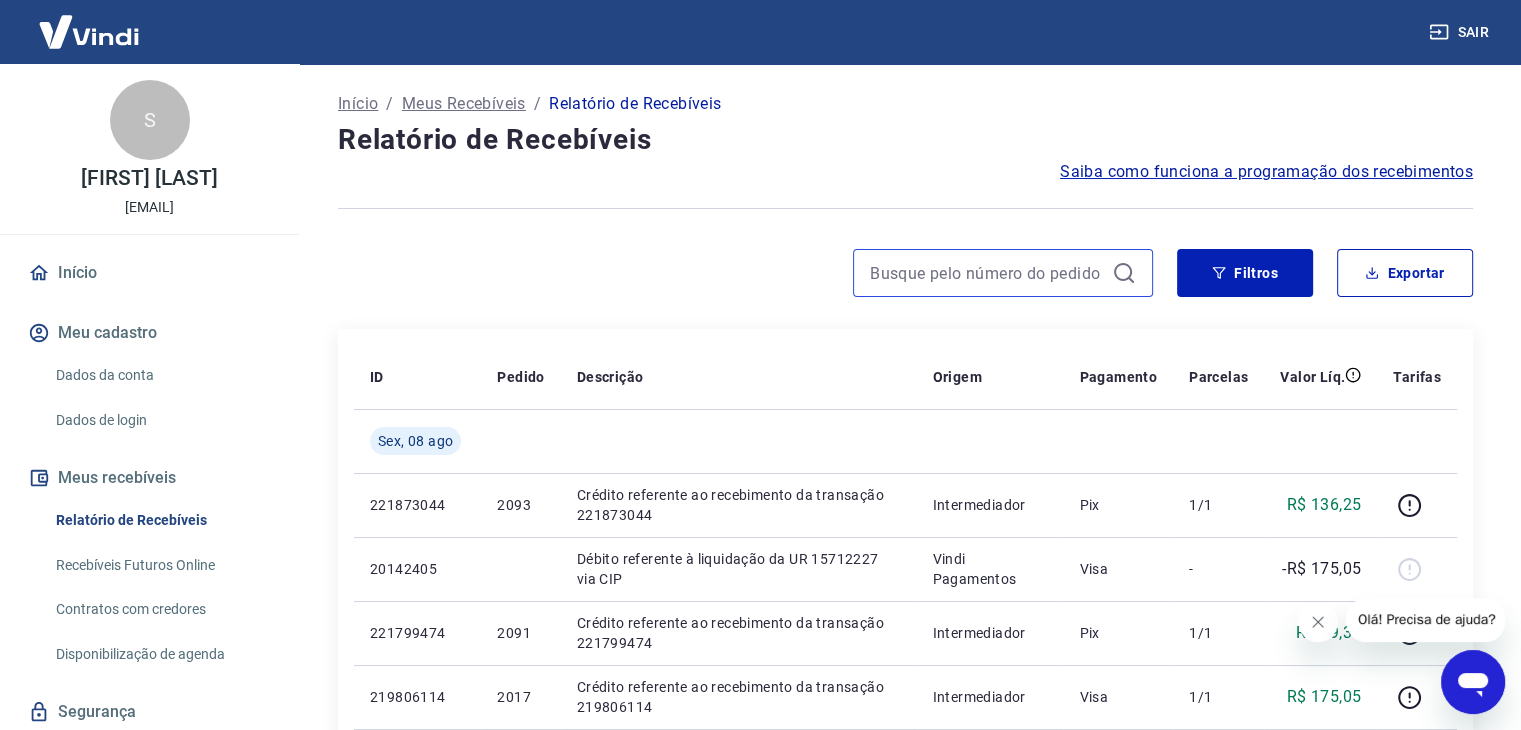 click at bounding box center [987, 273] 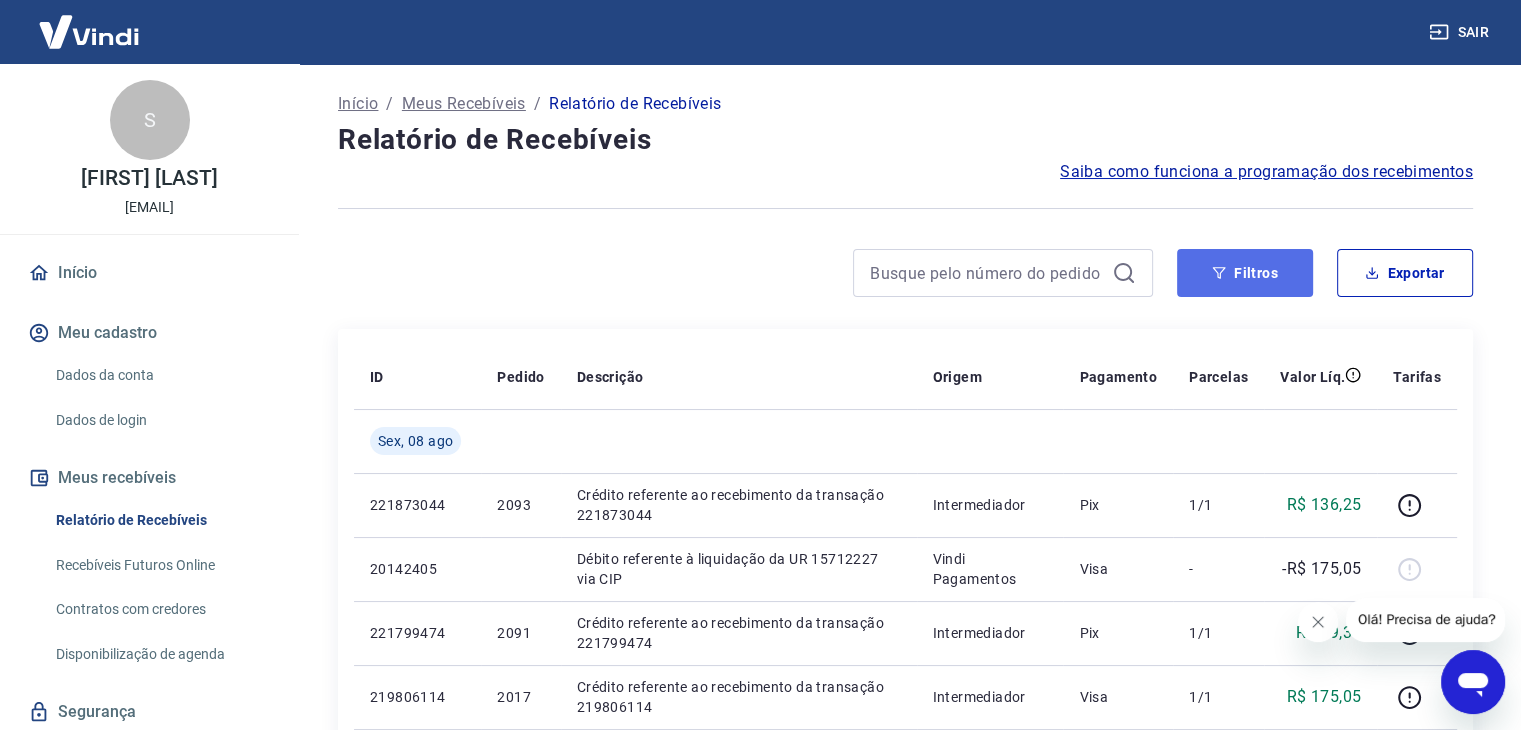 click on "Filtros" at bounding box center [1245, 273] 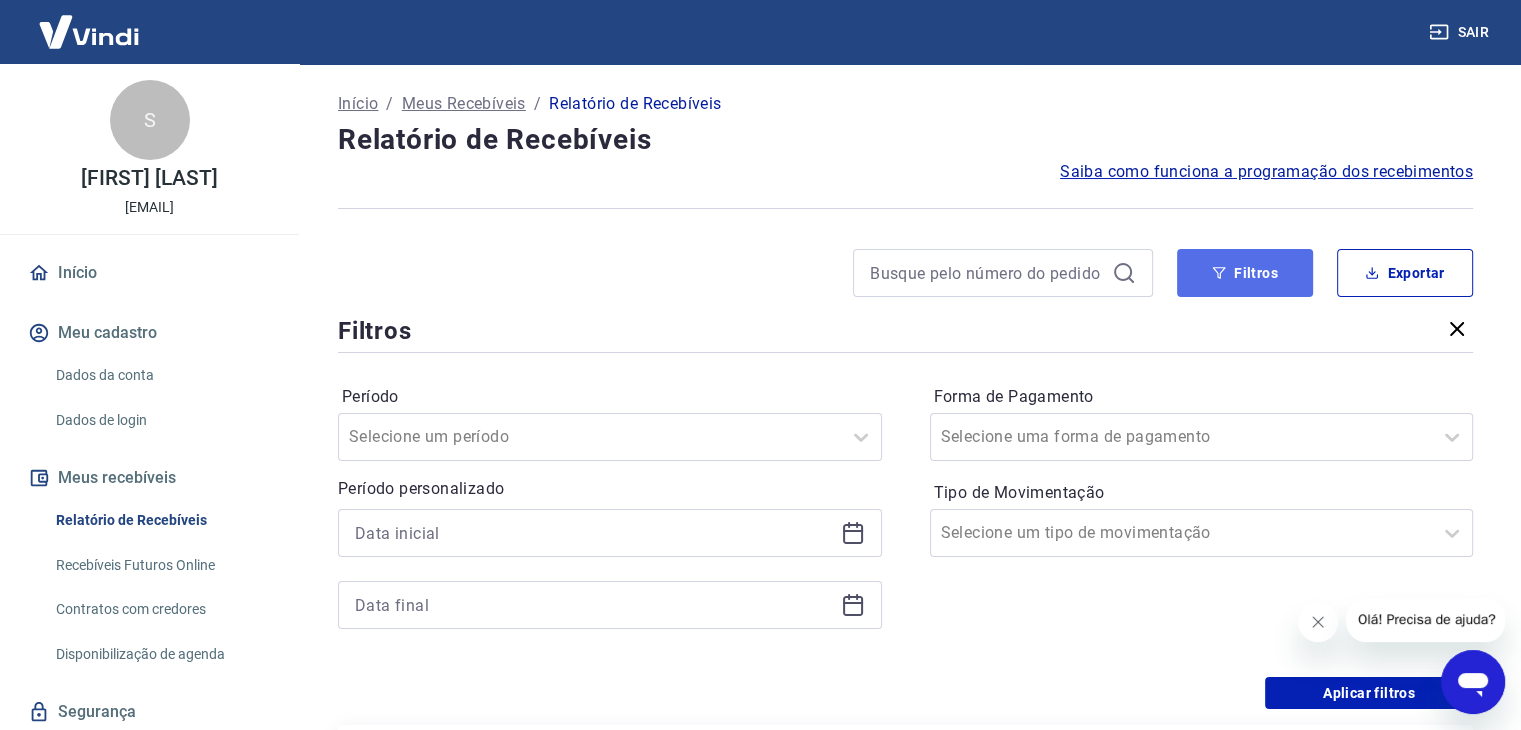 click on "Filtros" at bounding box center (1245, 273) 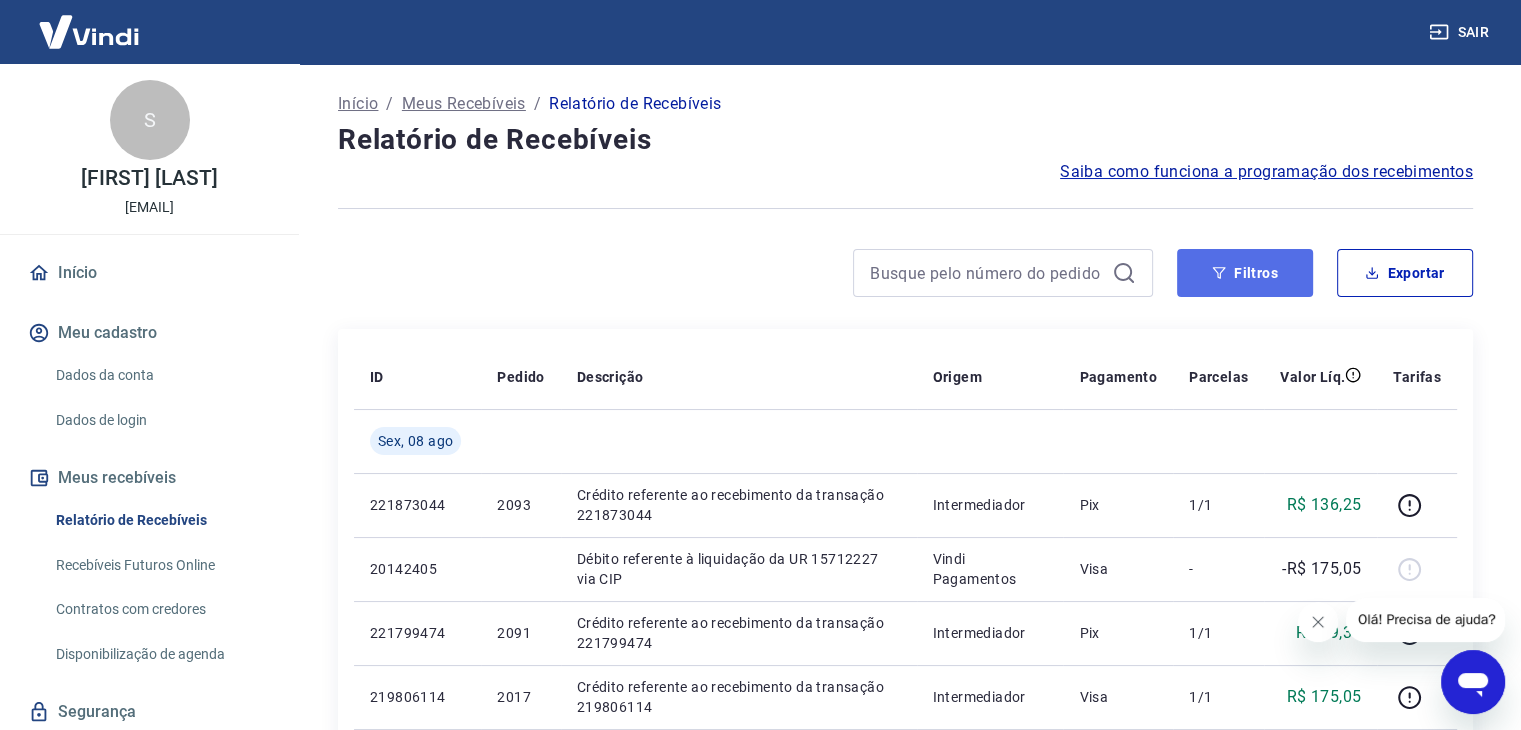 click on "Filtros" at bounding box center (1245, 273) 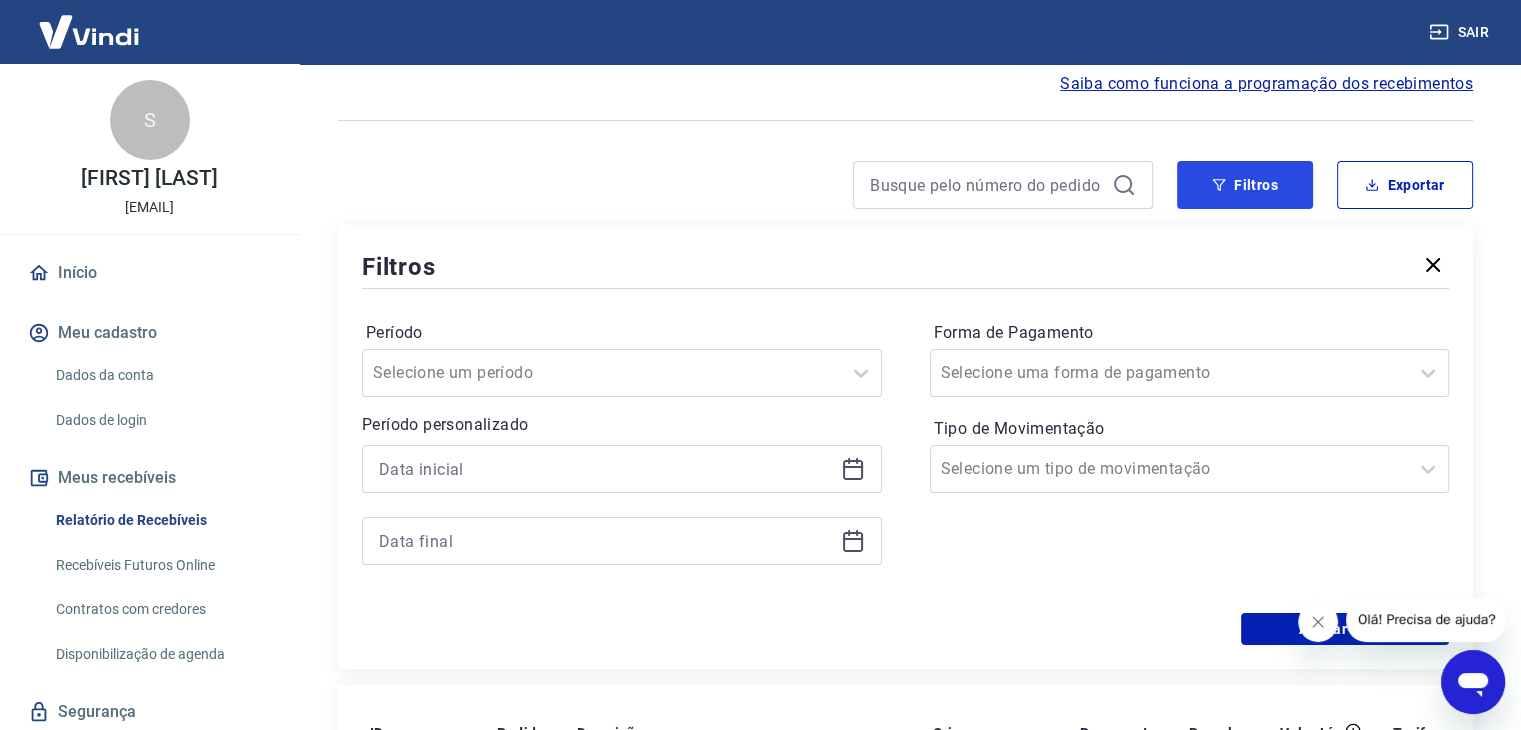 scroll, scrollTop: 200, scrollLeft: 0, axis: vertical 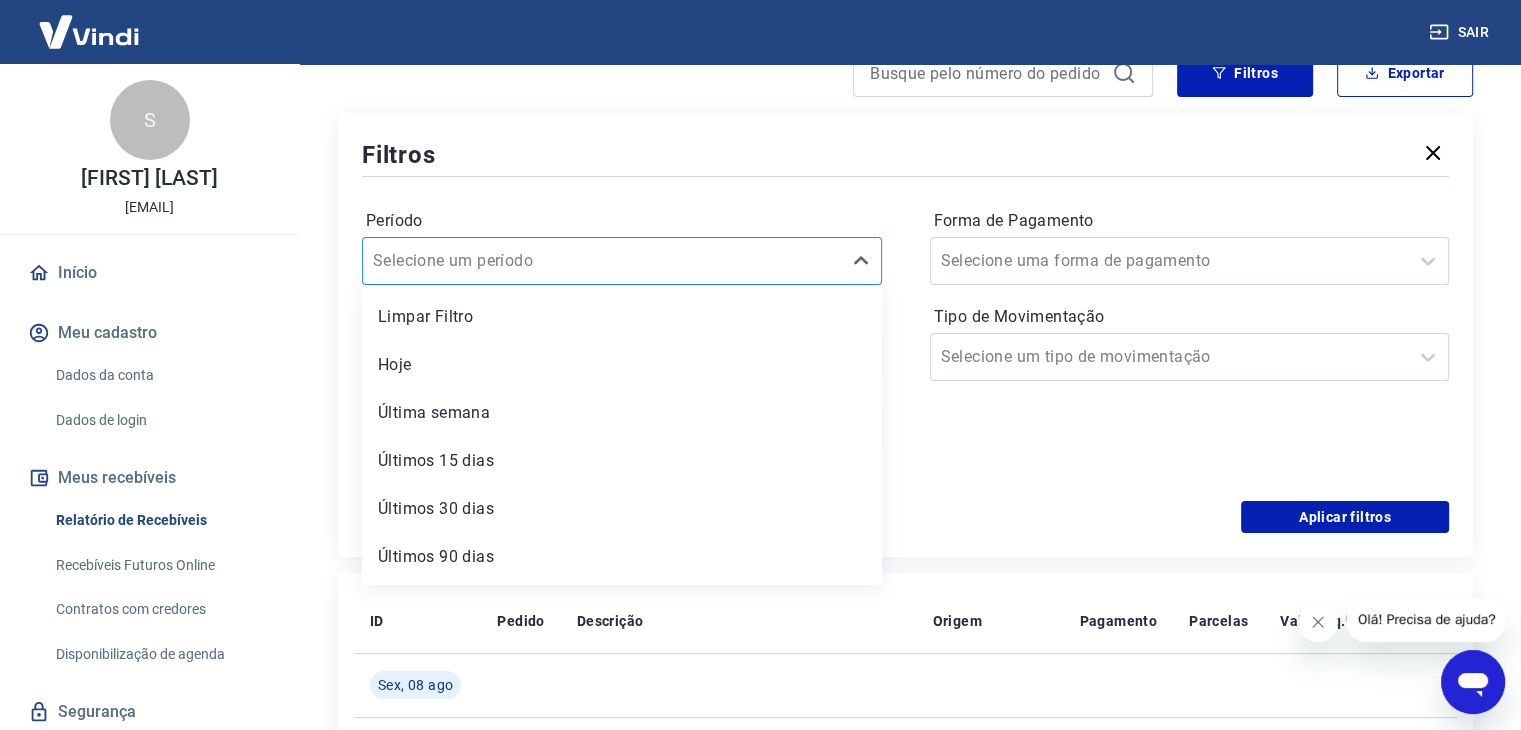 click on "Período" at bounding box center (474, 261) 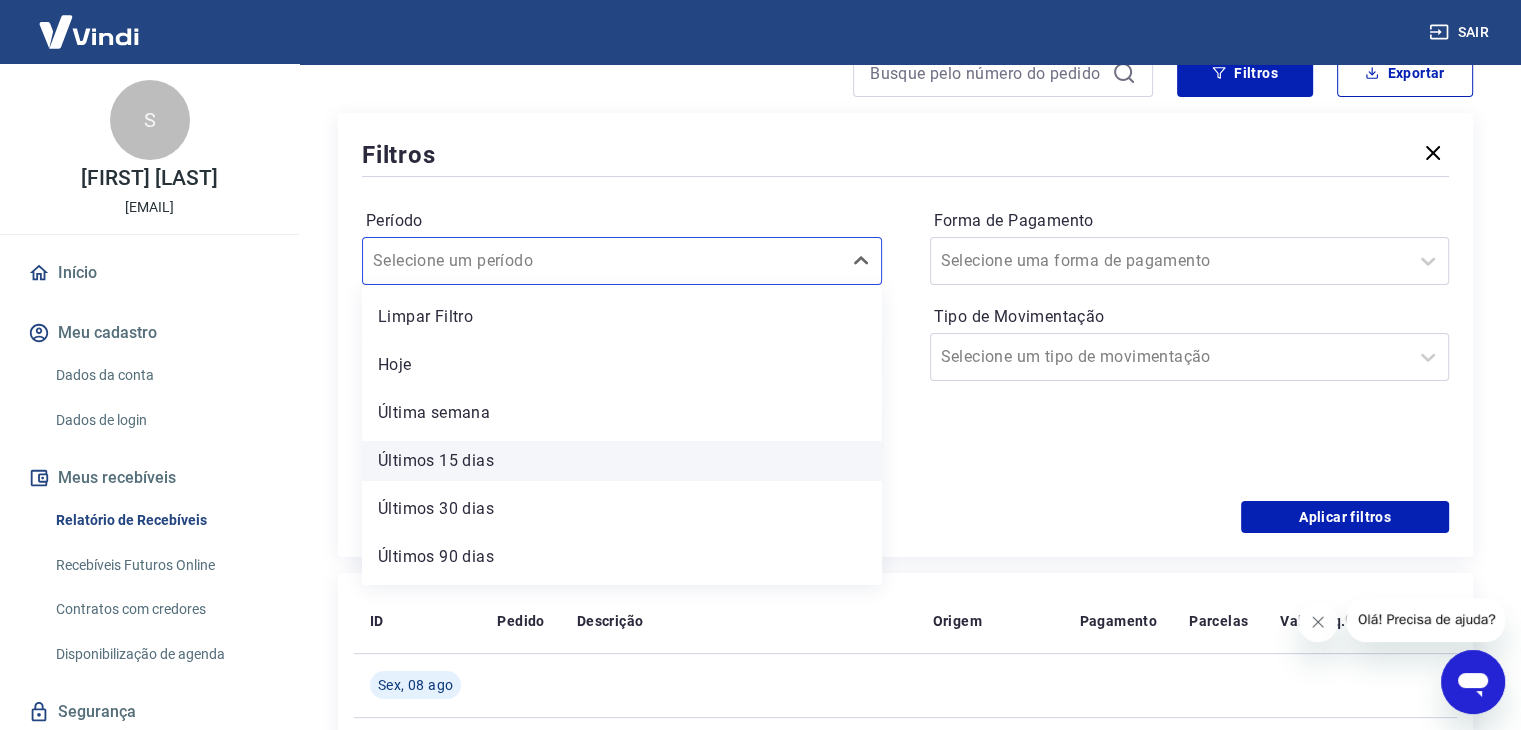 scroll, scrollTop: 44, scrollLeft: 0, axis: vertical 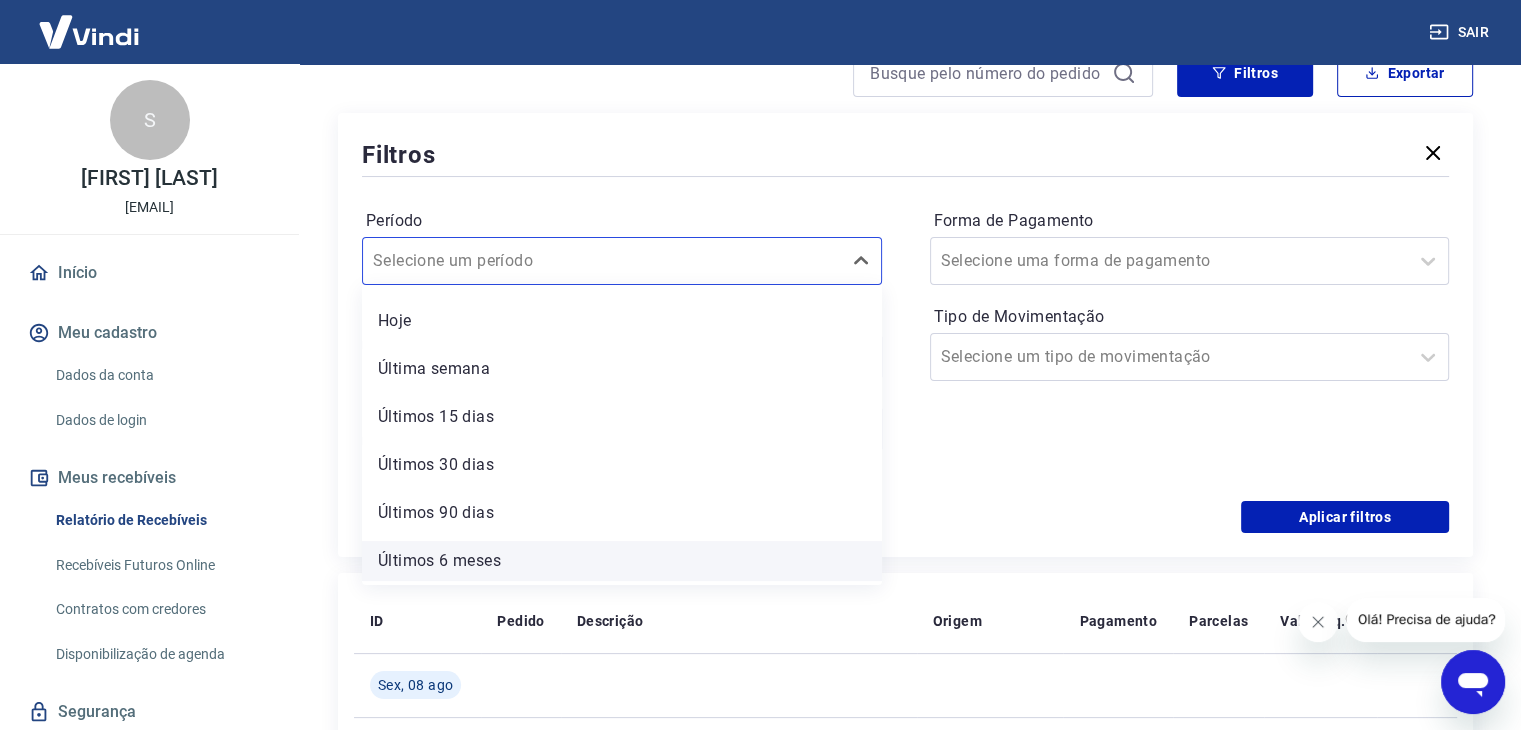 click on "Últimos 6 meses" at bounding box center [622, 561] 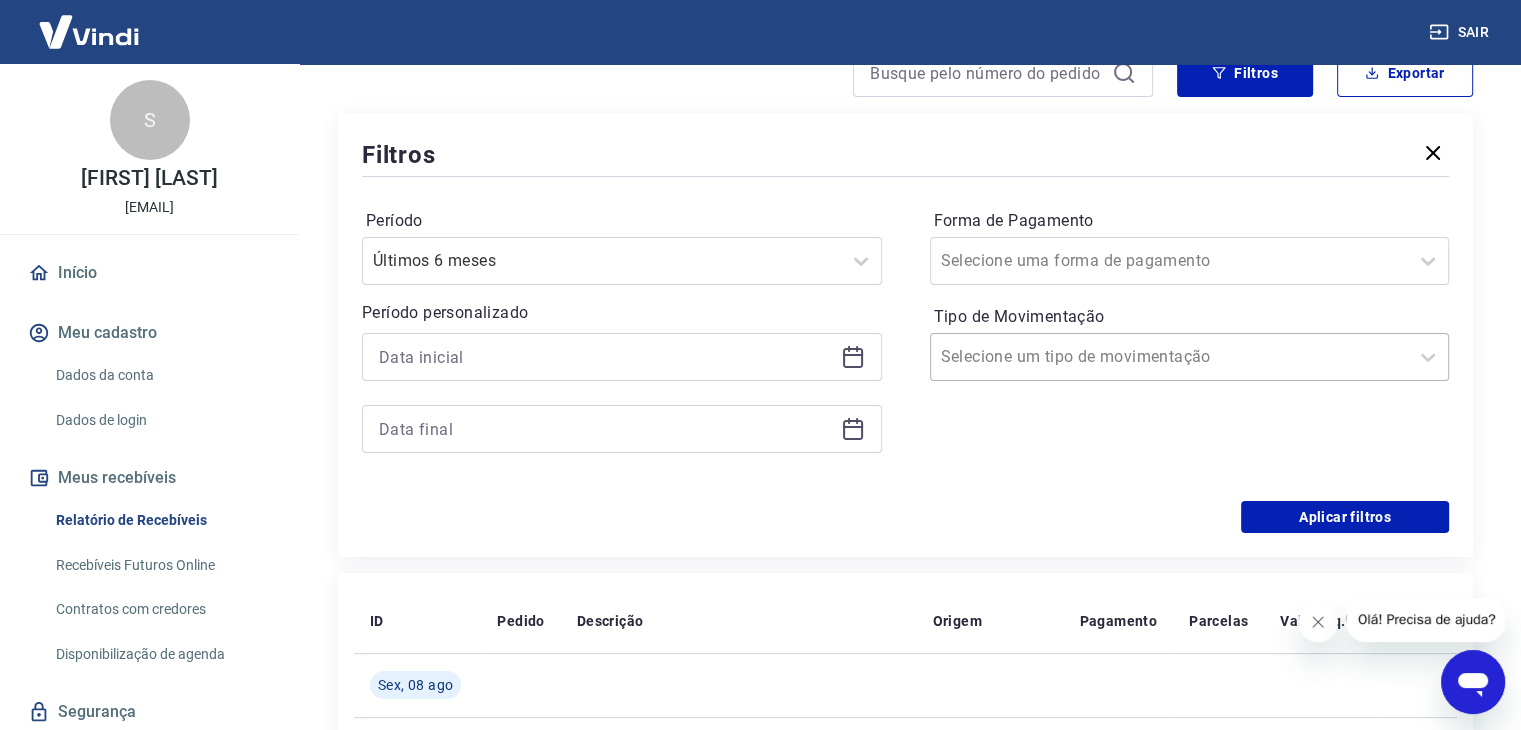 click on "Tipo de Movimentação" at bounding box center [1042, 357] 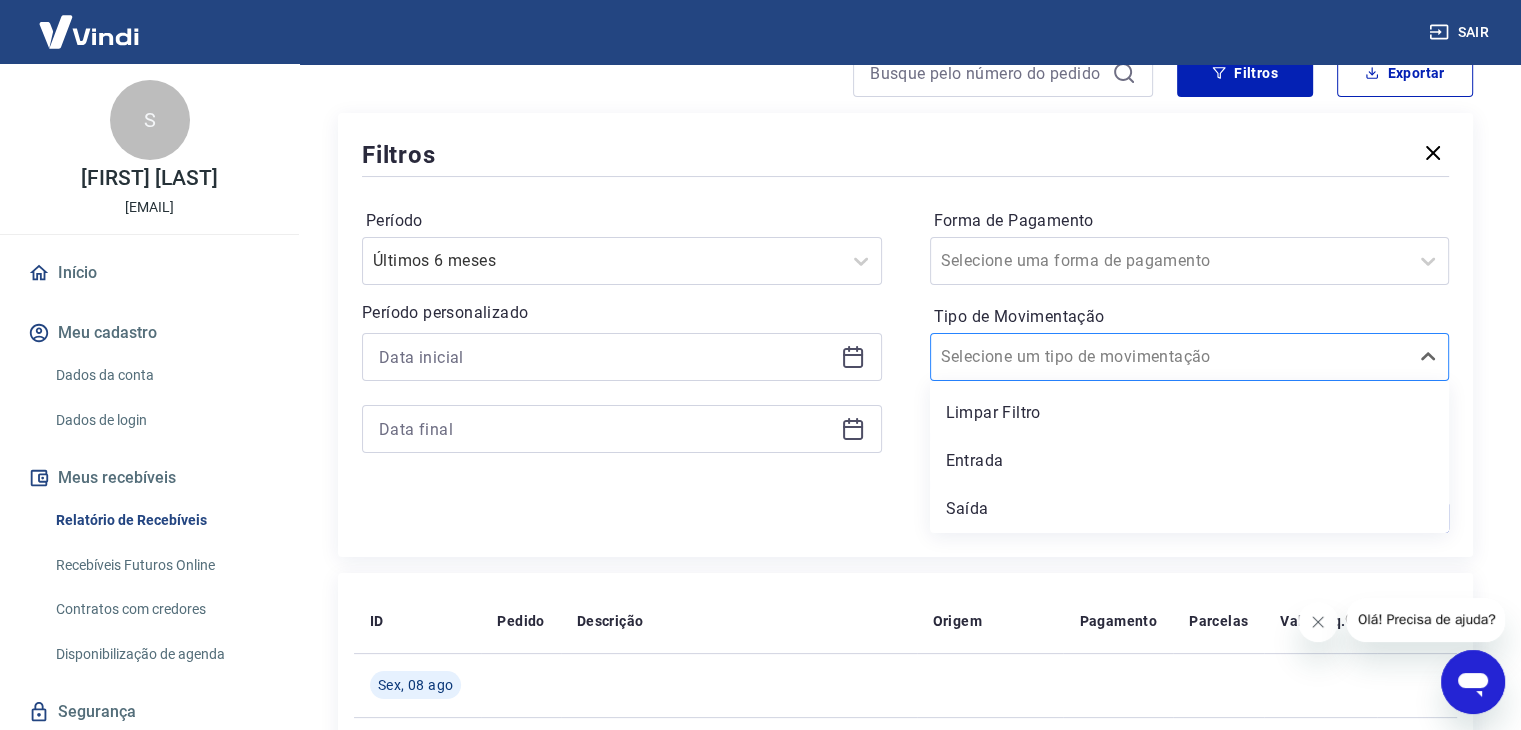 click on "Tipo de Movimentação" at bounding box center [1042, 357] 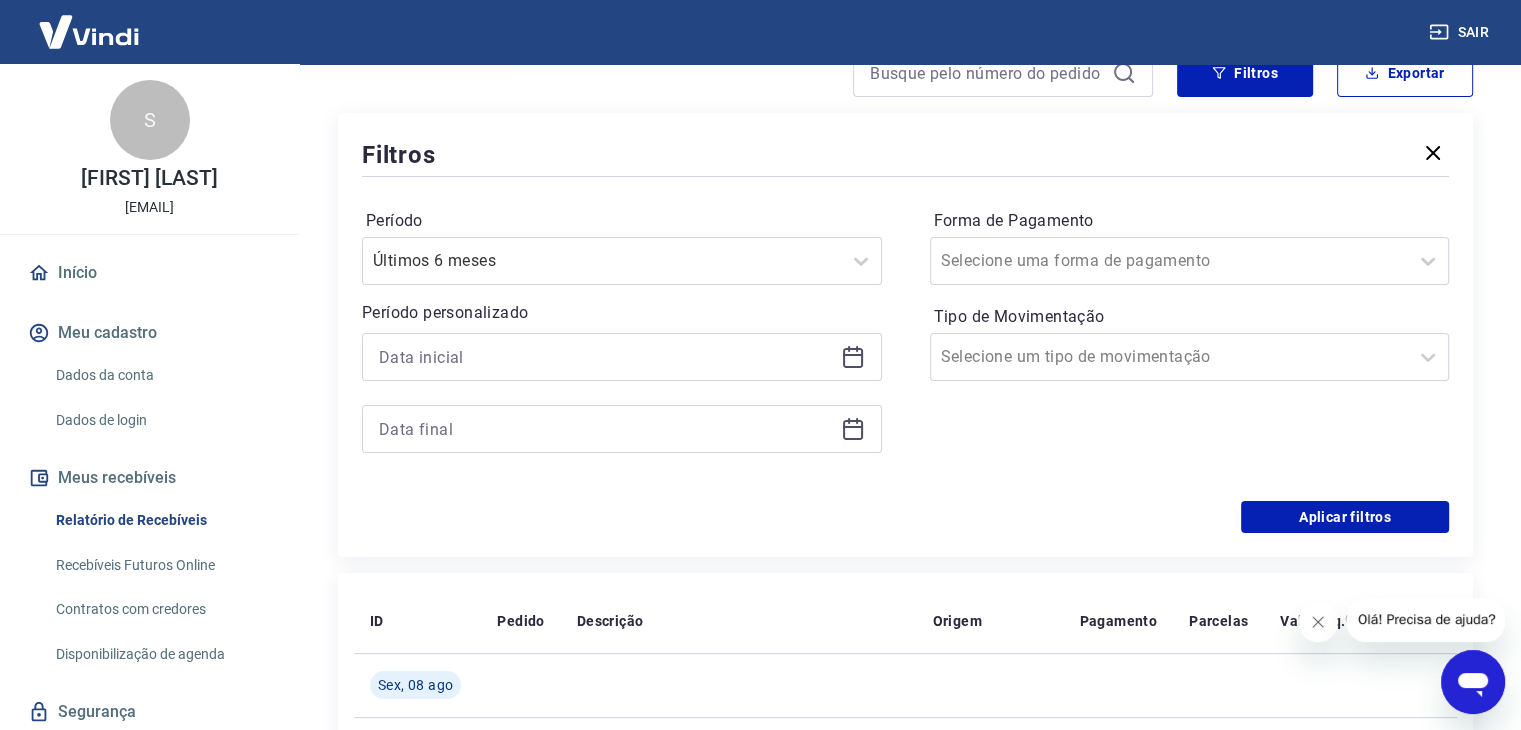 click on "Forma de Pagamento Selecione uma forma de pagamento Tipo de Movimentação Selecione um tipo de movimentação" at bounding box center [1190, 341] 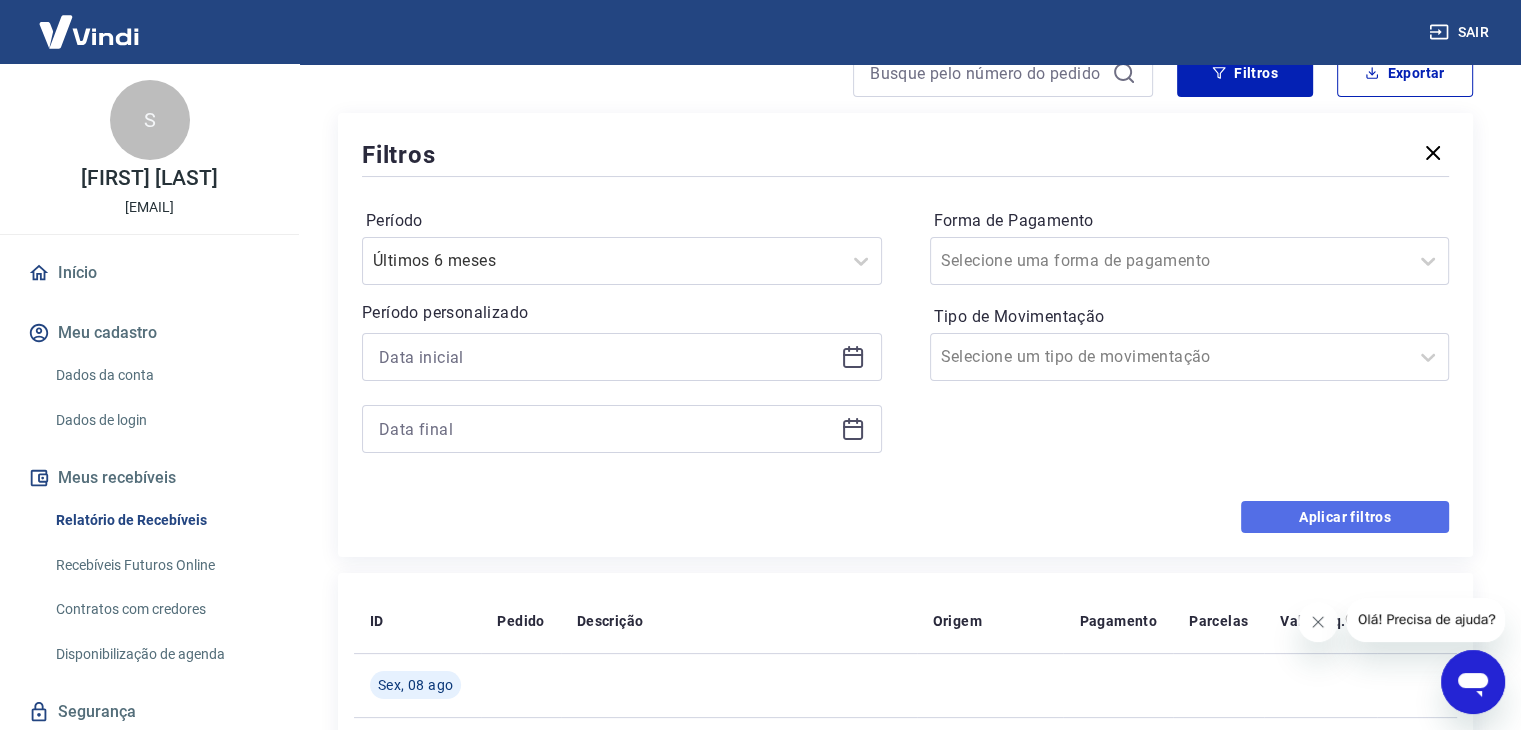 click on "Aplicar filtros" at bounding box center (1345, 517) 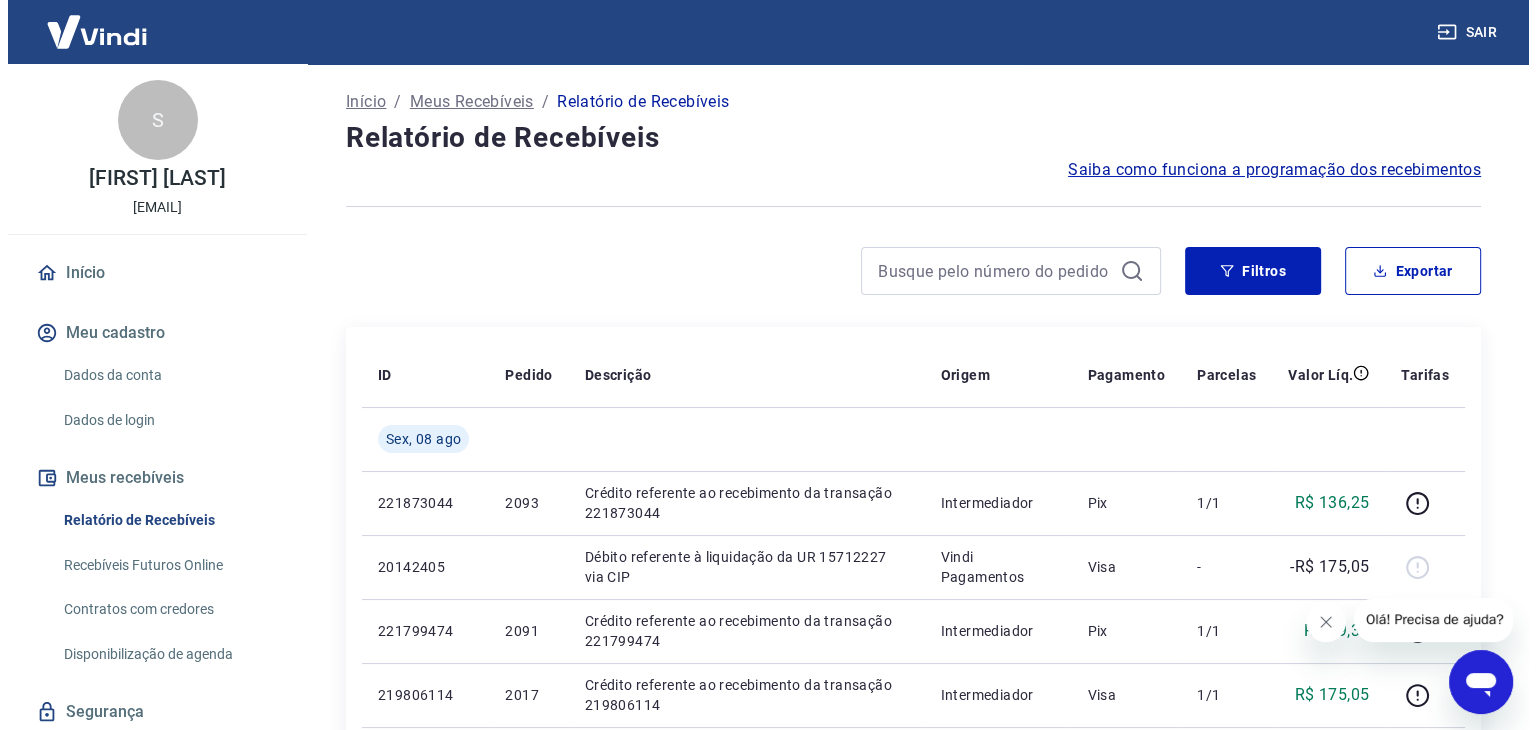 scroll, scrollTop: 0, scrollLeft: 0, axis: both 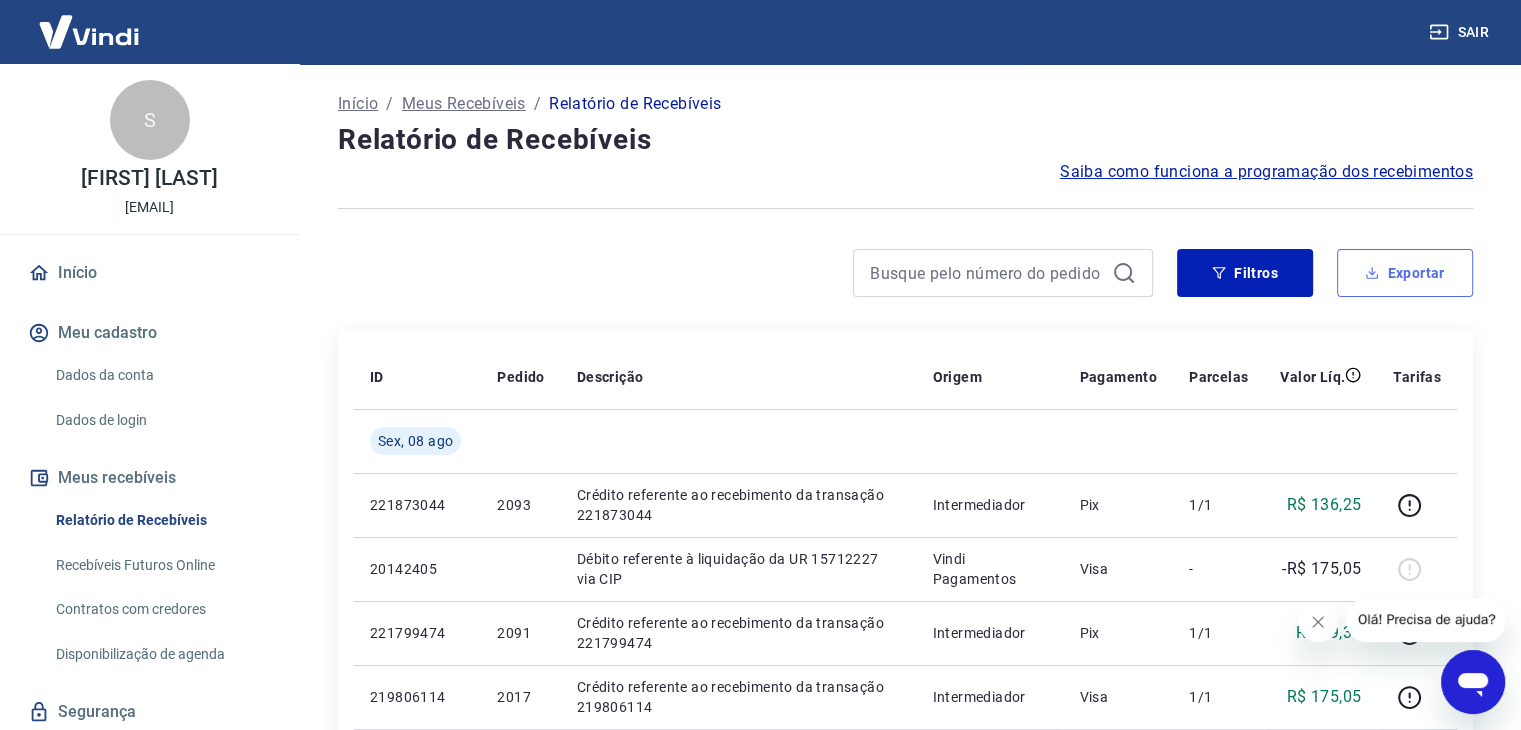 click 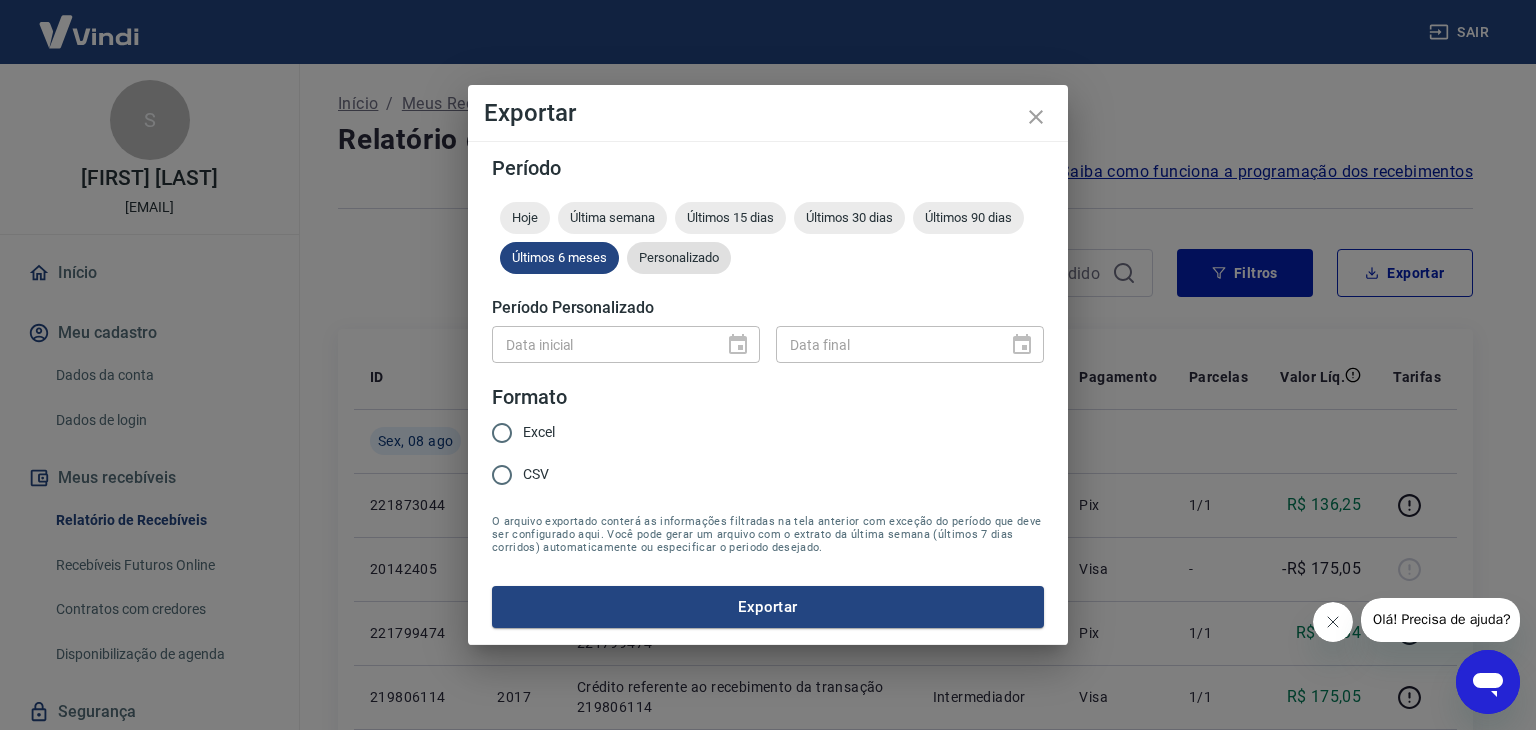 click on "Personalizado" at bounding box center [679, 257] 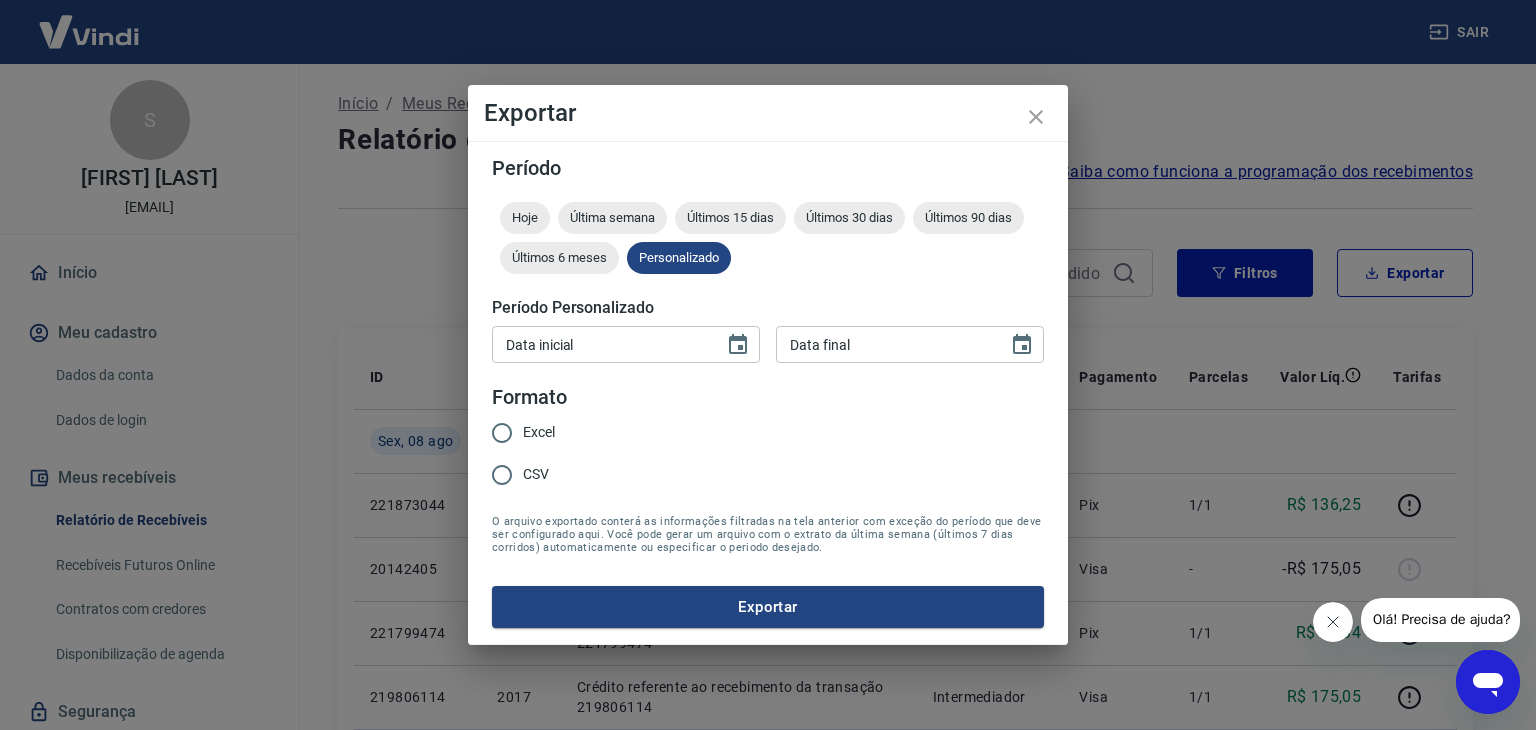type on "DD/MM/YYYY" 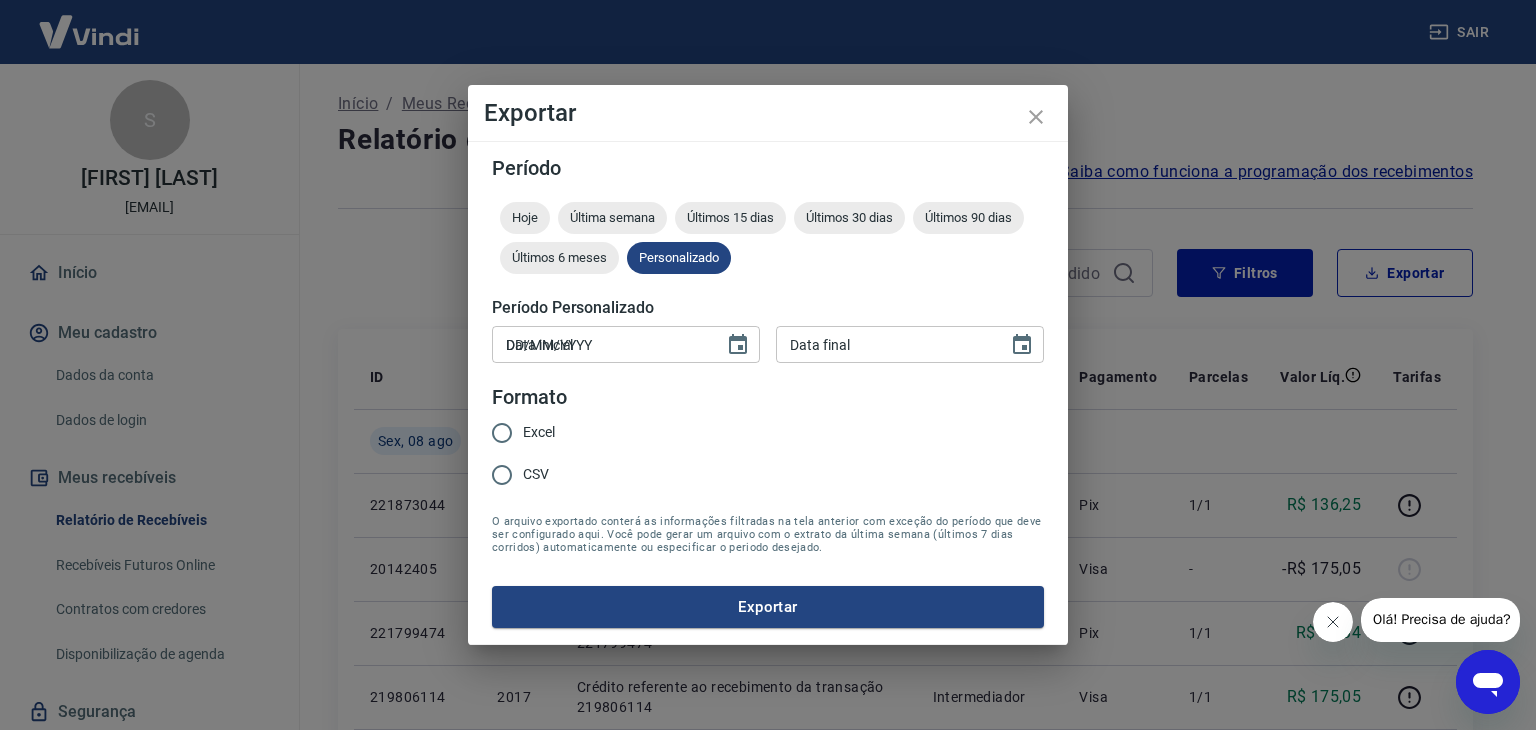 click on "DD/MM/YYYY" at bounding box center [601, 344] 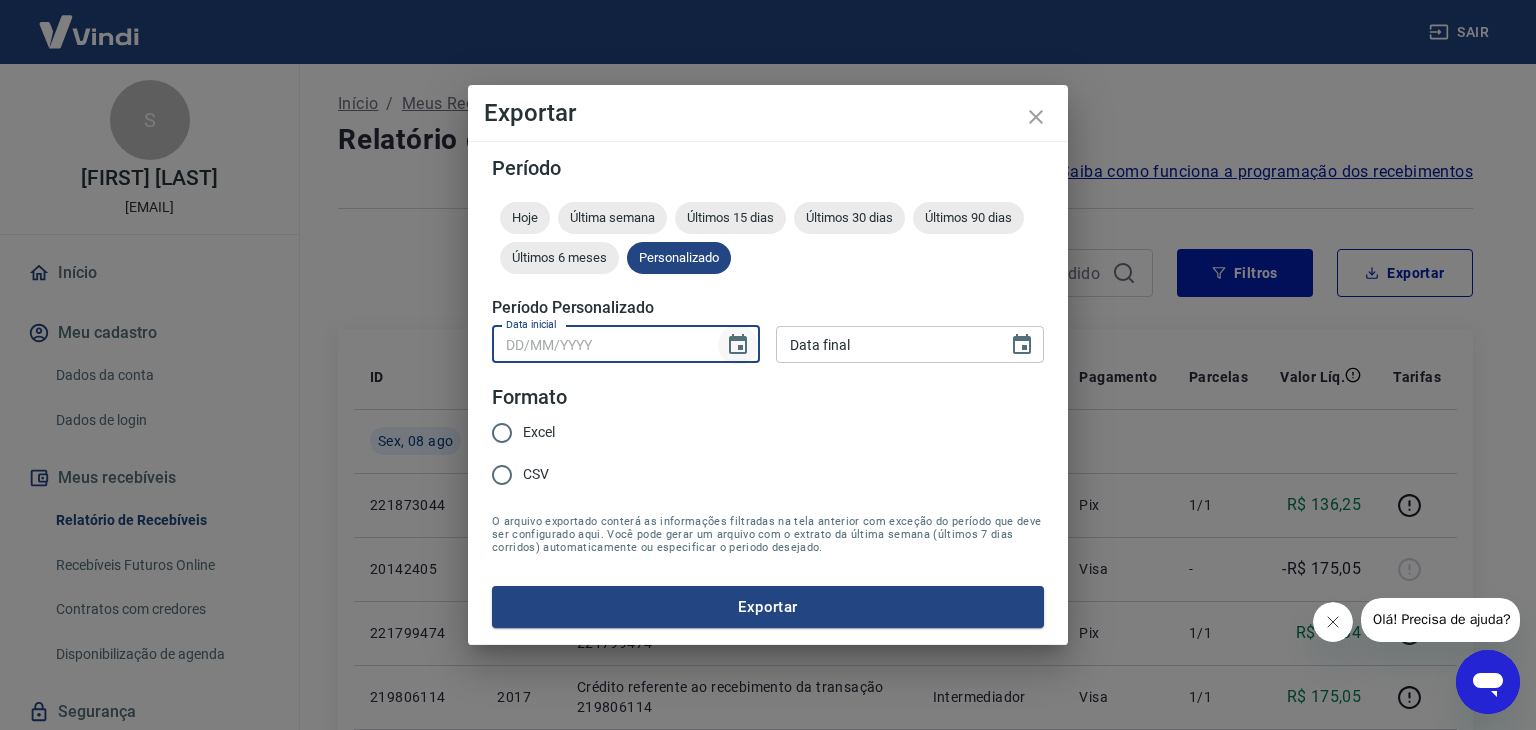 click 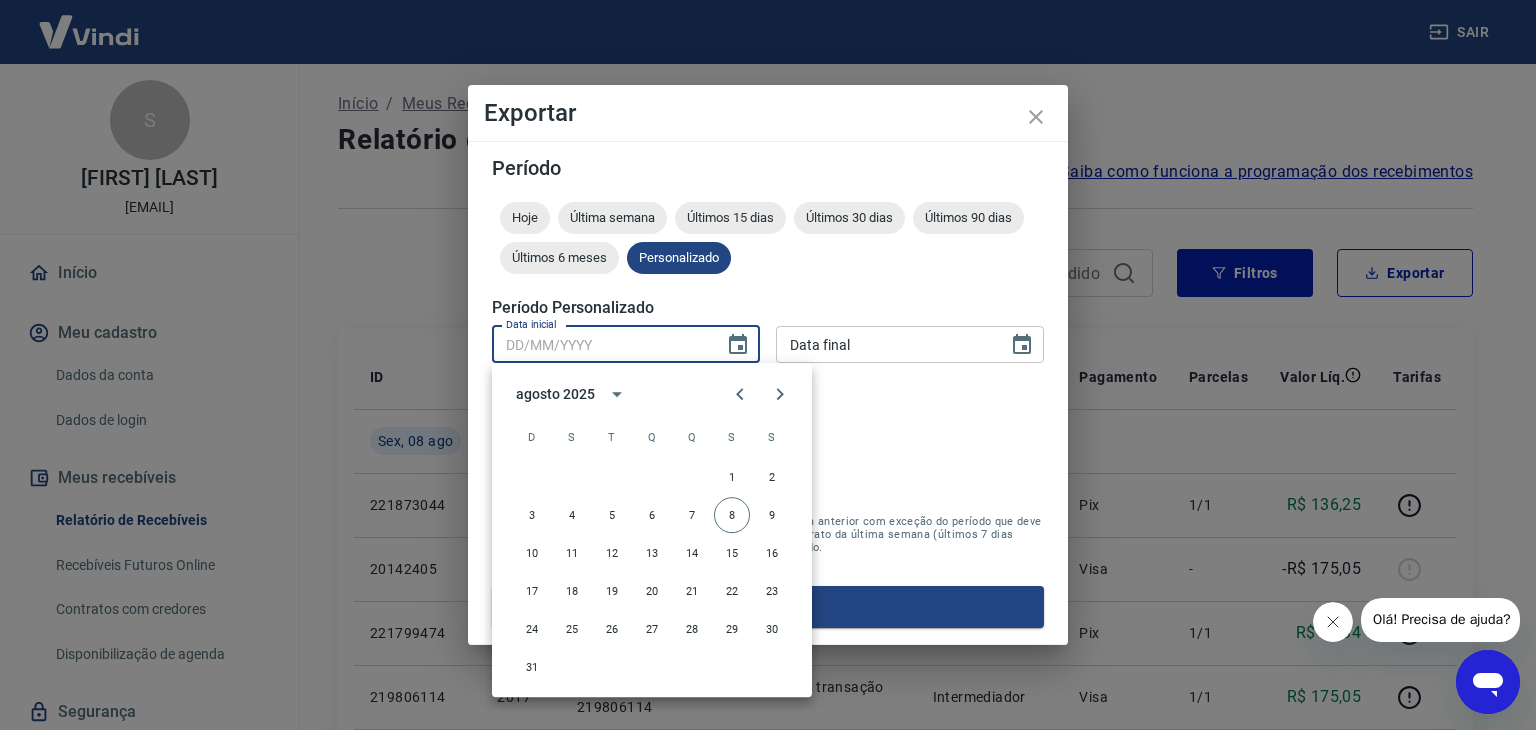 click on "agosto 2025" at bounding box center [555, 394] 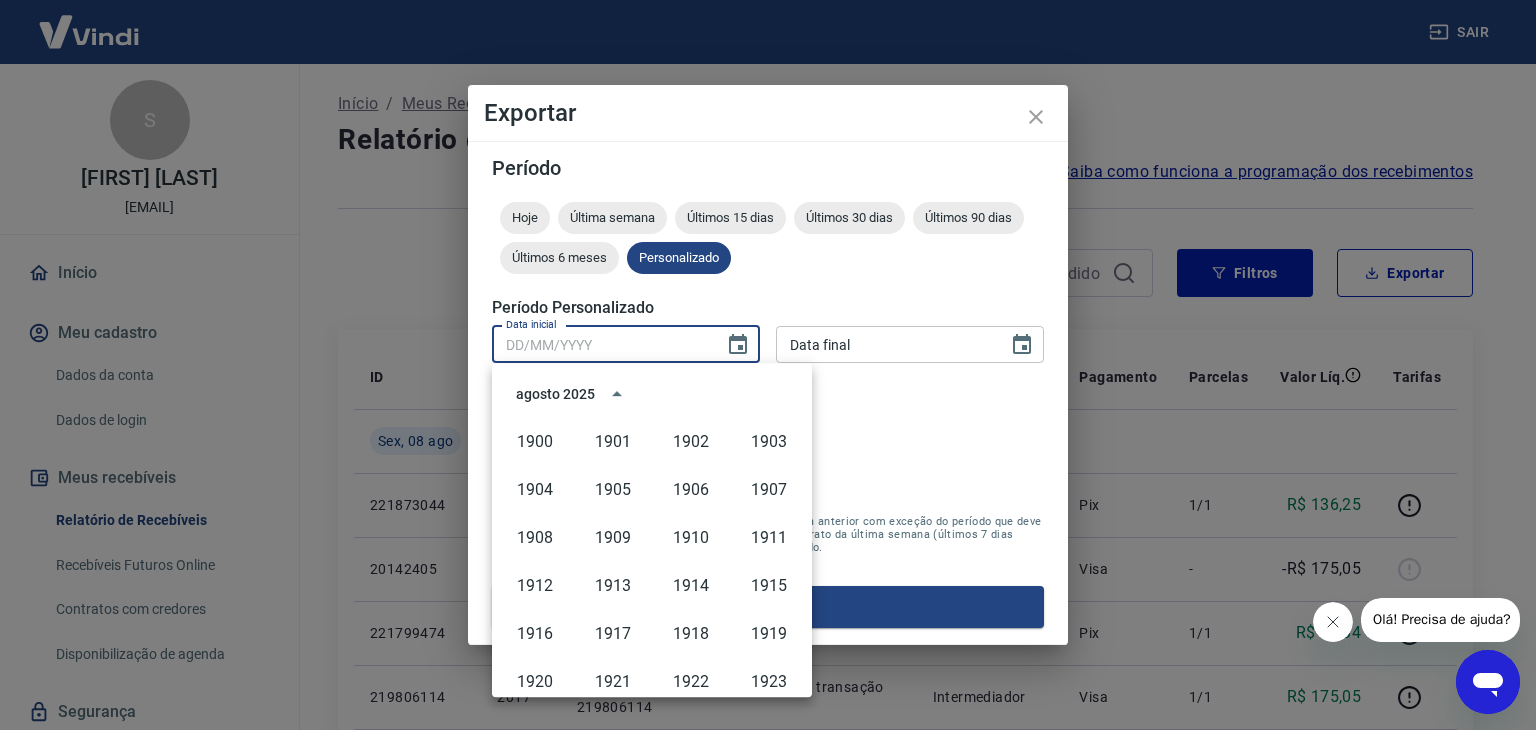 scroll, scrollTop: 1372, scrollLeft: 0, axis: vertical 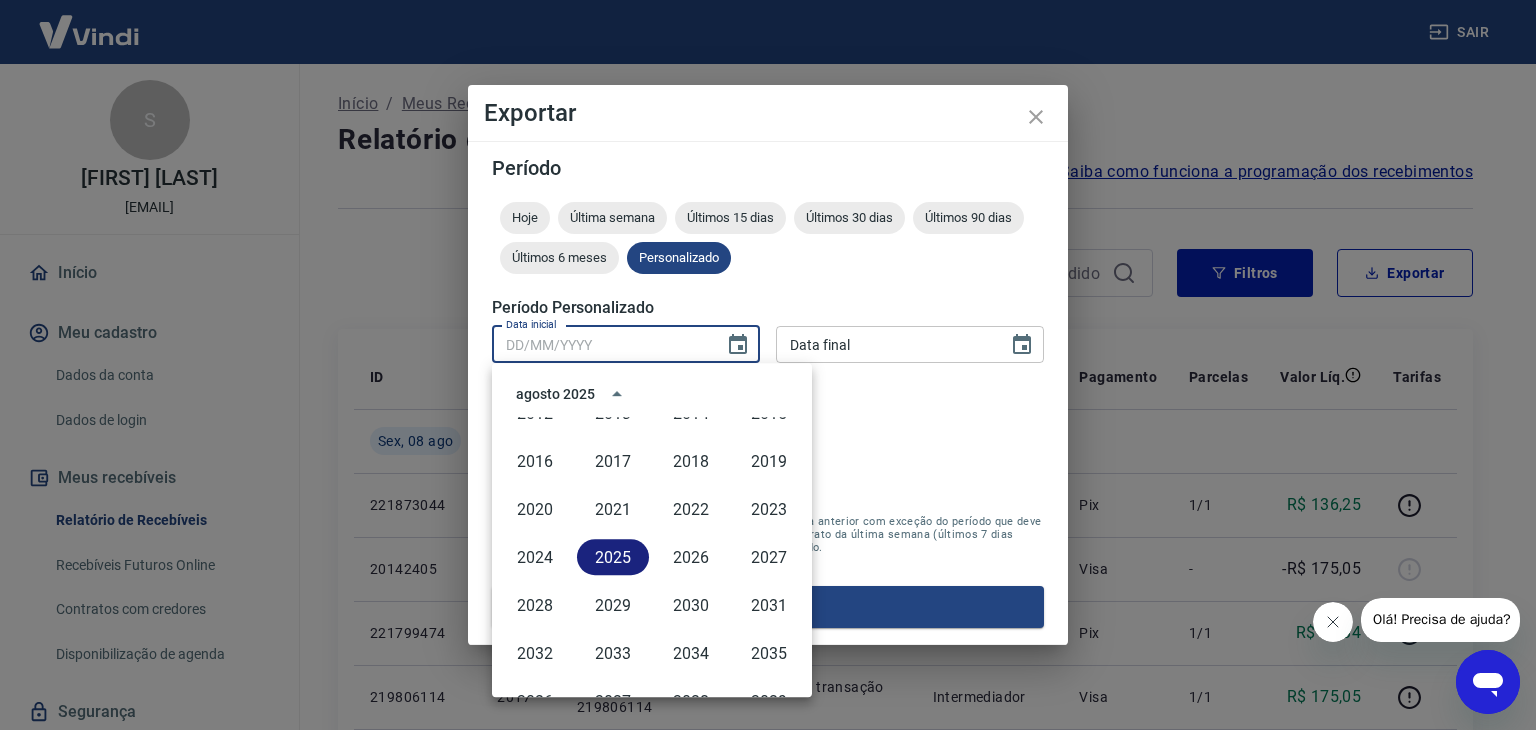 click on "2025" at bounding box center [613, 557] 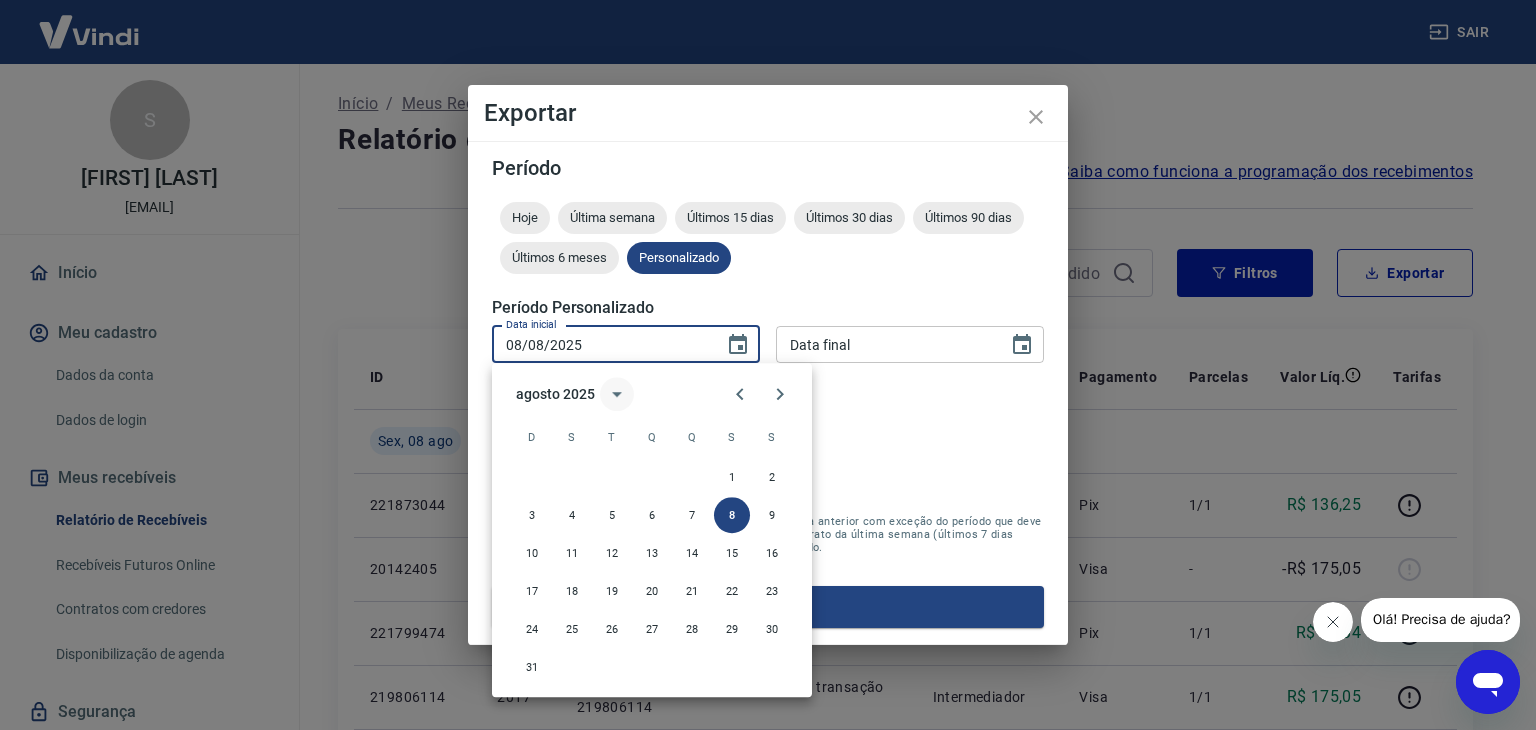click 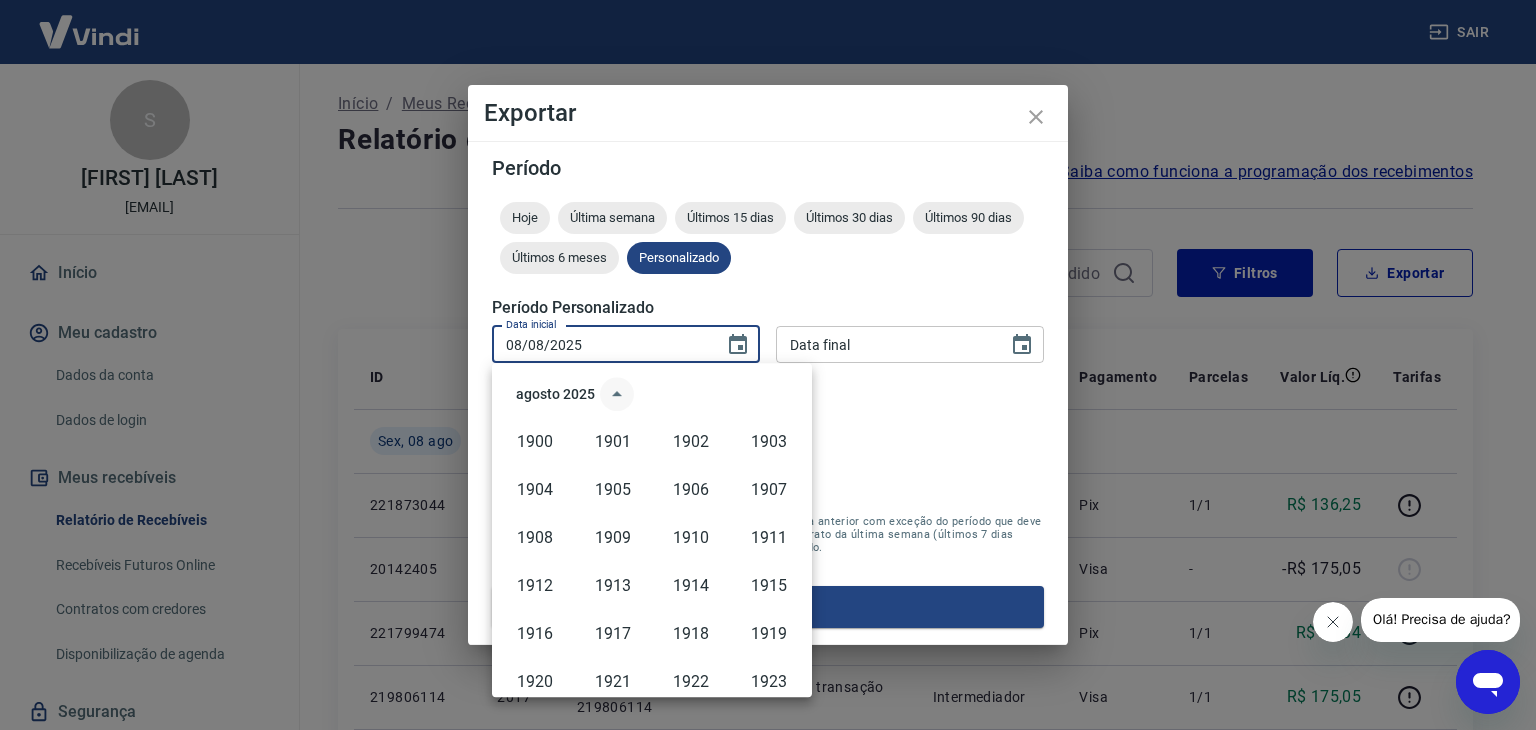 scroll, scrollTop: 1372, scrollLeft: 0, axis: vertical 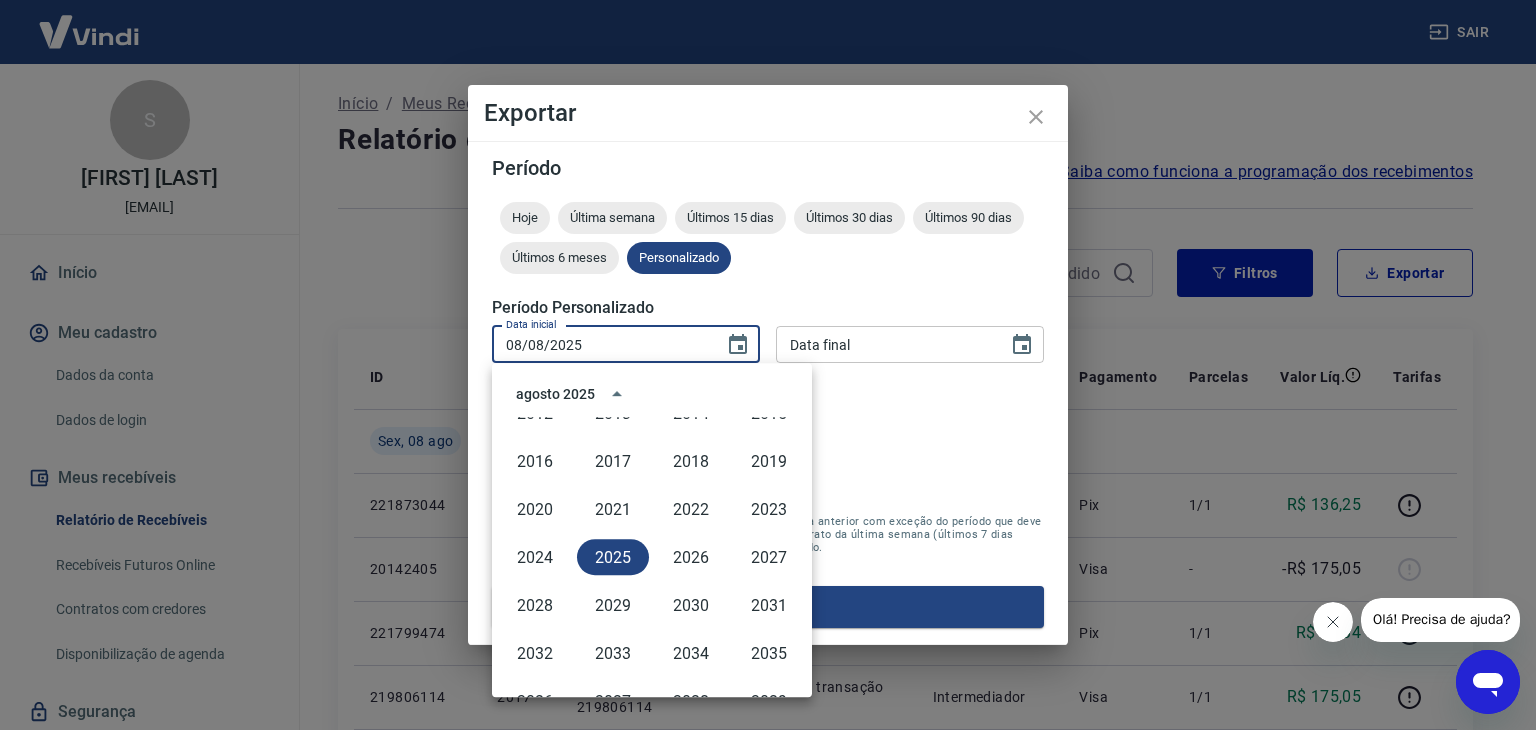 click on "agosto 2025" at bounding box center [555, 394] 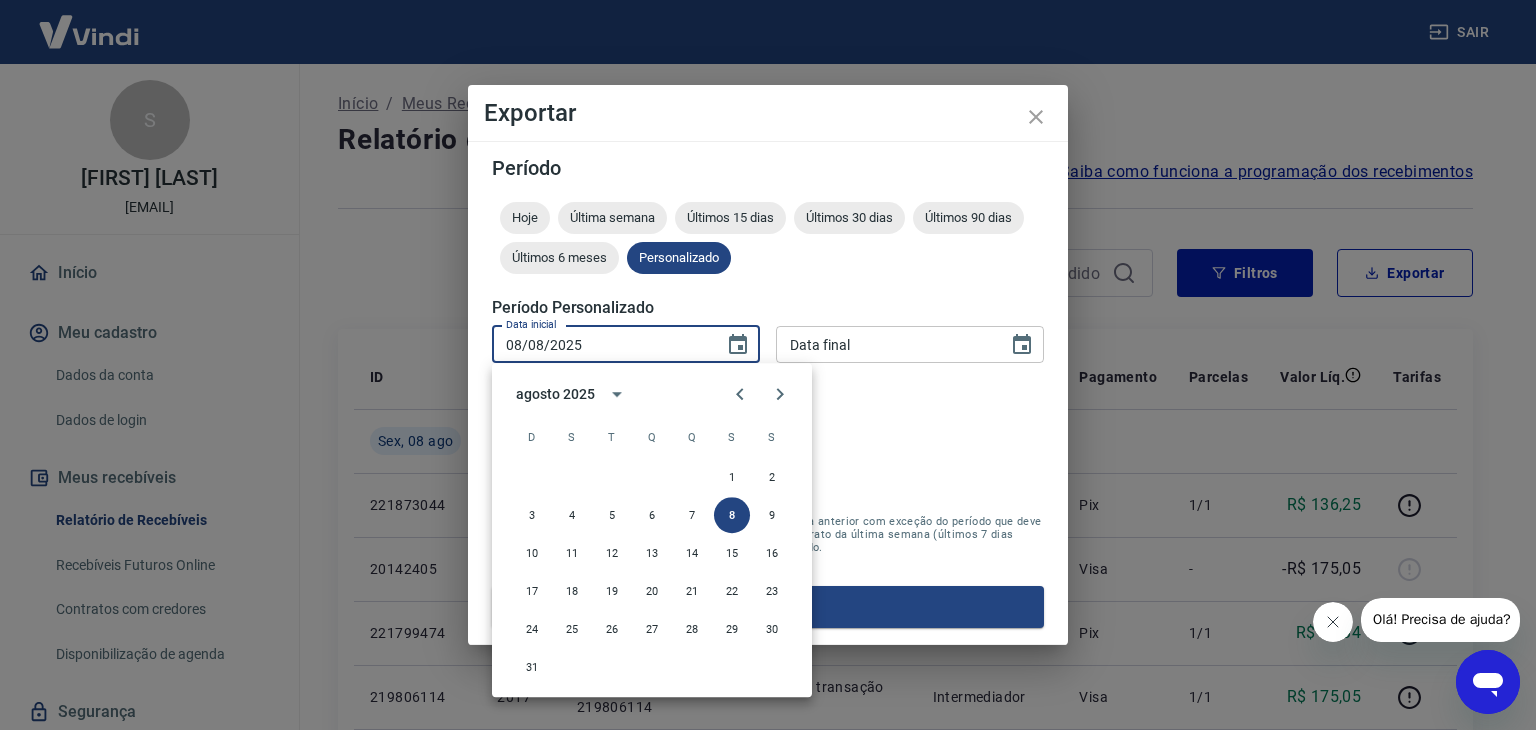 click on "agosto 2025" at bounding box center (555, 394) 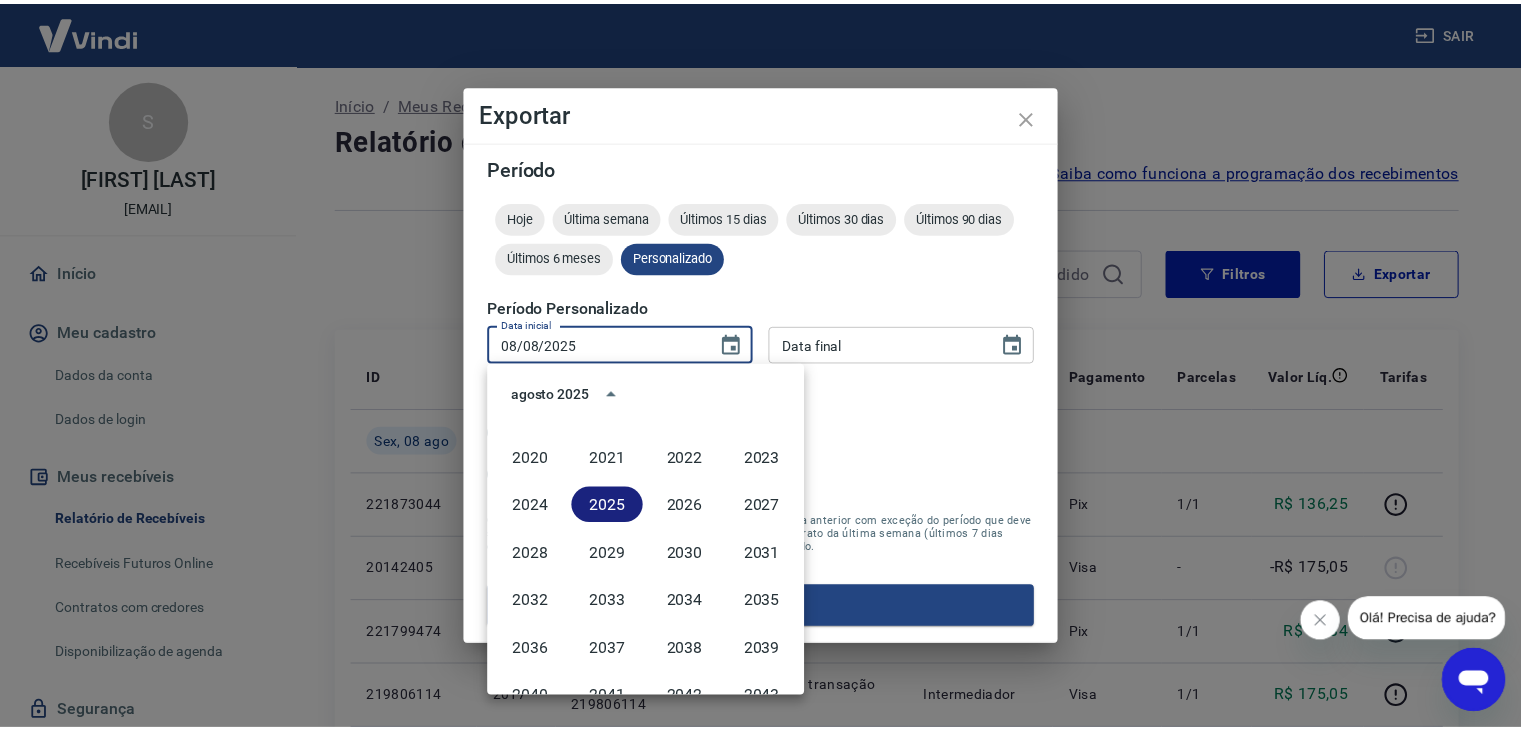scroll, scrollTop: 1472, scrollLeft: 0, axis: vertical 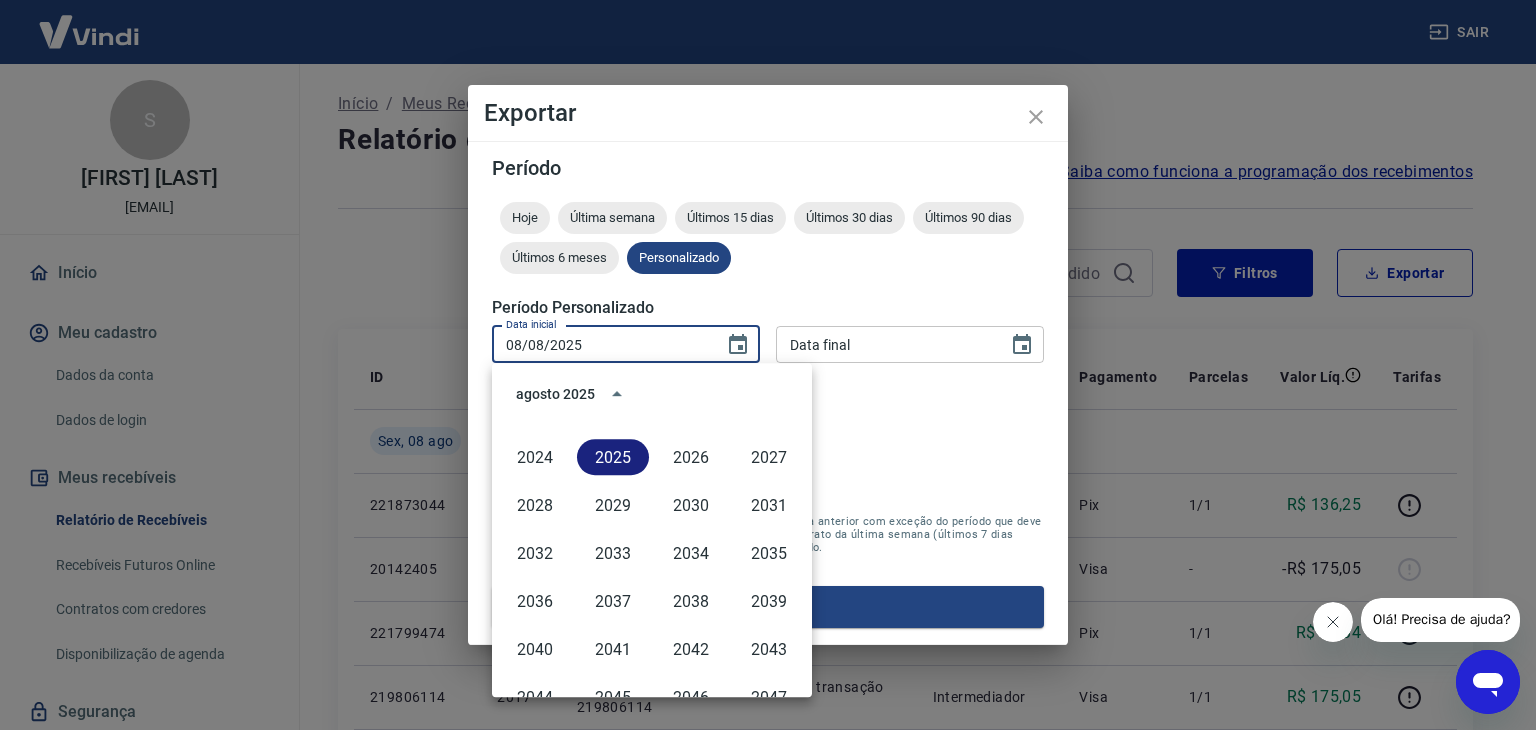click on "2025" at bounding box center [613, 457] 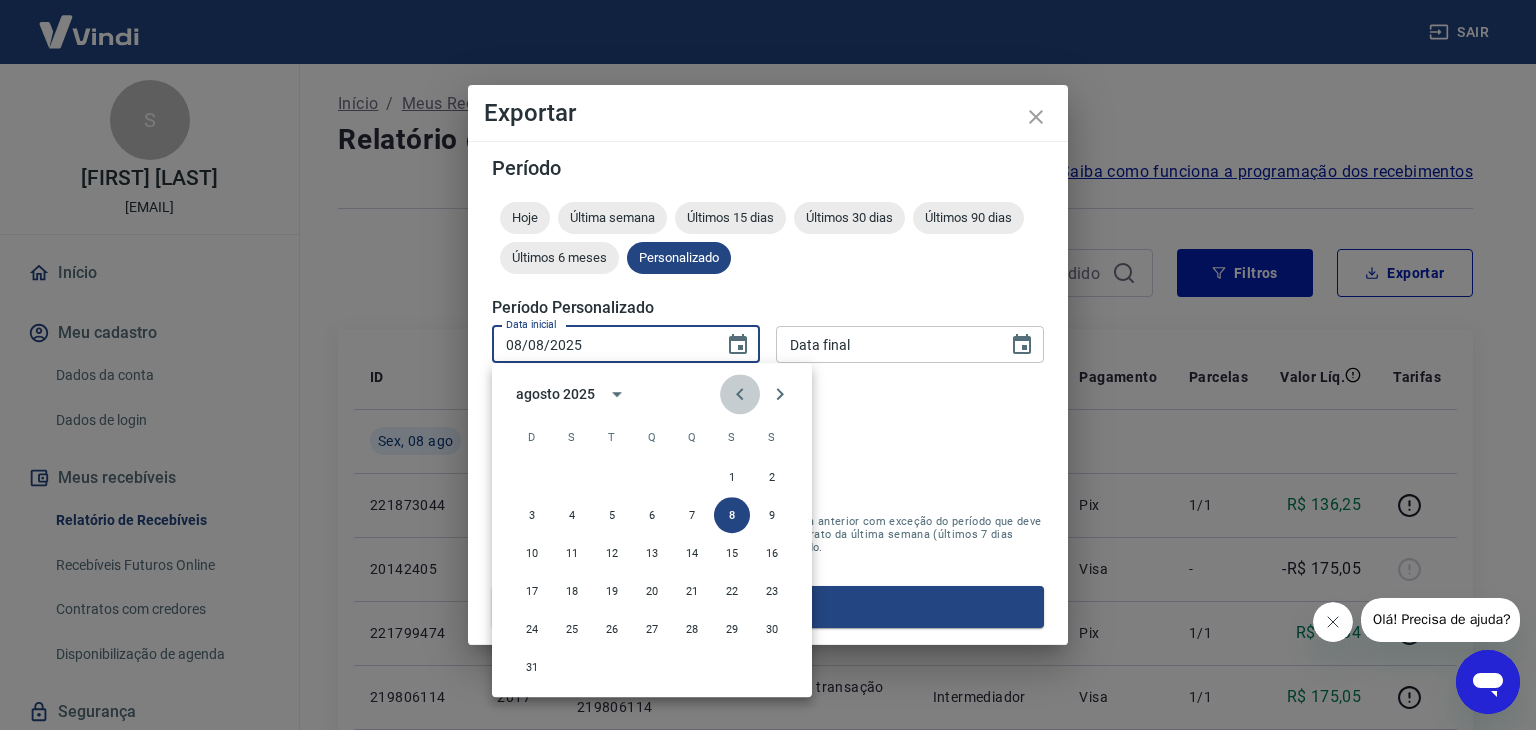 click 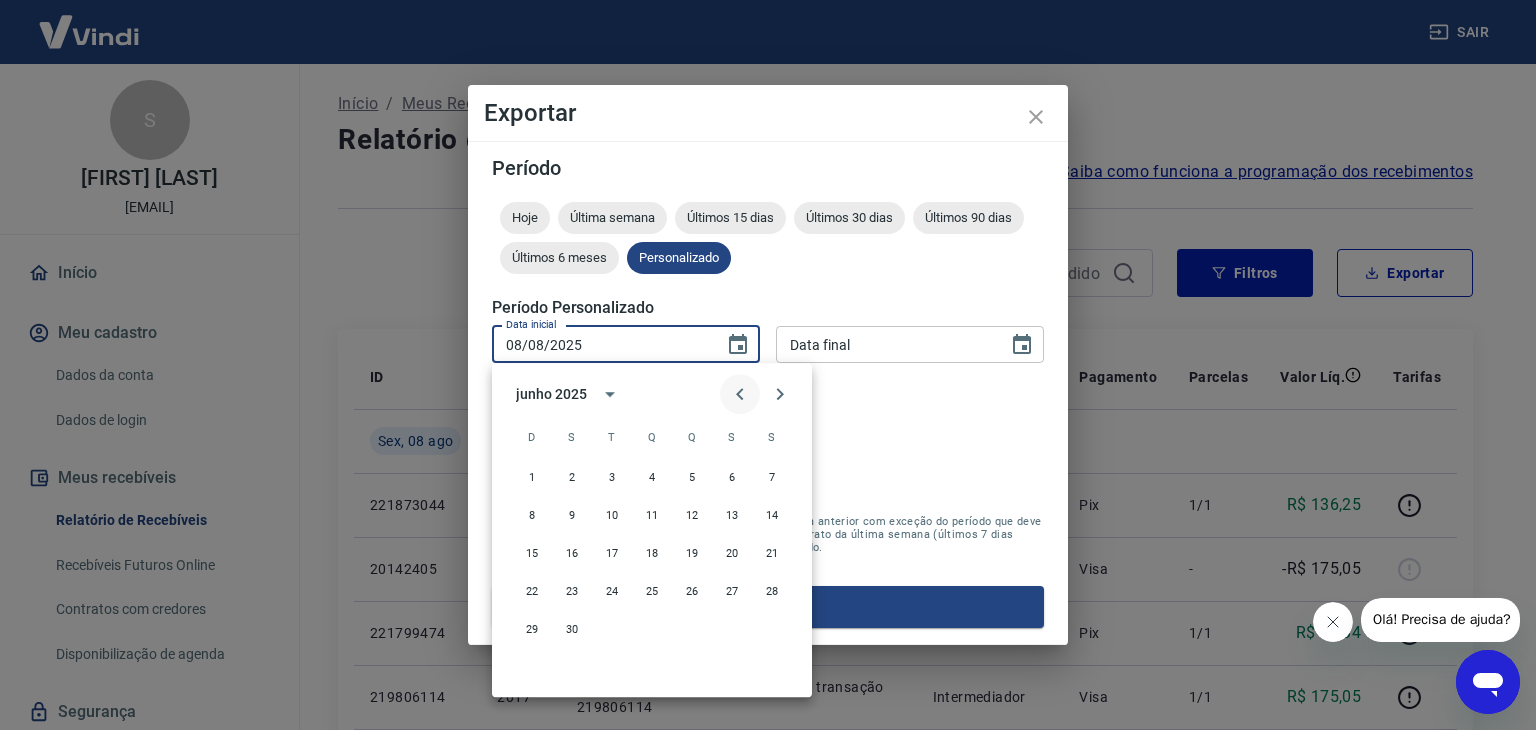 click 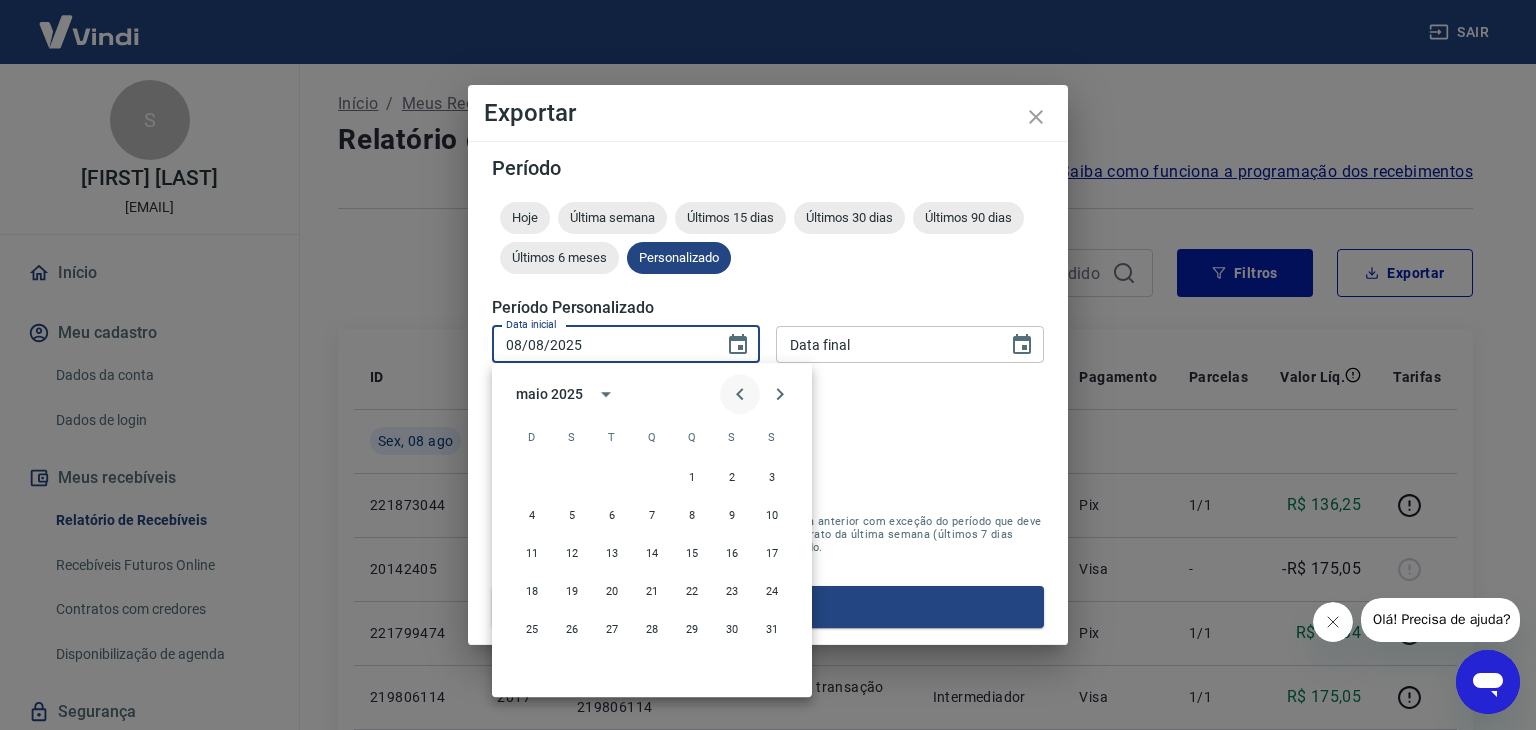 click 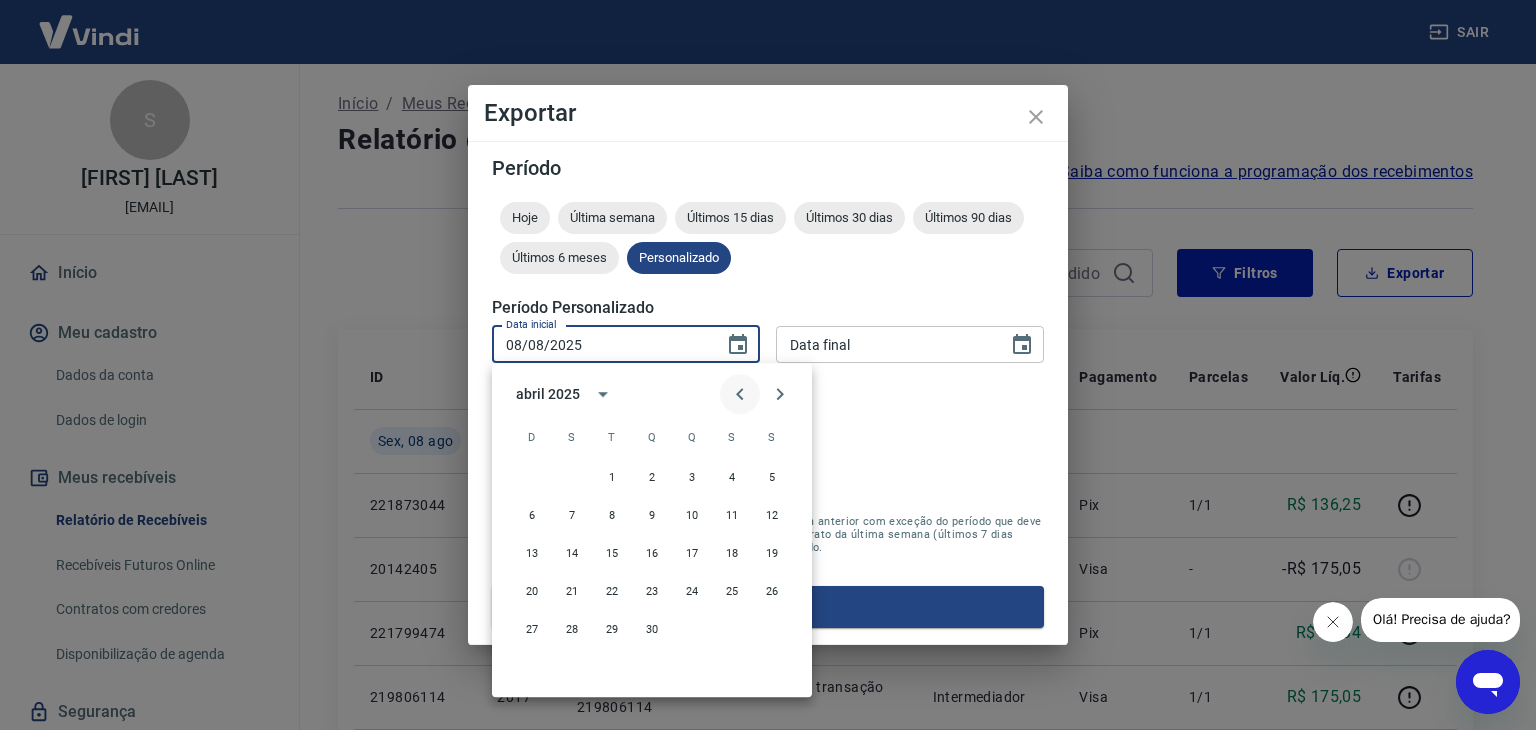 click 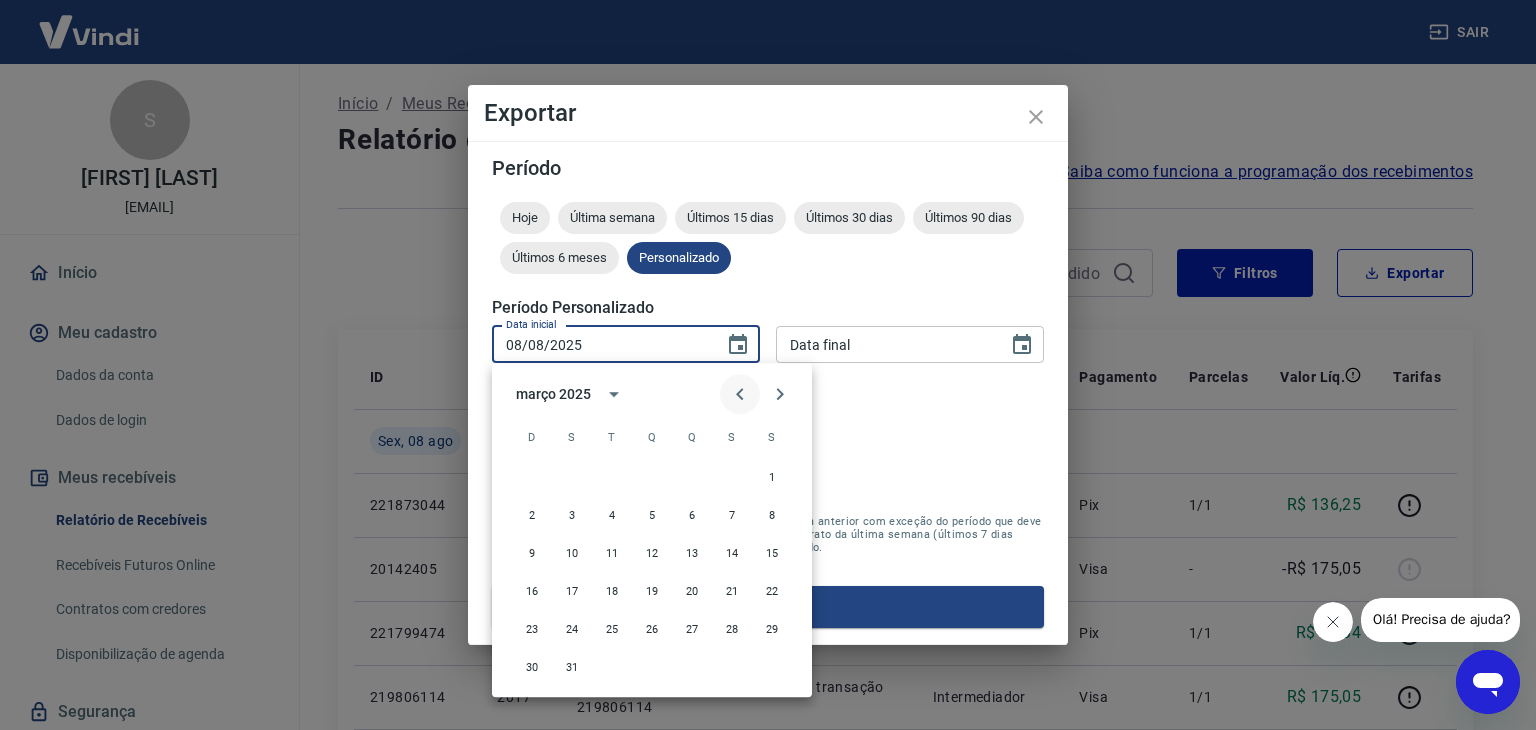 click 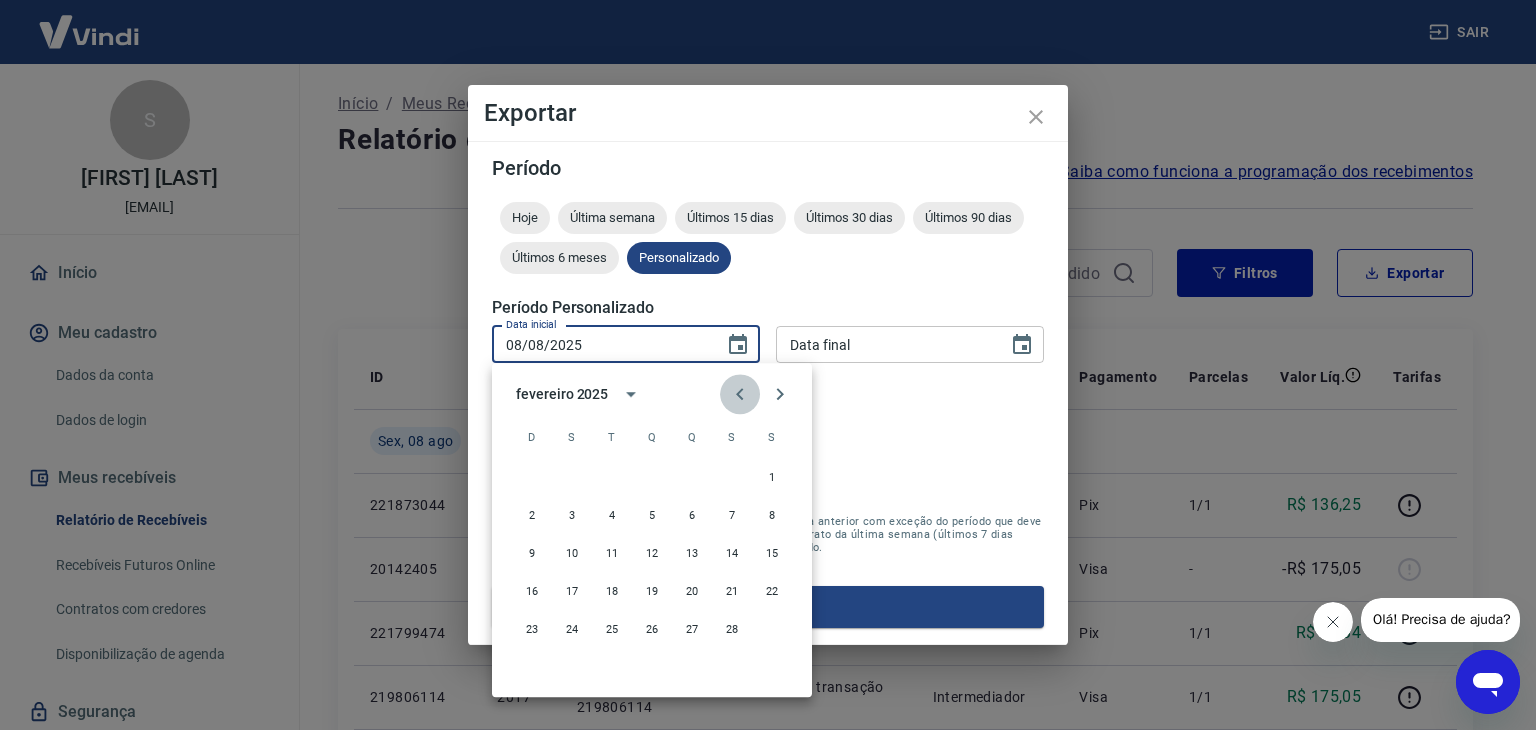 click 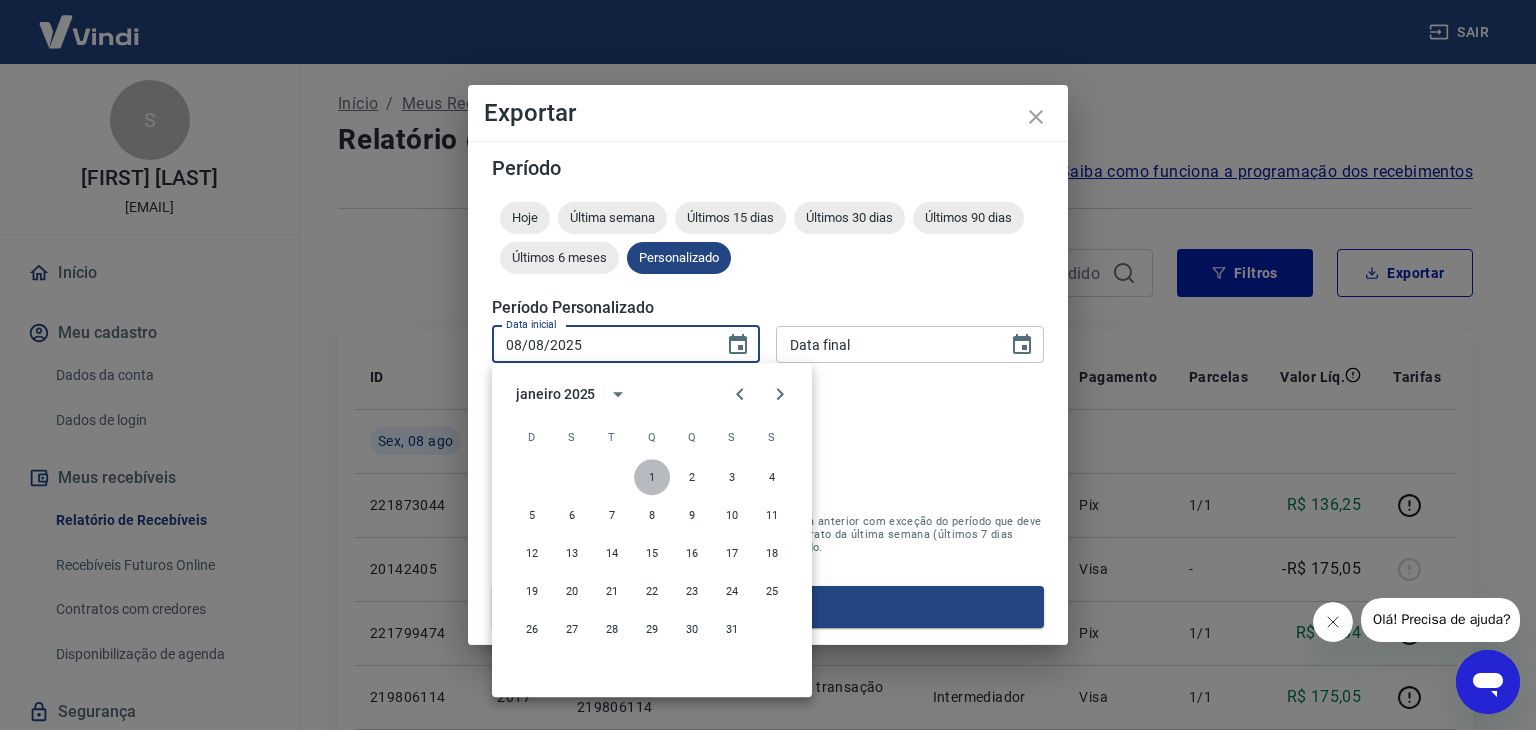 click on "1" at bounding box center (652, 477) 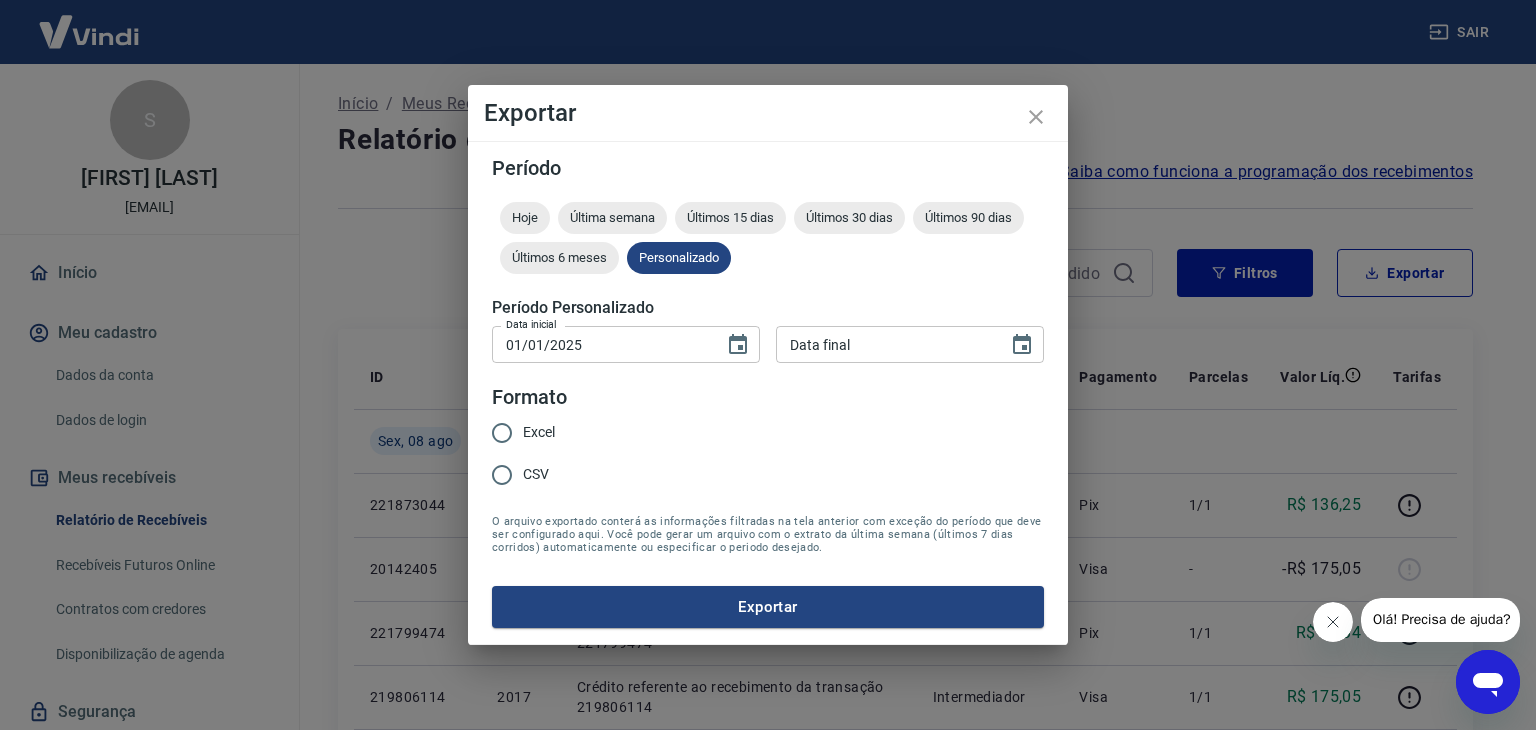 type on "DD/MM/YYYY" 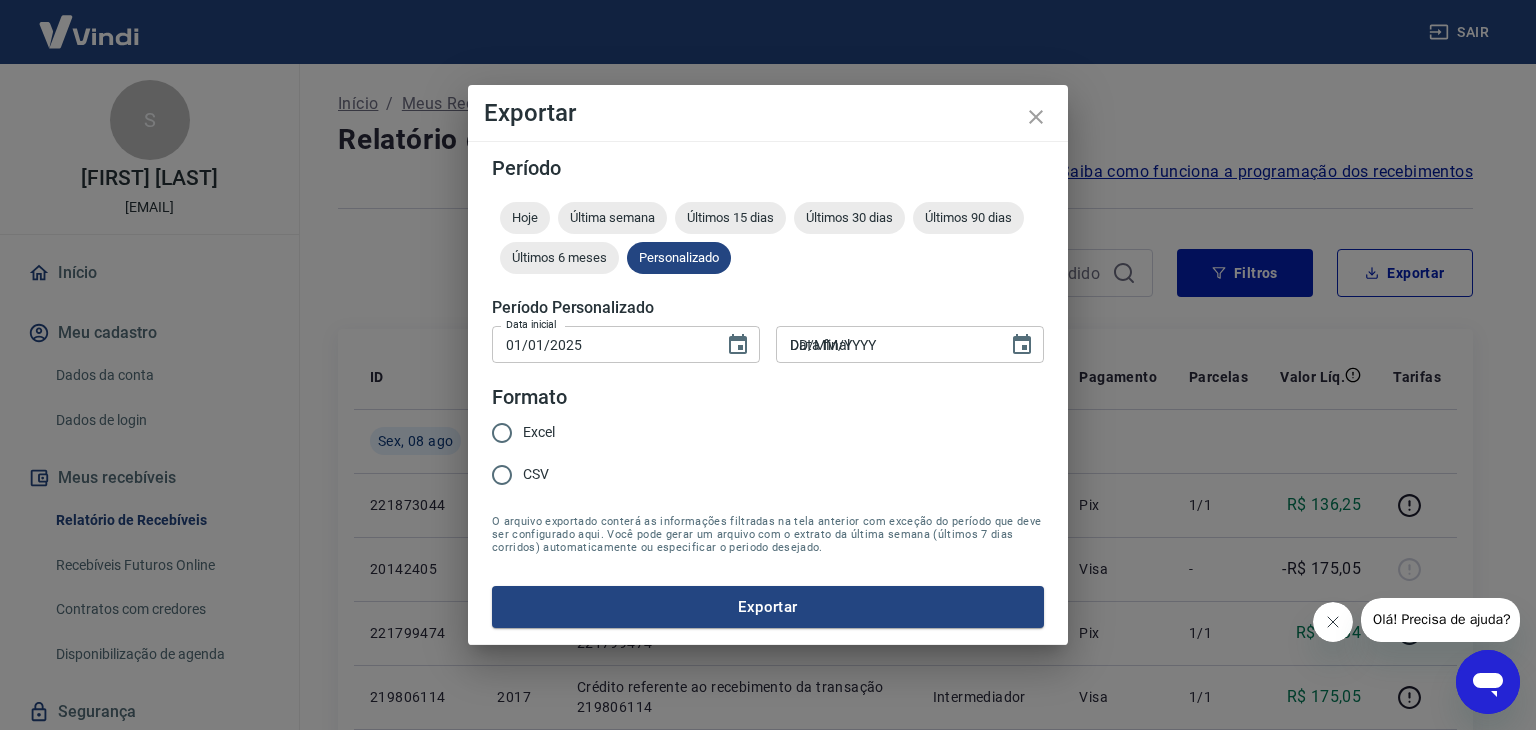 click on "DD/MM/YYYY" at bounding box center [885, 344] 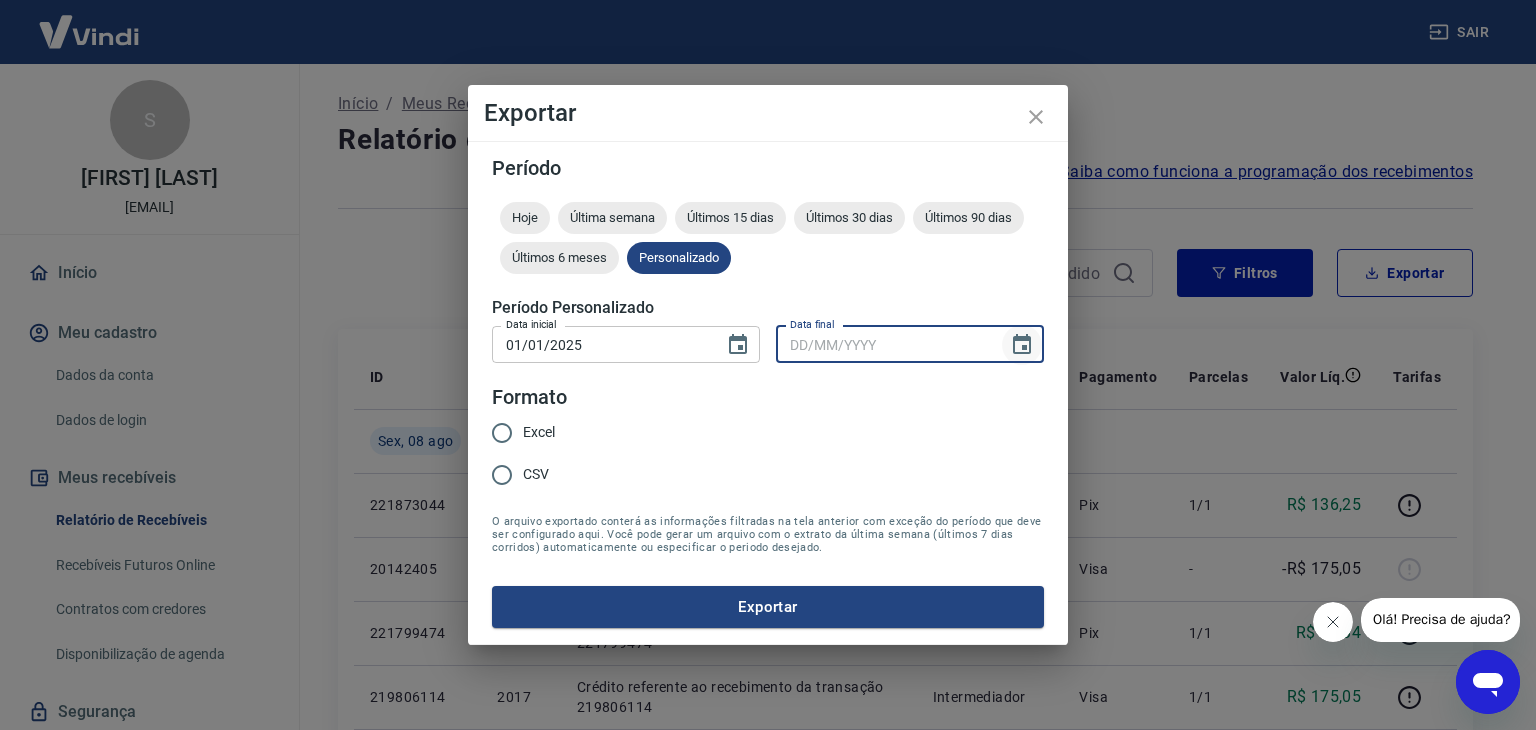 click 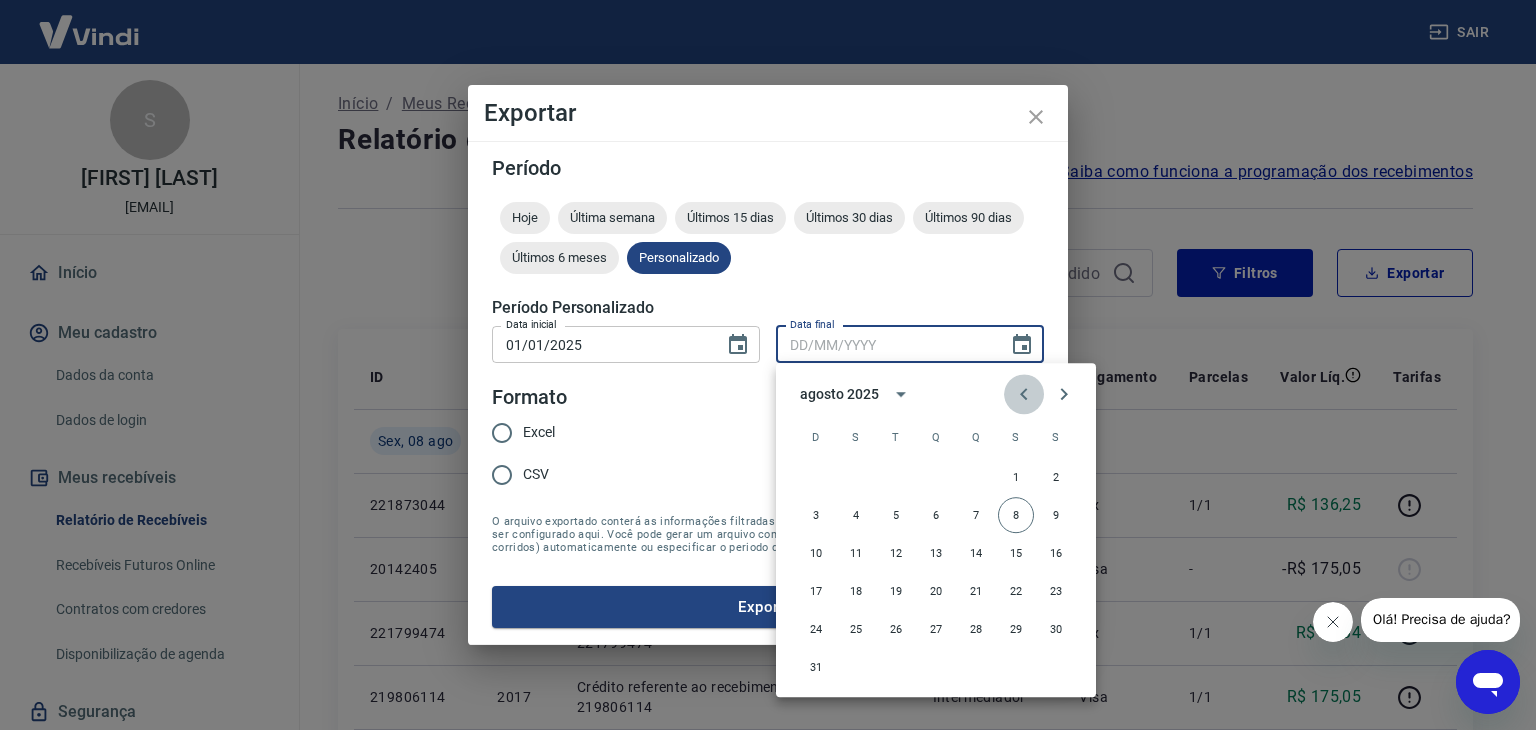 click 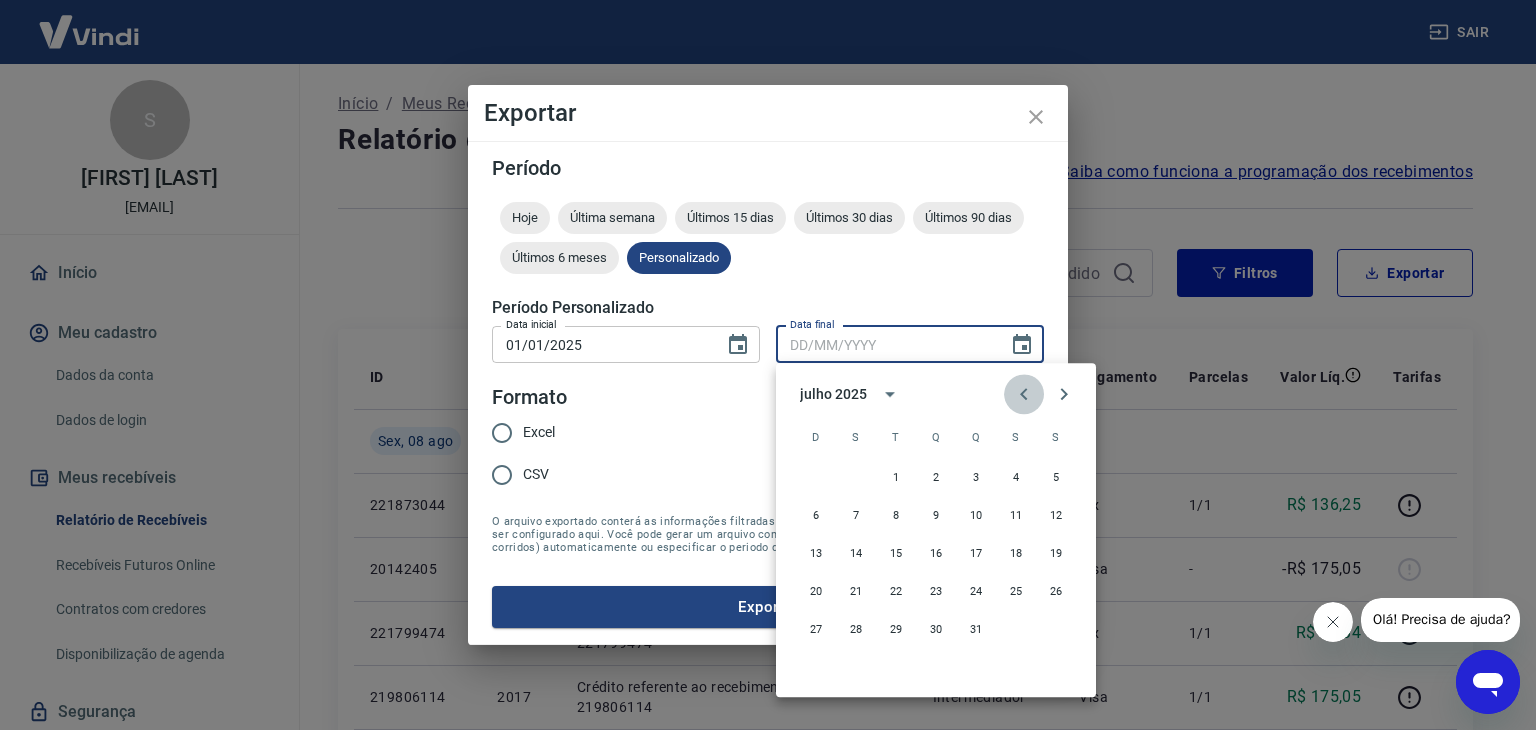 click 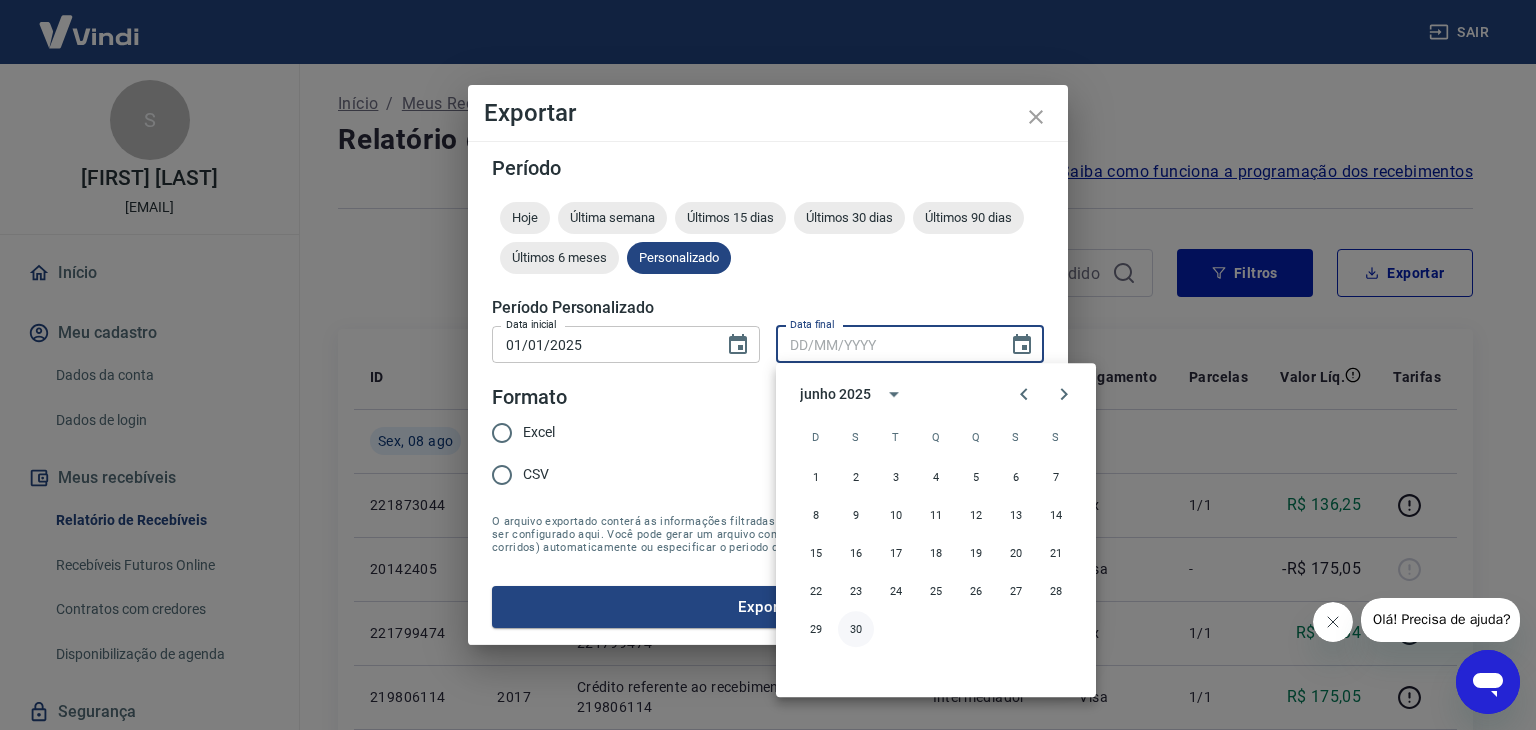 click on "30" at bounding box center (856, 629) 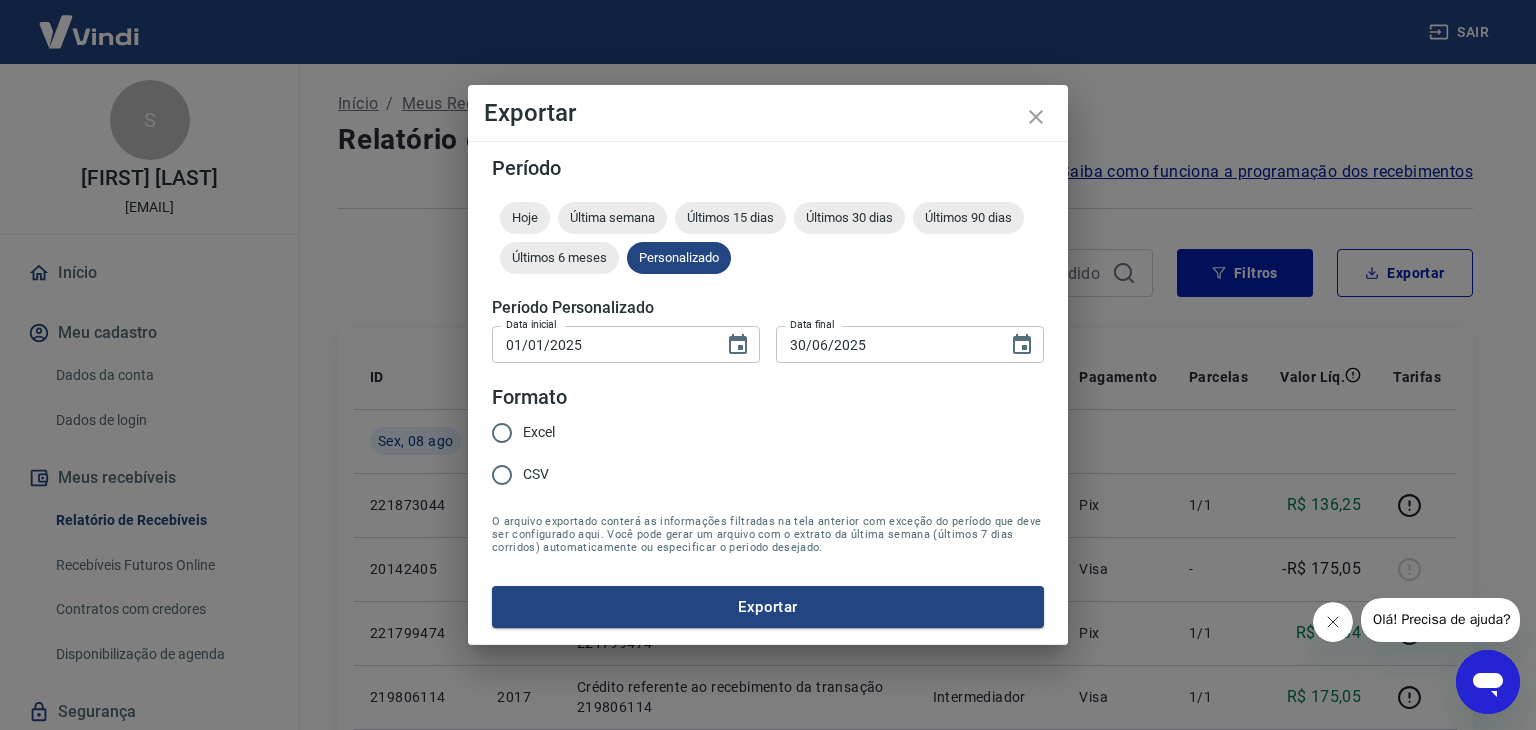 click on "Excel" at bounding box center (539, 432) 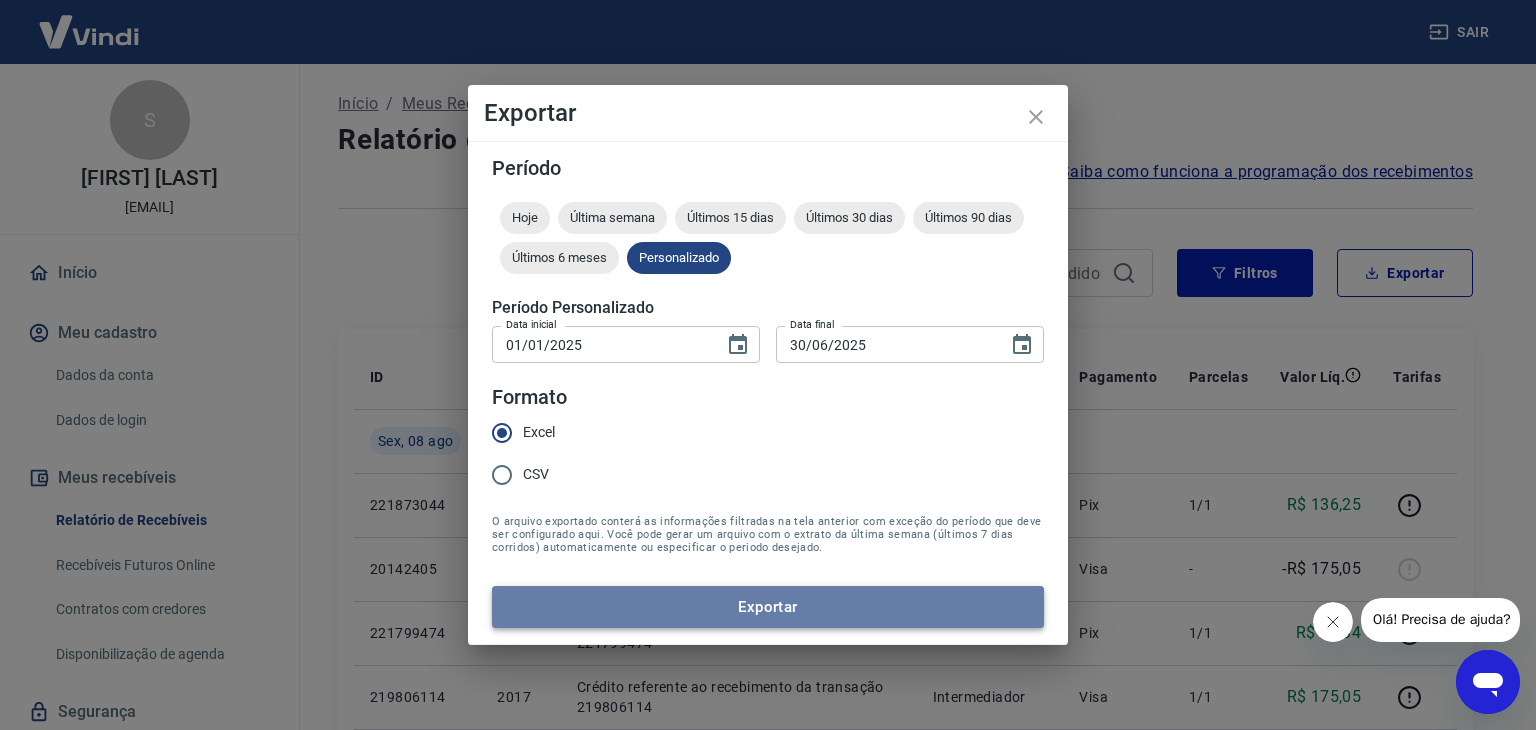 click on "Exportar" at bounding box center (768, 607) 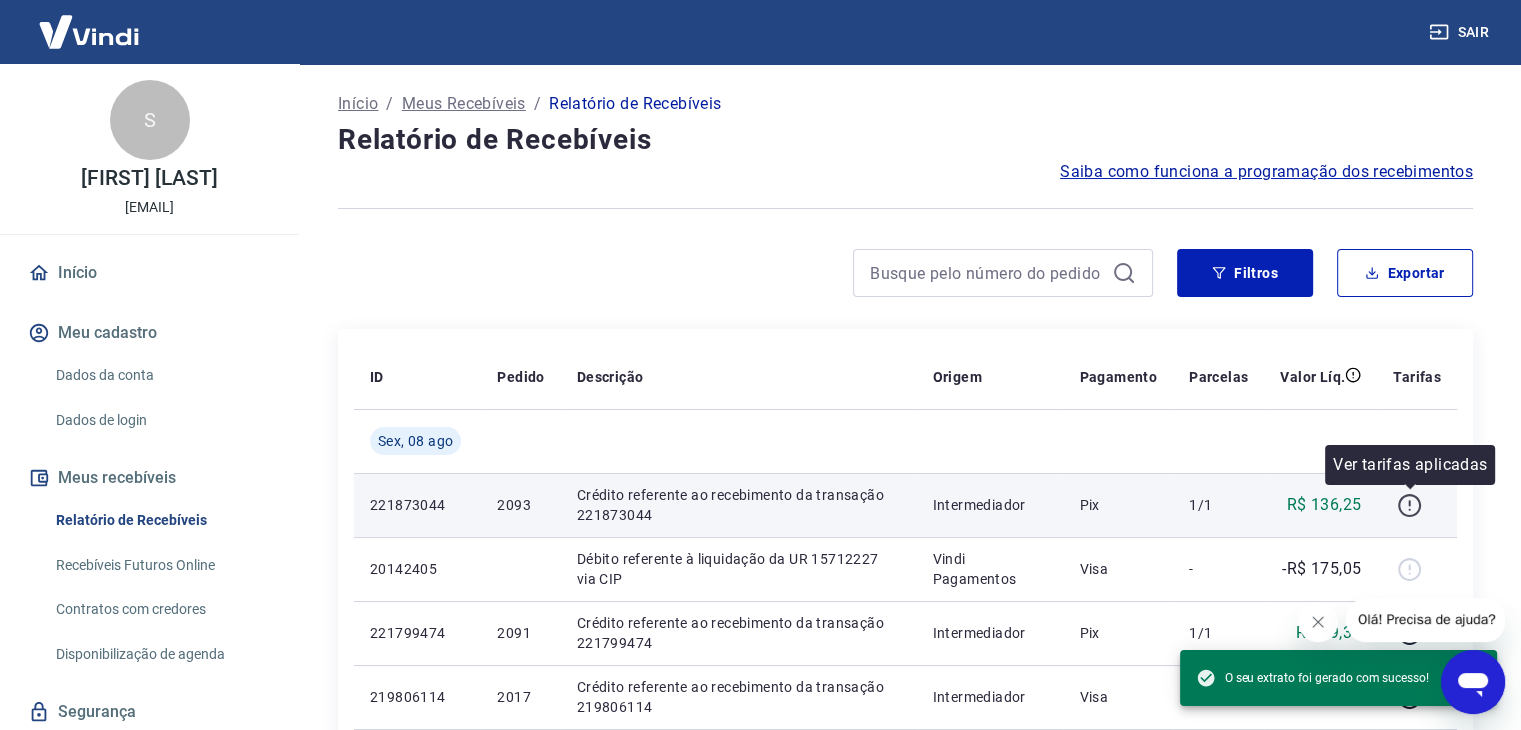 click at bounding box center [1409, 505] 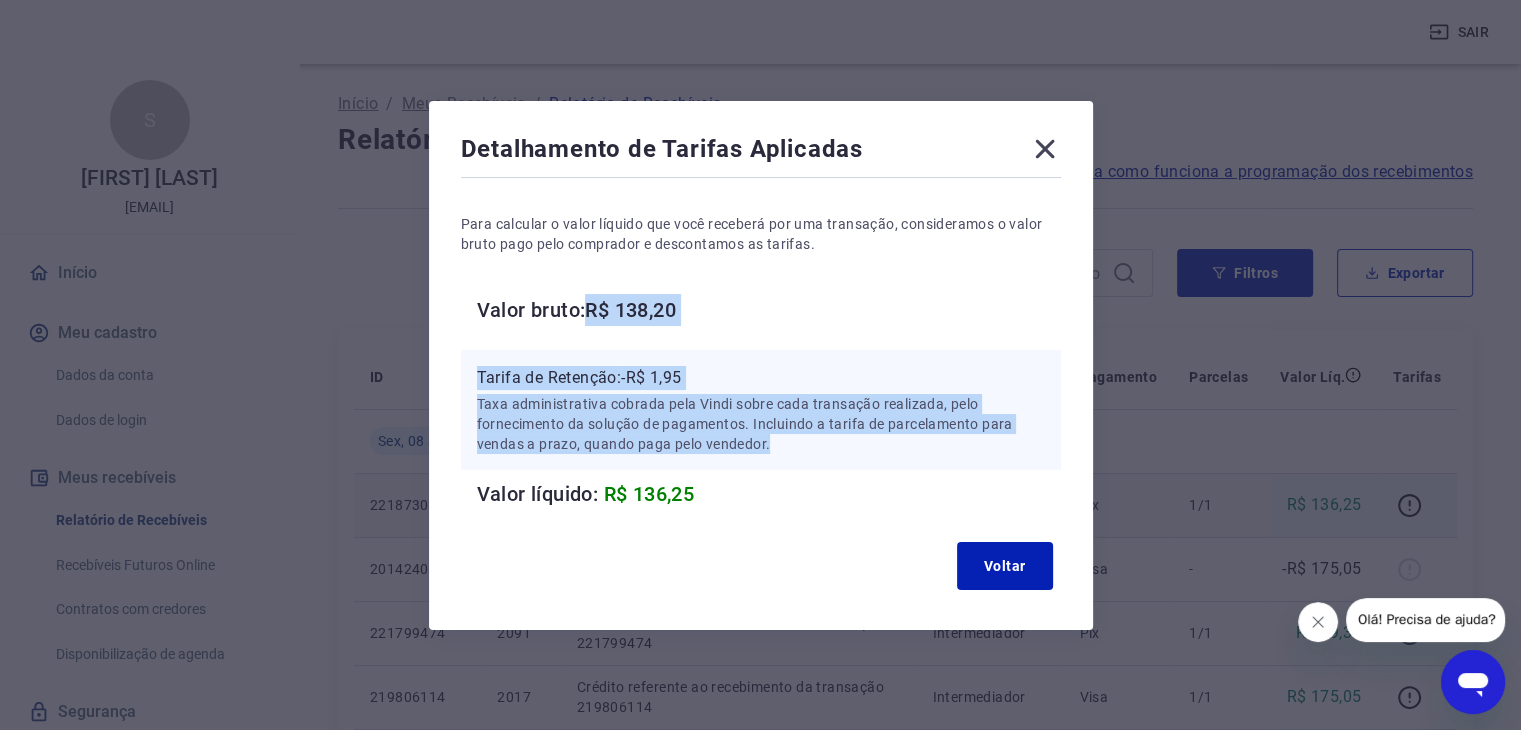 drag, startPoint x: 599, startPoint y: 307, endPoint x: 812, endPoint y: 457, distance: 260.51678 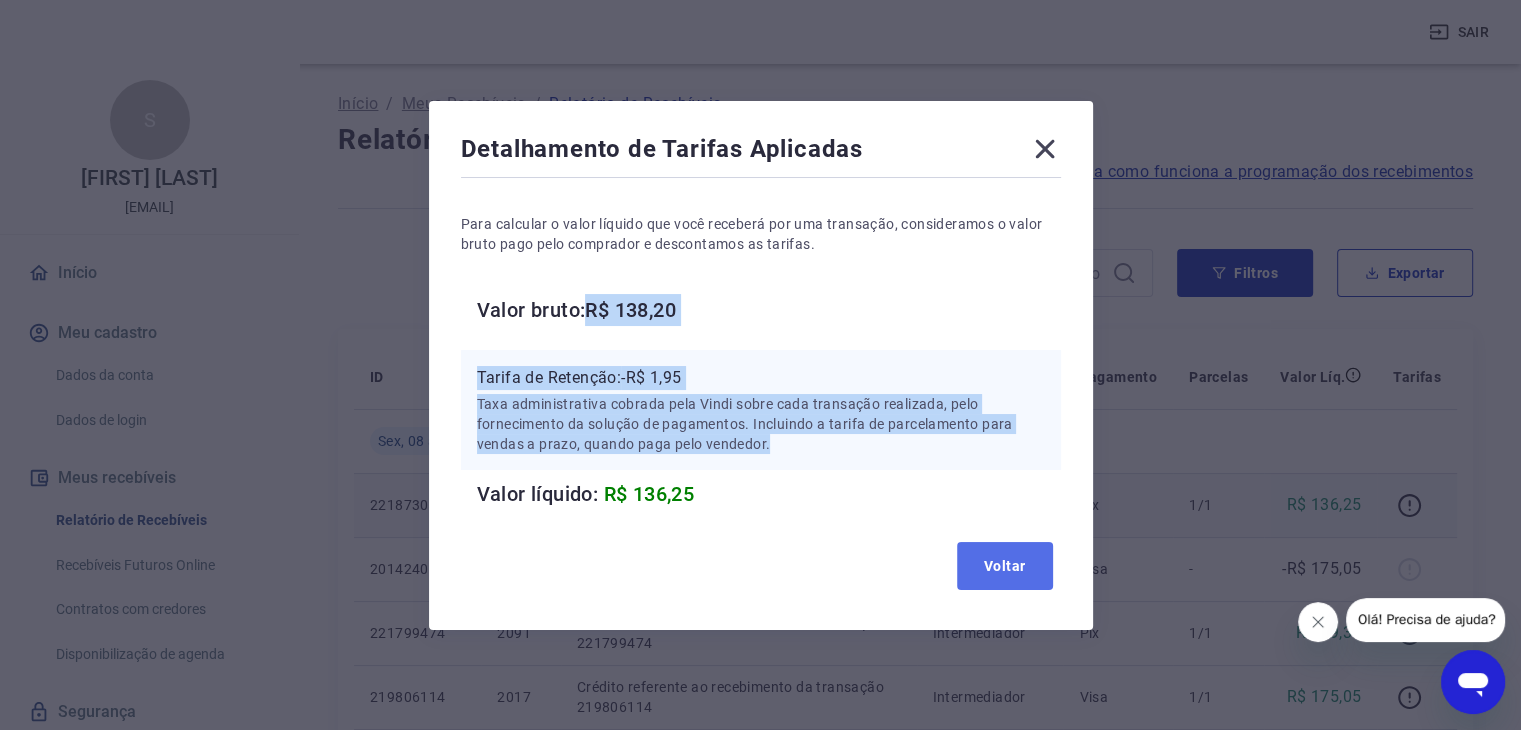 click on "Voltar" at bounding box center [1005, 566] 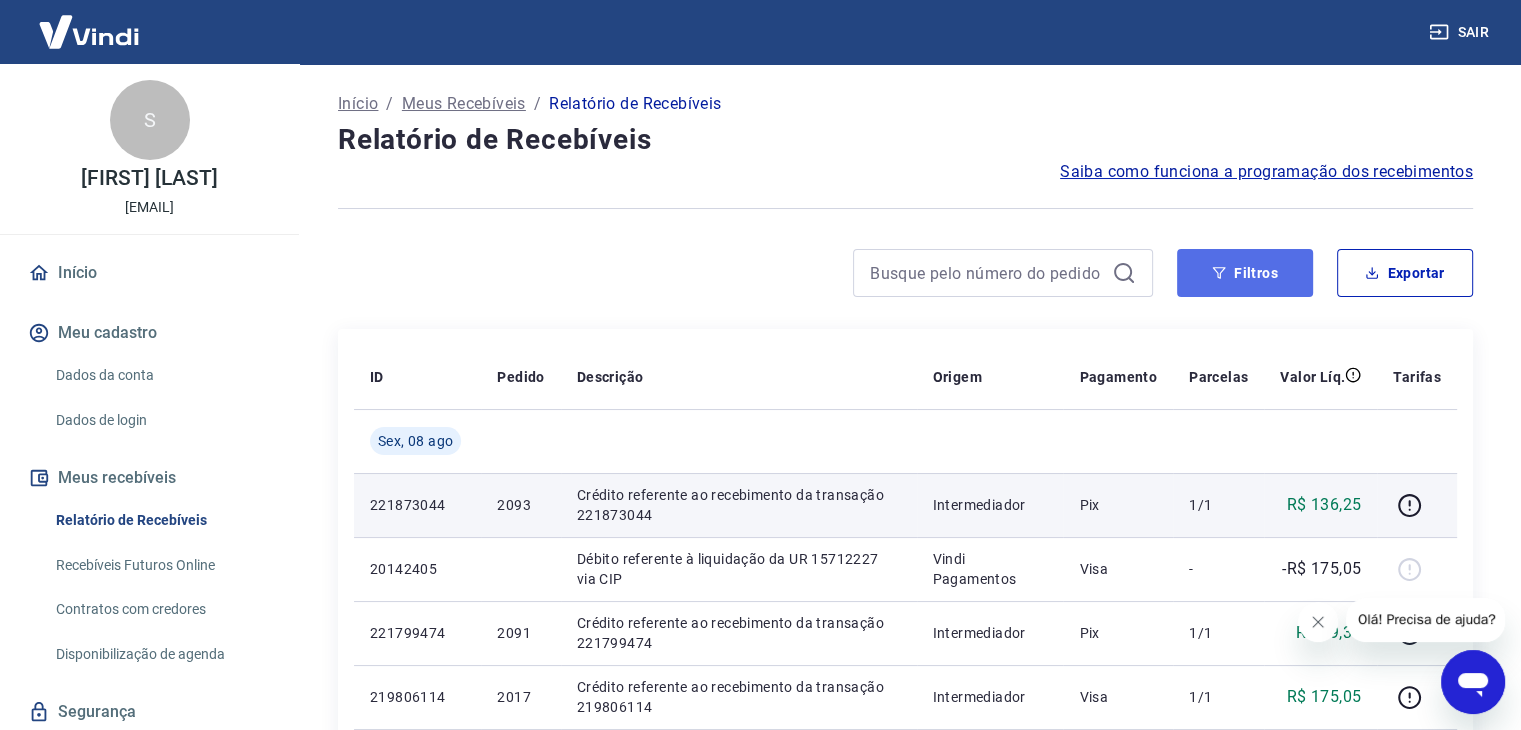 click on "Filtros" at bounding box center [1245, 273] 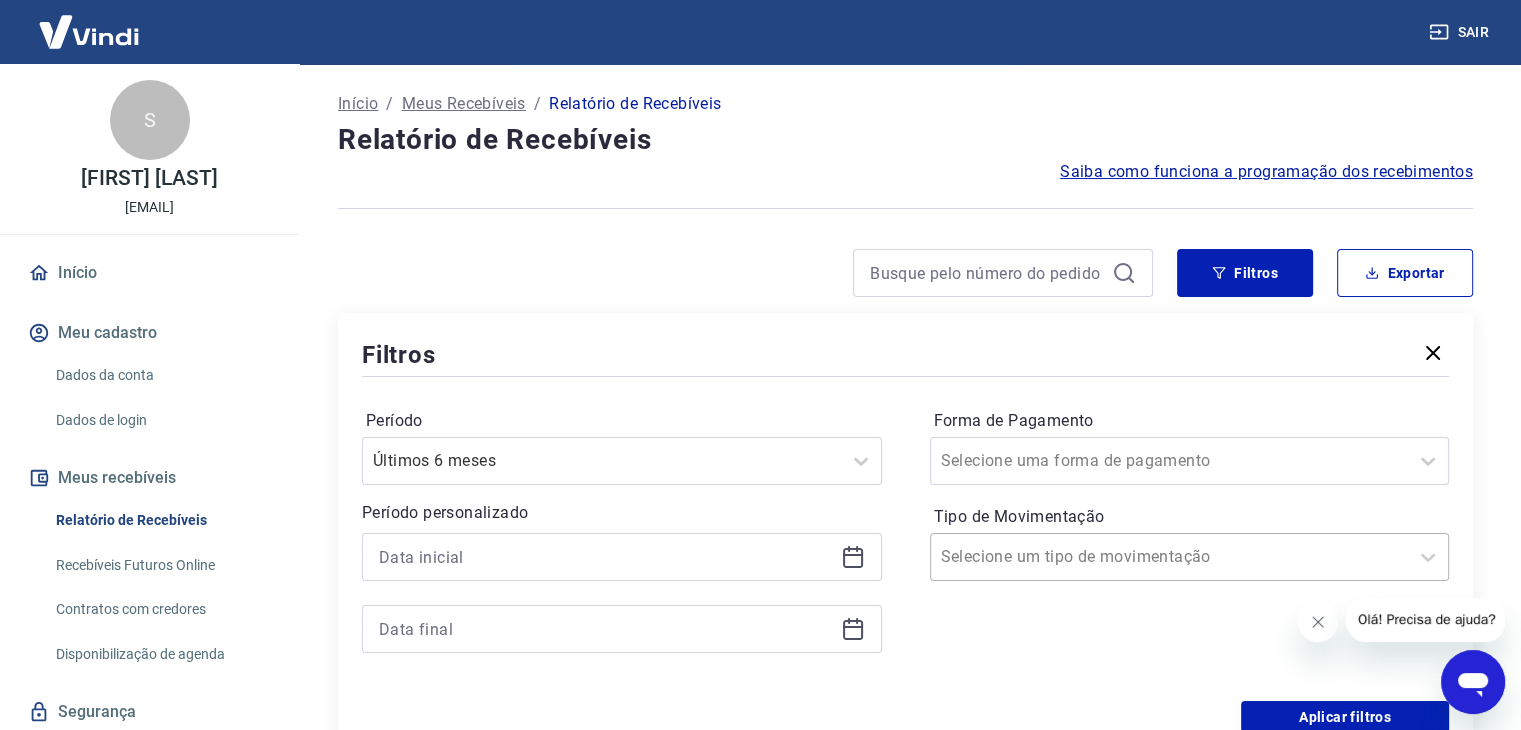 click at bounding box center (1170, 557) 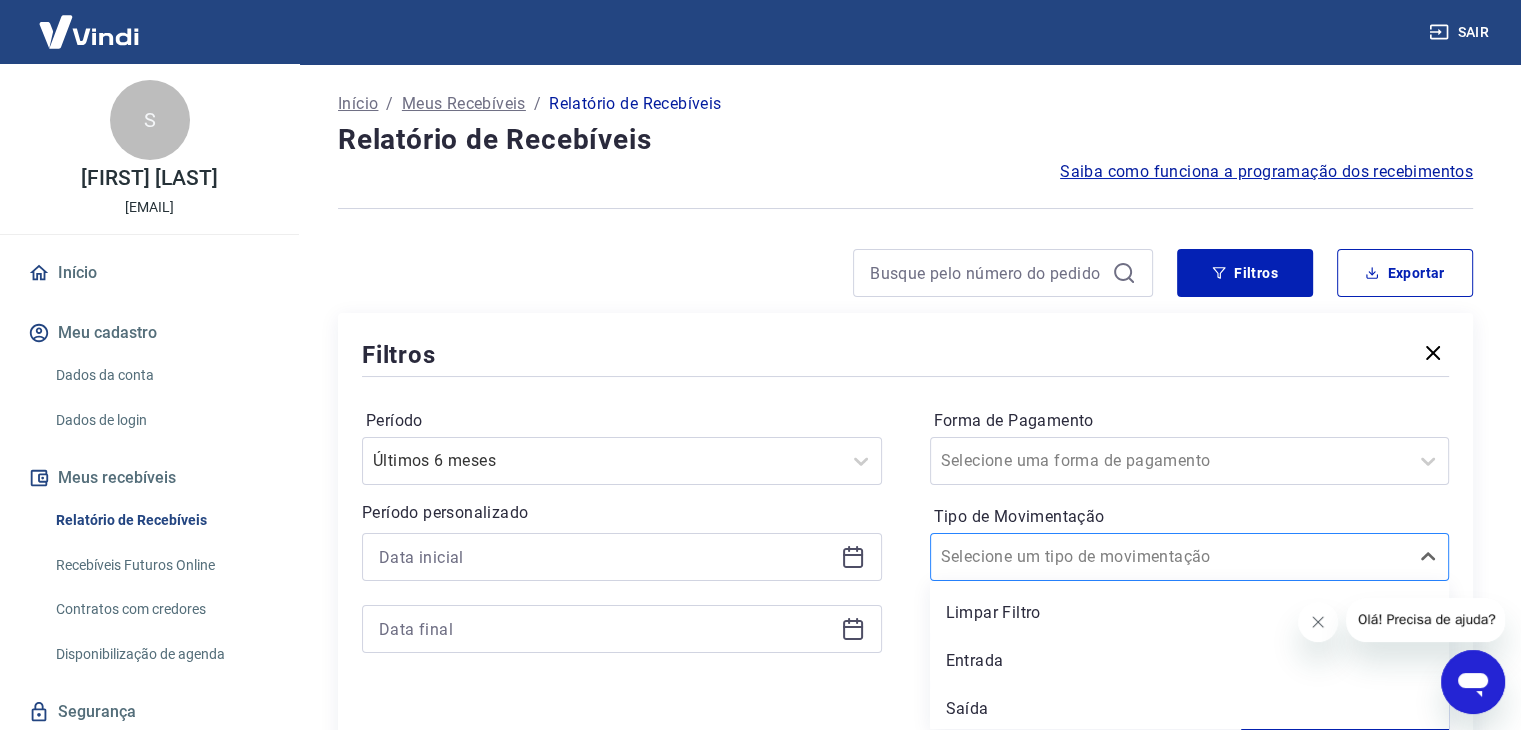 scroll, scrollTop: 4, scrollLeft: 0, axis: vertical 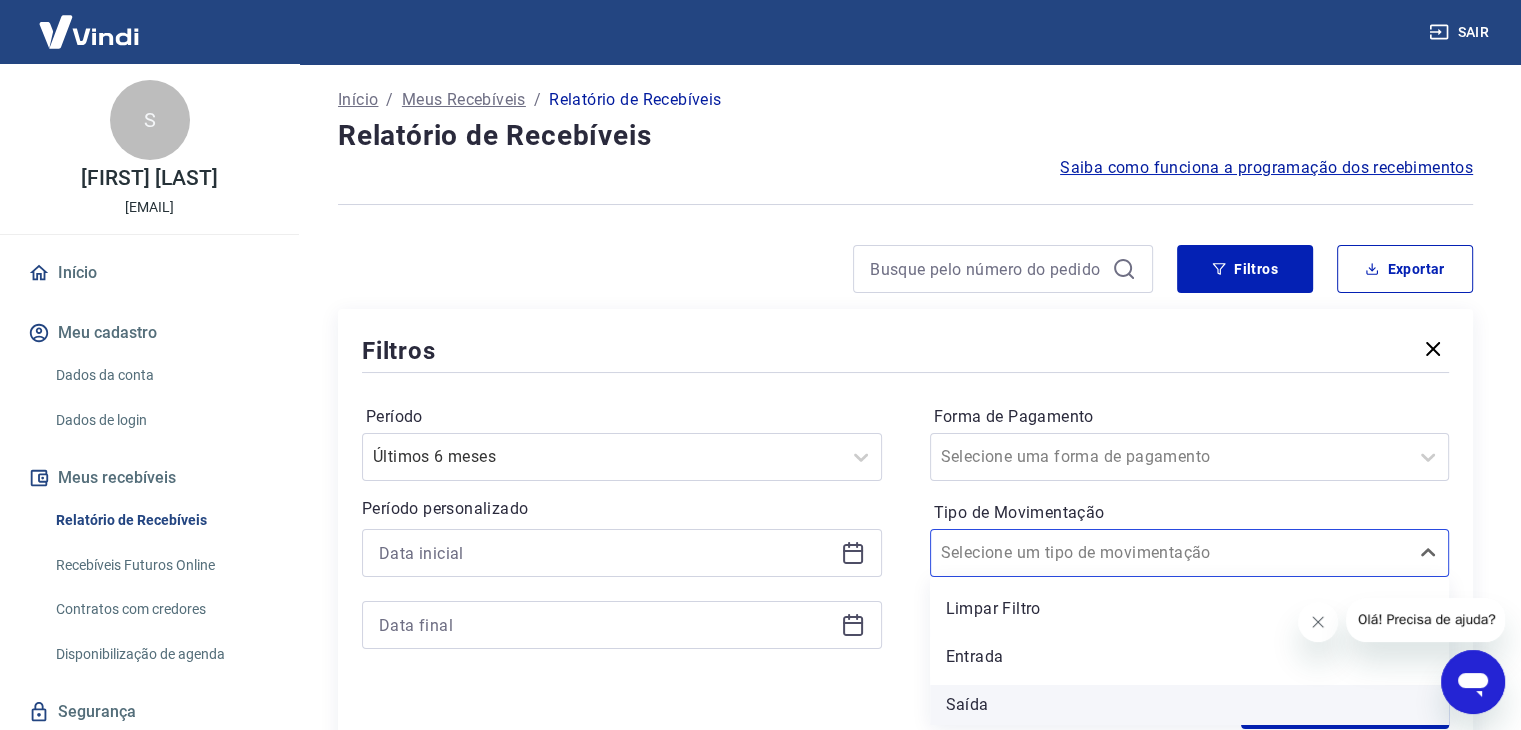 drag, startPoint x: 1017, startPoint y: 673, endPoint x: 1013, endPoint y: 701, distance: 28.284271 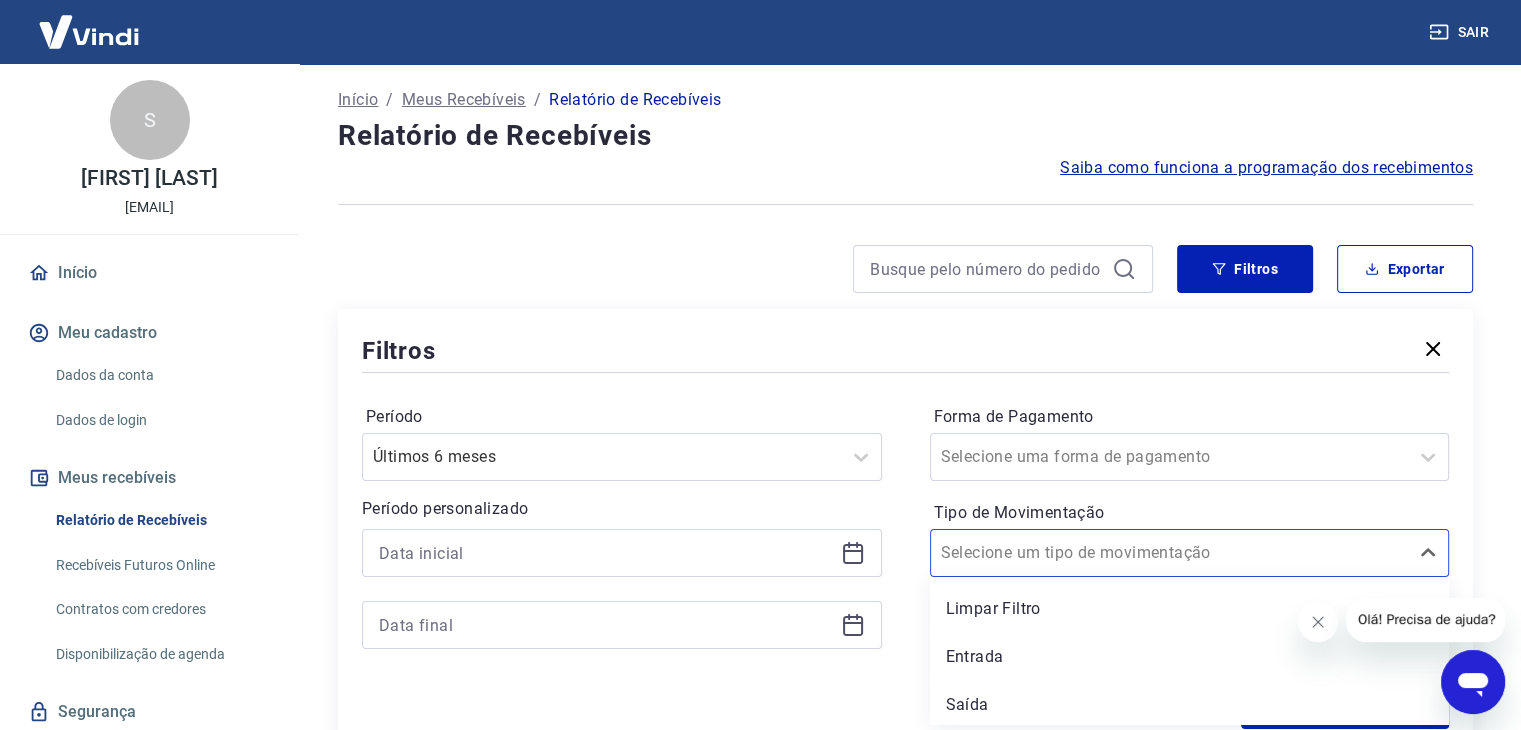 click on "Período Últimos 6 meses Período personalizado Forma de Pagamento Selecione uma forma de pagamento Tipo de Movimentação option Saída focused, 3 of 3. 3 results available. Use Up and Down to choose options, press Enter to select the currently focused option, press Escape to exit the menu, press Tab to select the option and exit the menu. Selecione um tipo de movimentação Limpar Filtro Entrada Saída" at bounding box center (905, 537) 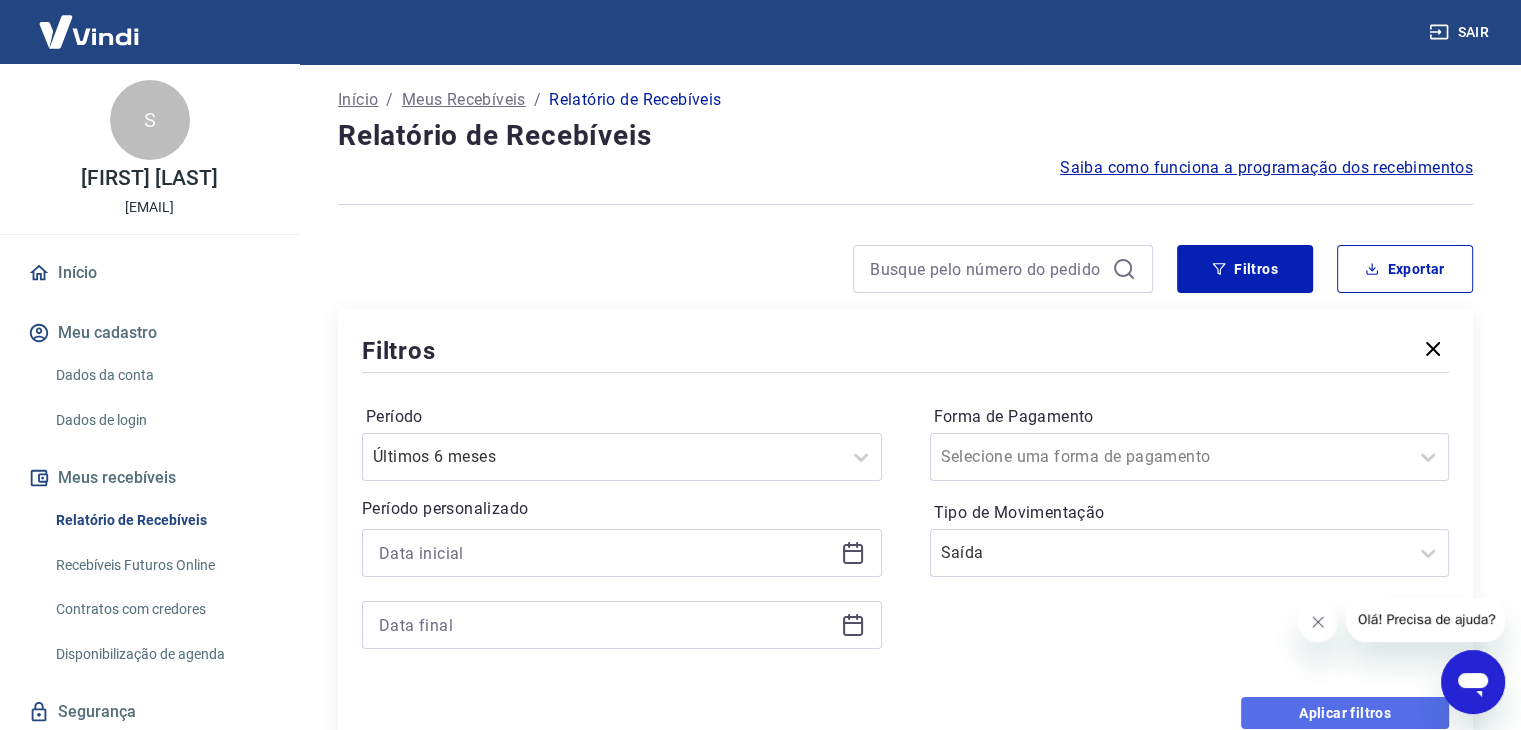 click on "Aplicar filtros" at bounding box center [1345, 713] 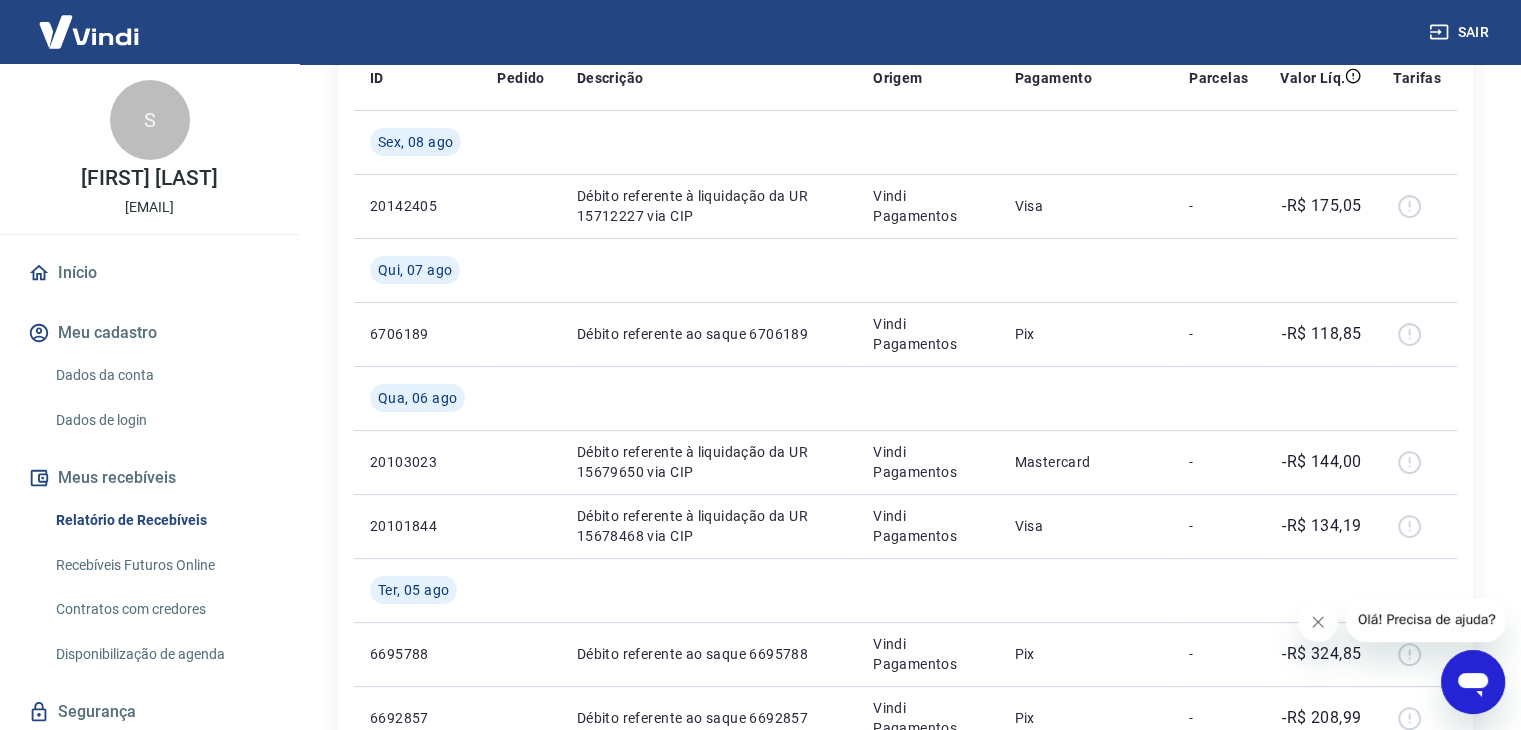scroll, scrollTop: 300, scrollLeft: 0, axis: vertical 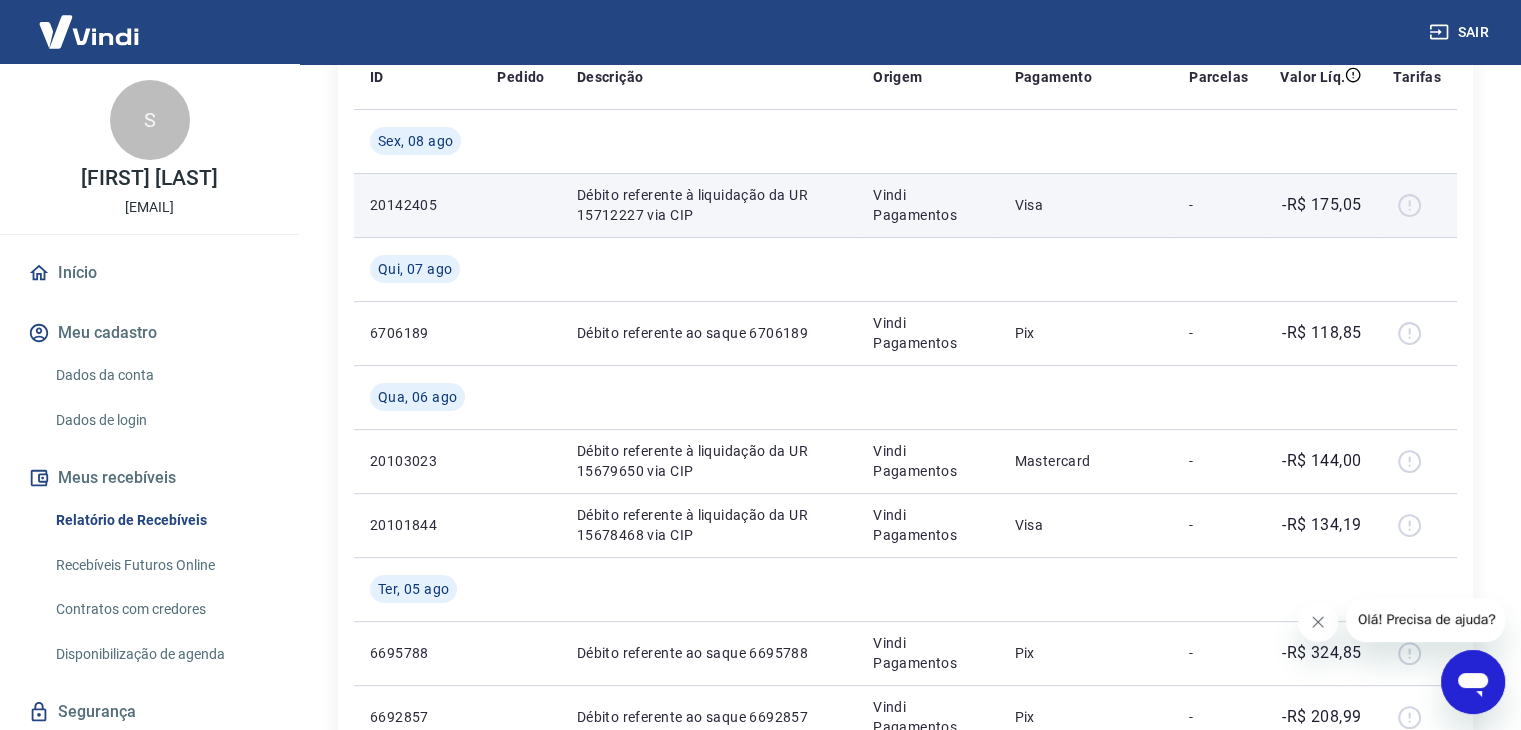 click at bounding box center (1417, 205) 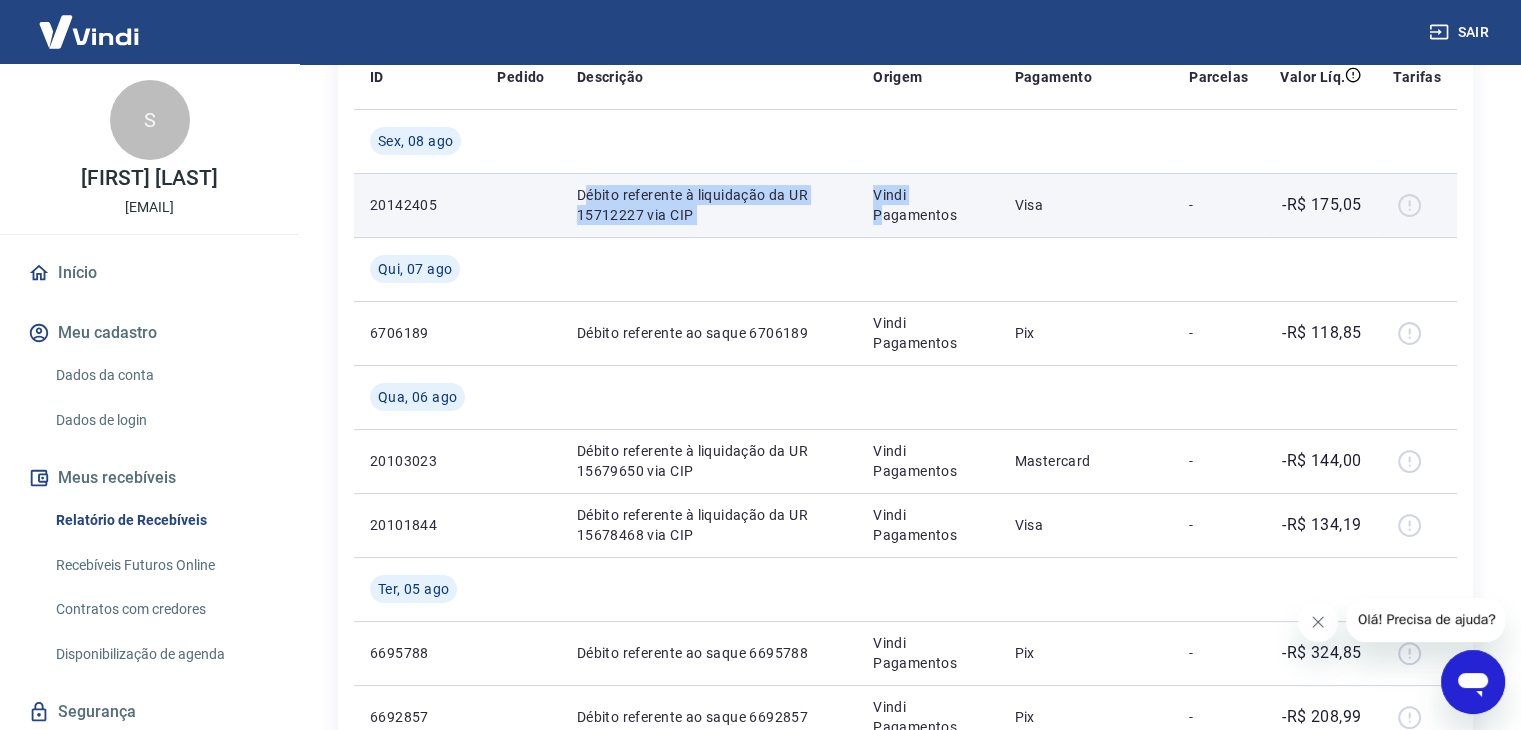 drag, startPoint x: 585, startPoint y: 196, endPoint x: 884, endPoint y: 208, distance: 299.2407 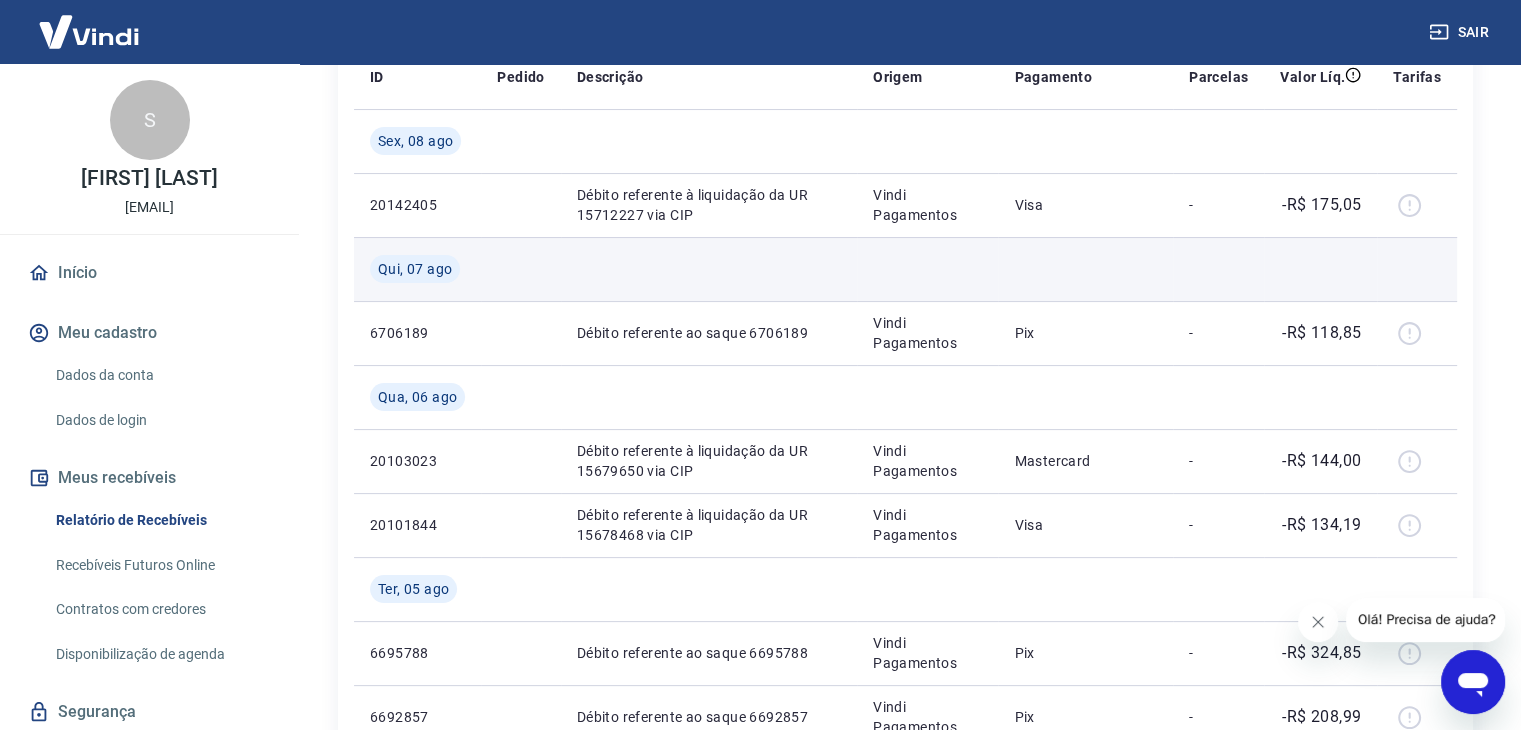 click on "Qui, 07 ago" at bounding box center (415, 269) 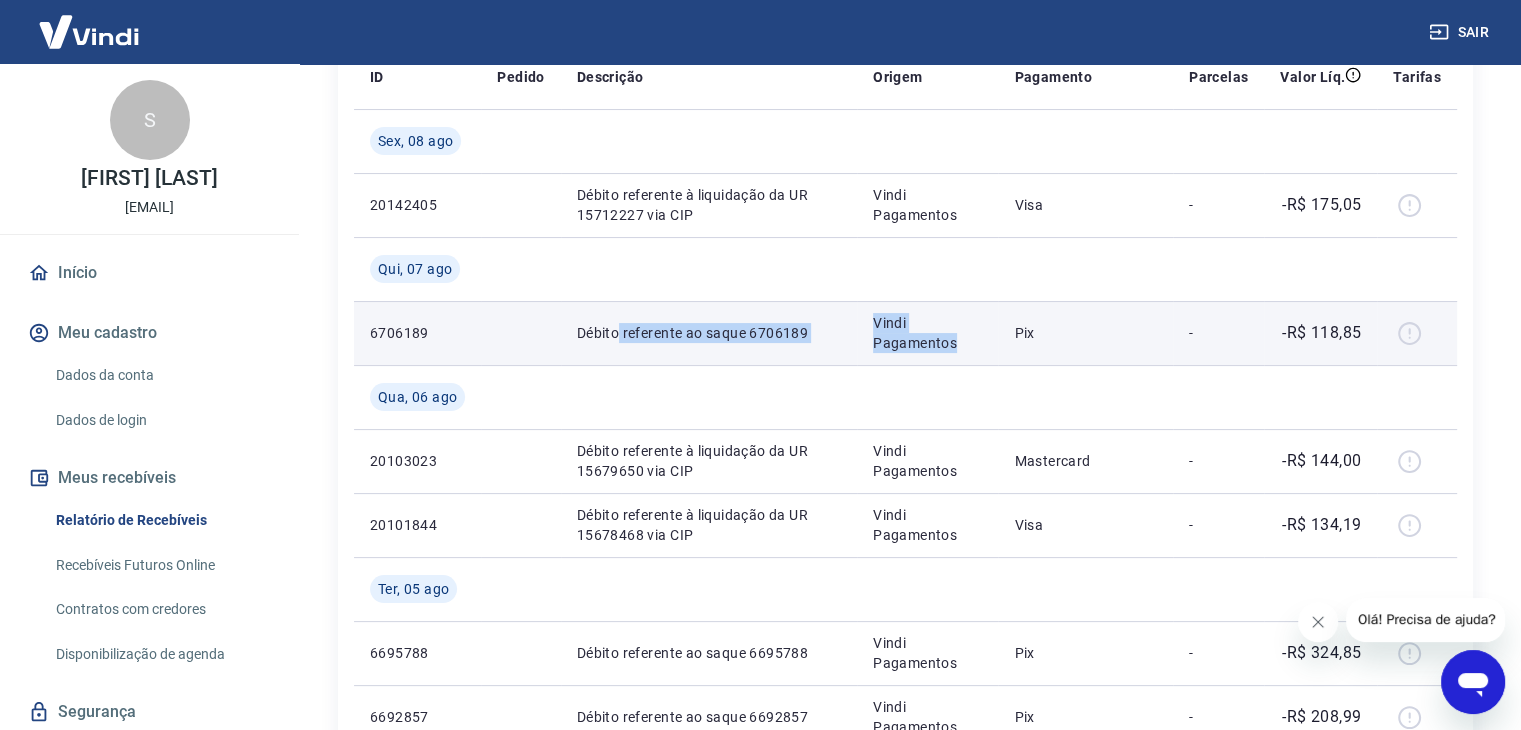 drag, startPoint x: 615, startPoint y: 329, endPoint x: 999, endPoint y: 336, distance: 384.06378 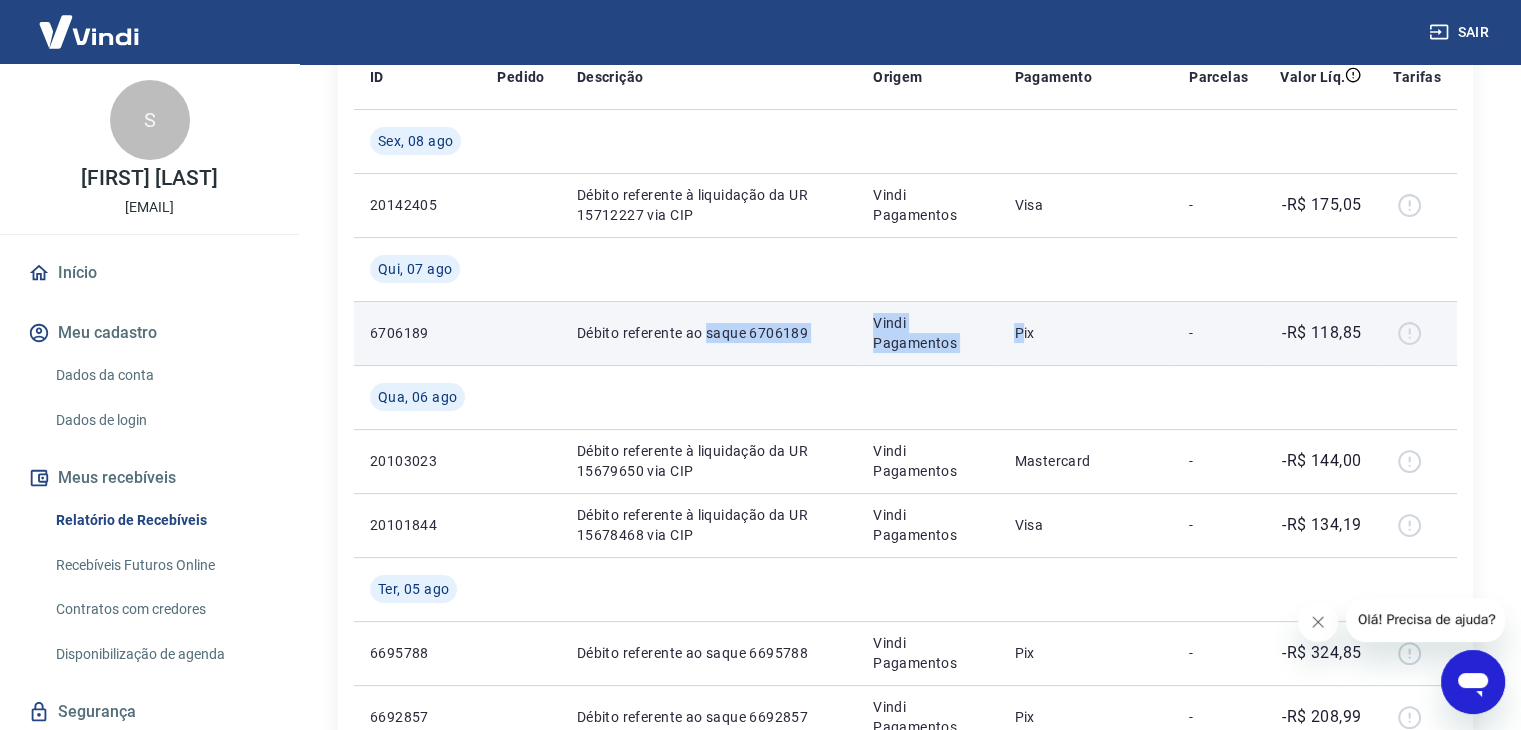 drag, startPoint x: 718, startPoint y: 333, endPoint x: 1021, endPoint y: 329, distance: 303.0264 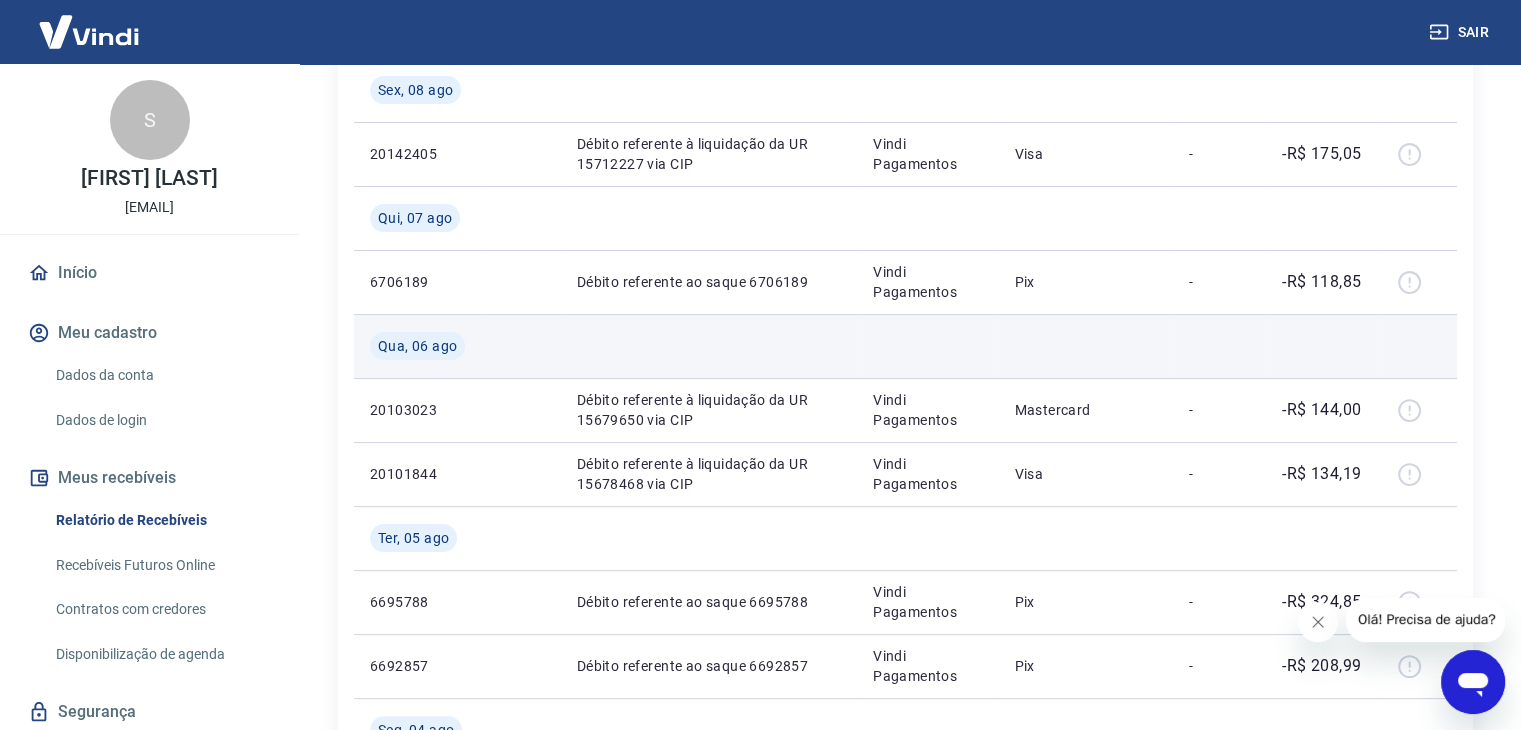 scroll, scrollTop: 400, scrollLeft: 0, axis: vertical 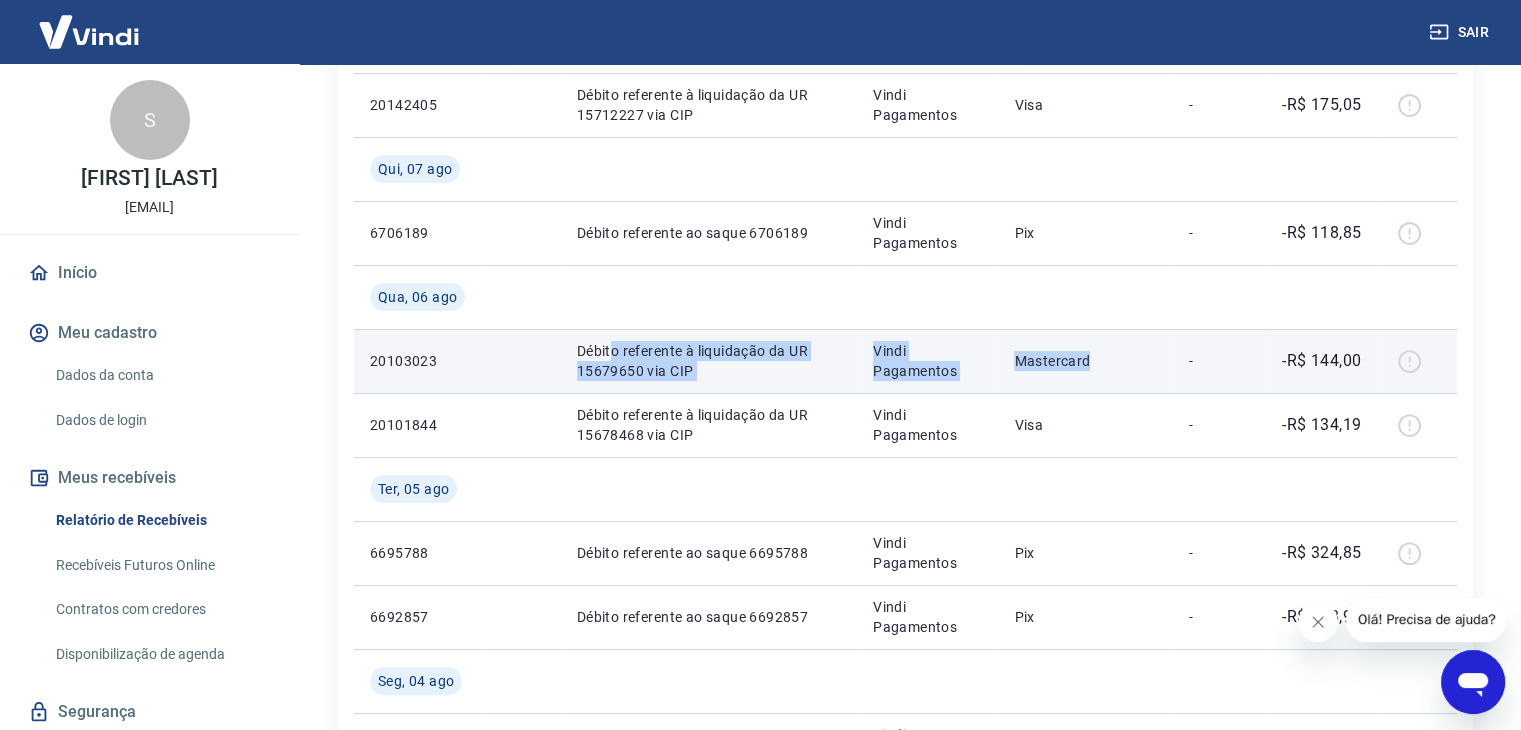 drag, startPoint x: 612, startPoint y: 353, endPoint x: 1104, endPoint y: 384, distance: 492.97565 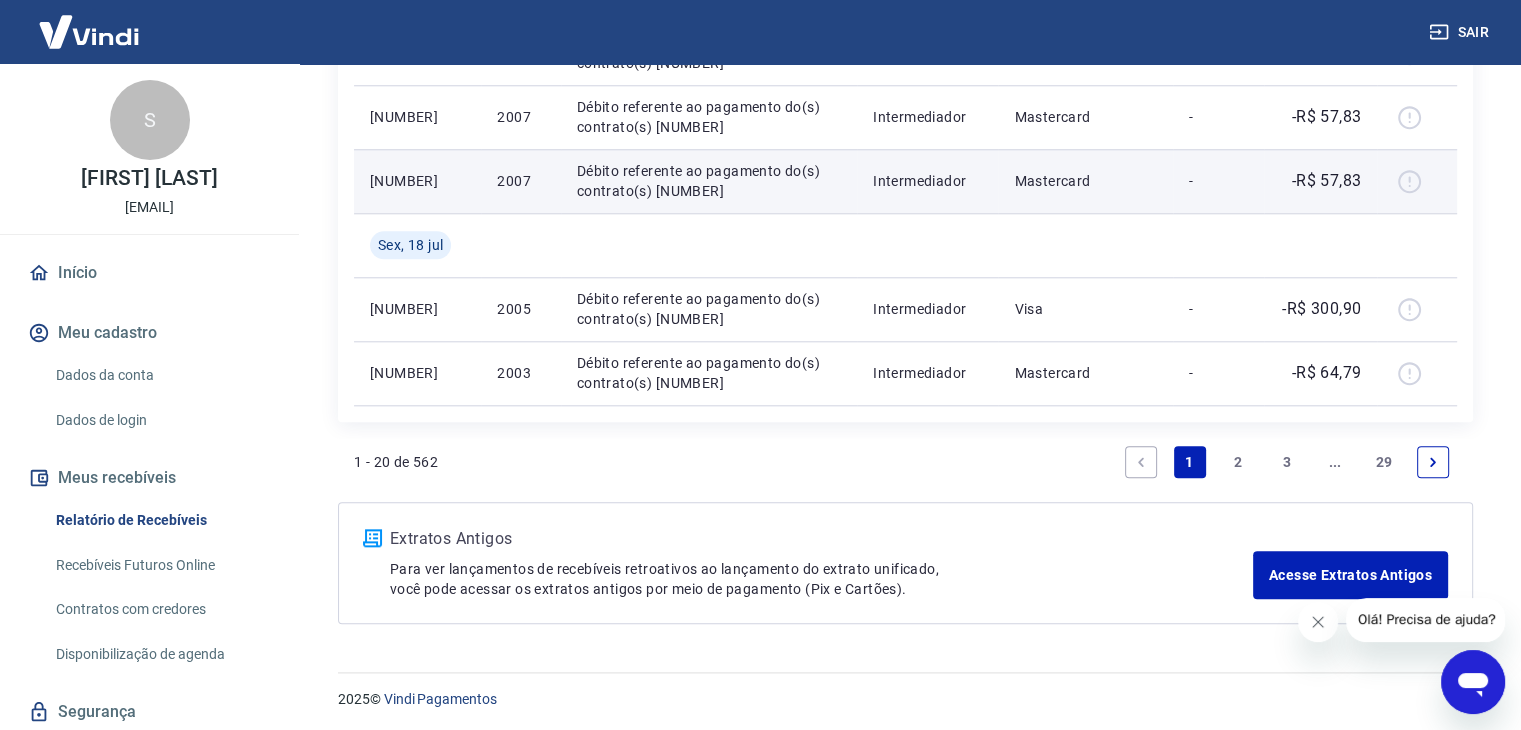 scroll, scrollTop: 1991, scrollLeft: 0, axis: vertical 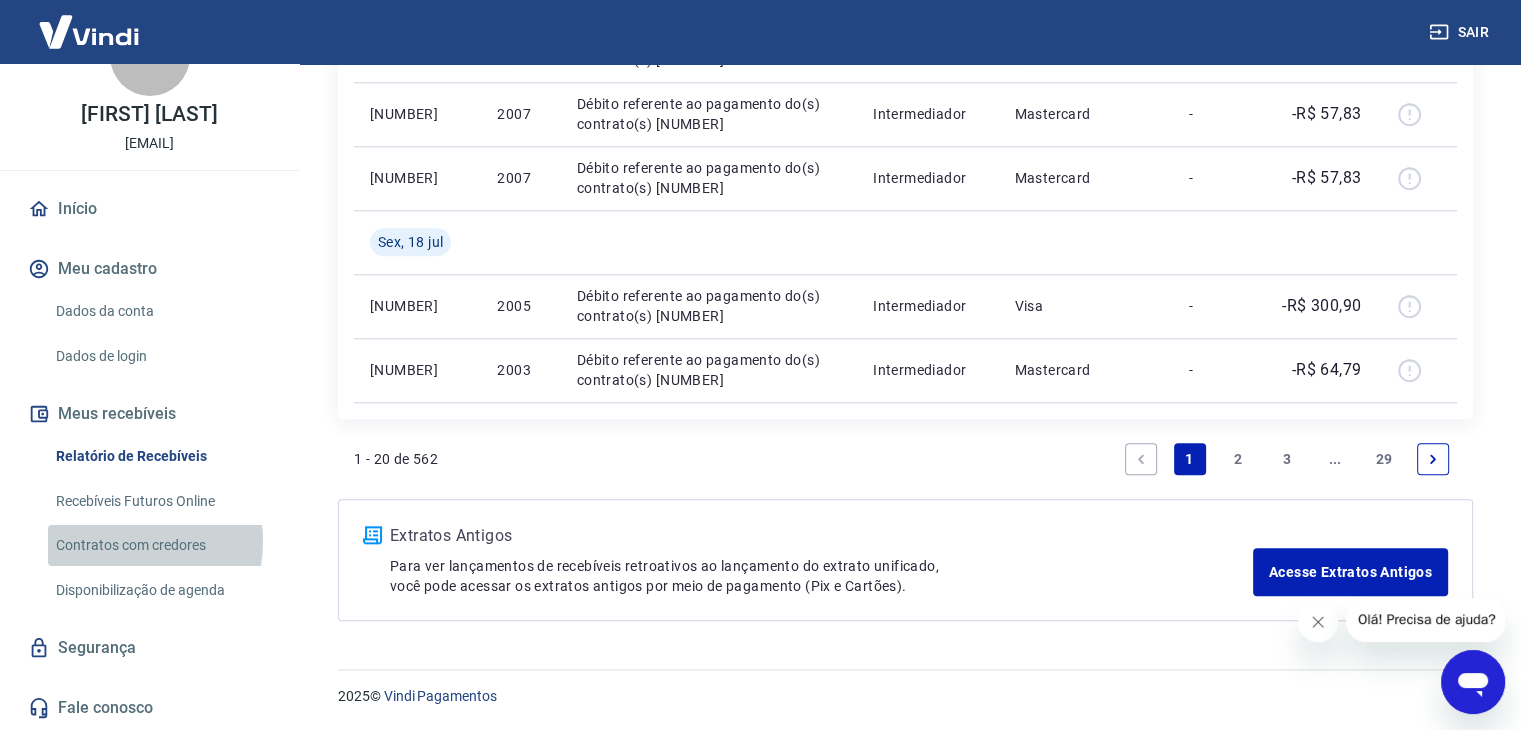 click on "Contratos com credores" at bounding box center (161, 545) 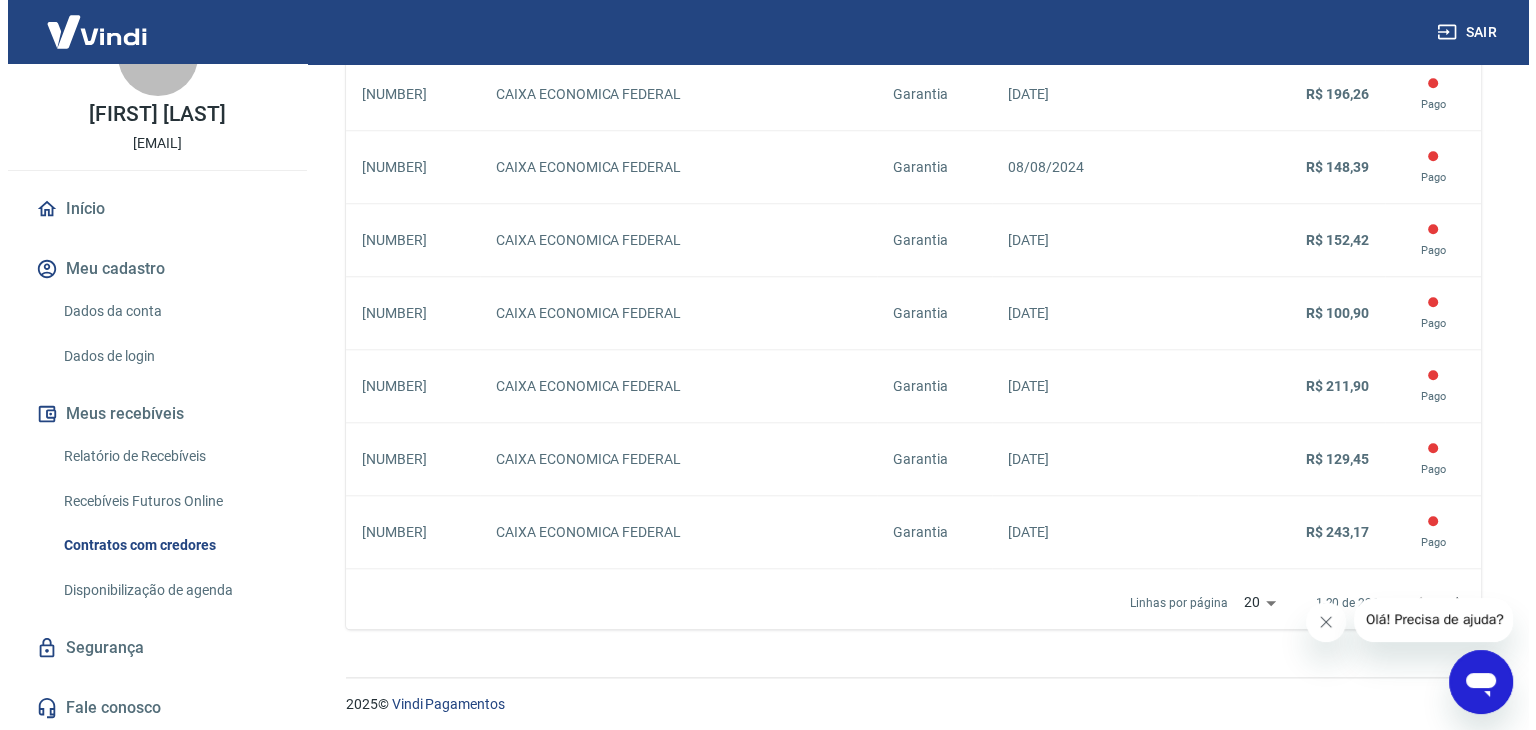 scroll, scrollTop: 1835, scrollLeft: 0, axis: vertical 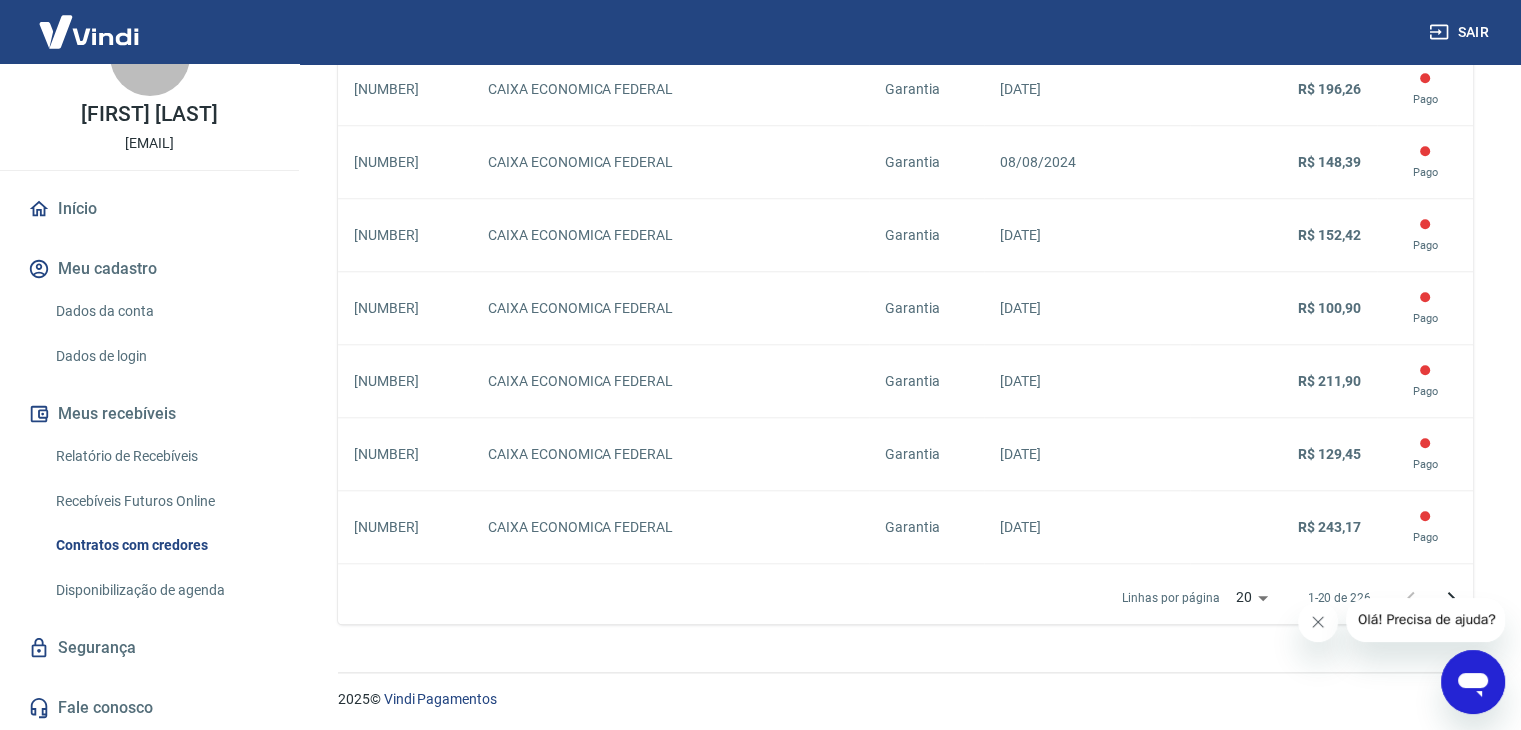 click on "Sair S Sandra Mara Schuster cobranca@neuvye.com.br Início Meu cadastro Dados da conta Dados de login Meus recebíveis Relatório de Recebíveis Recebíveis Futuros Online Contratos com credores Disponibilização de agenda Segurança Fale conosco Contratos com credores Conforme Resolução 4.734 do Banco Central, é possível compartilhar as informações dos seus recebíveis com instituições credoras e oferecê-los como garantia em empréstimos. Para isso, são feitos contratos com estas instituições a fim de que possam redirecionar e liquidar os valores para um outro beneficiário. Abaixo estão todos os contratos que você possui com credores nos quais as informações dos seus recebíveis Vindi estão sendo compartilhadas. O que é a negocição de recebíveis? Preparamos um artigo em nossa base de conhecimento que explica tudo sobre essa nova modalidade de negociação em empréstimos. Saiba Mais Total de contratos aguardando pagamento 6 Valor total de contratos aguardando pagamento R$ 1.278,81 226" at bounding box center [760, -1470] 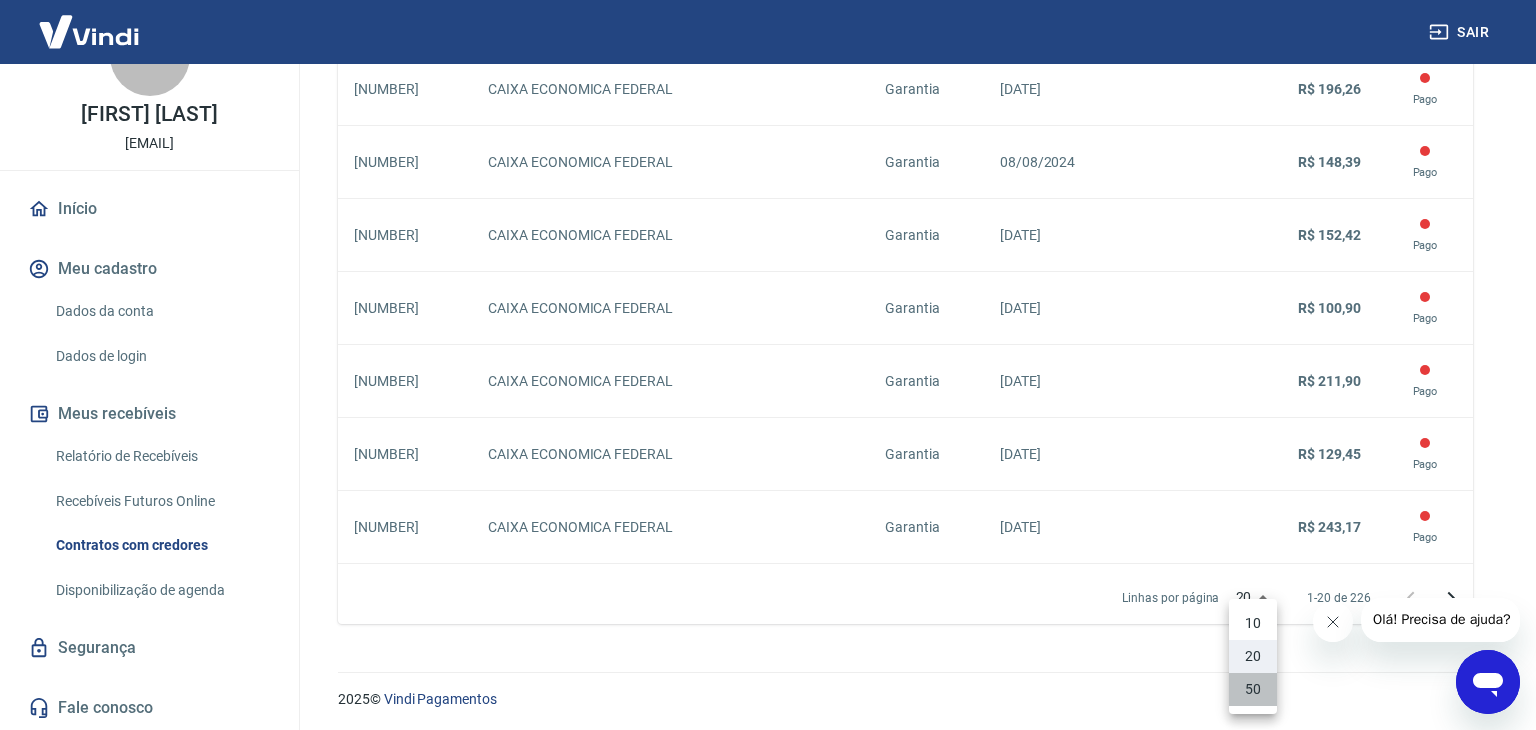 click on "50" at bounding box center (1253, 689) 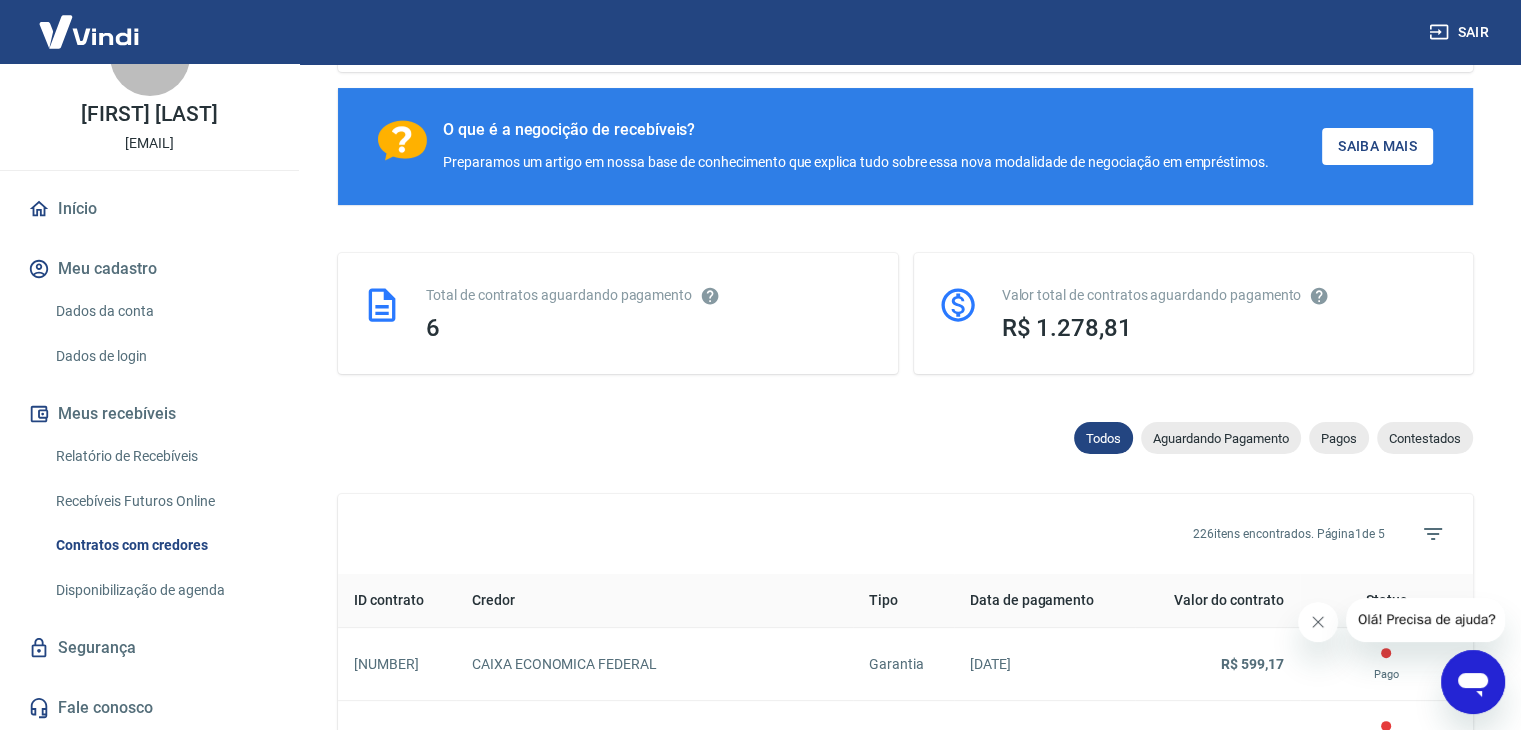 scroll, scrollTop: 135, scrollLeft: 0, axis: vertical 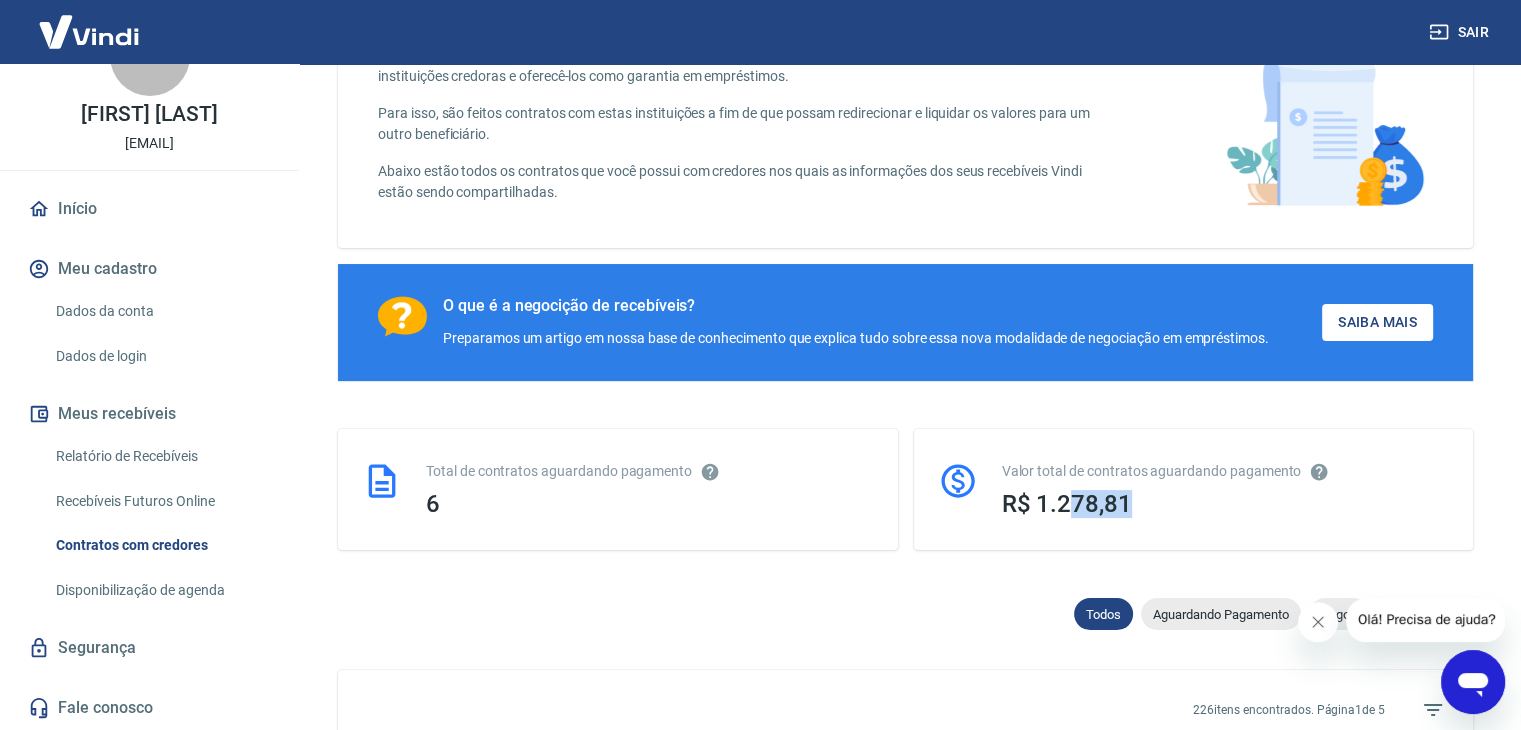 drag, startPoint x: 1070, startPoint y: 500, endPoint x: 1136, endPoint y: 498, distance: 66.0303 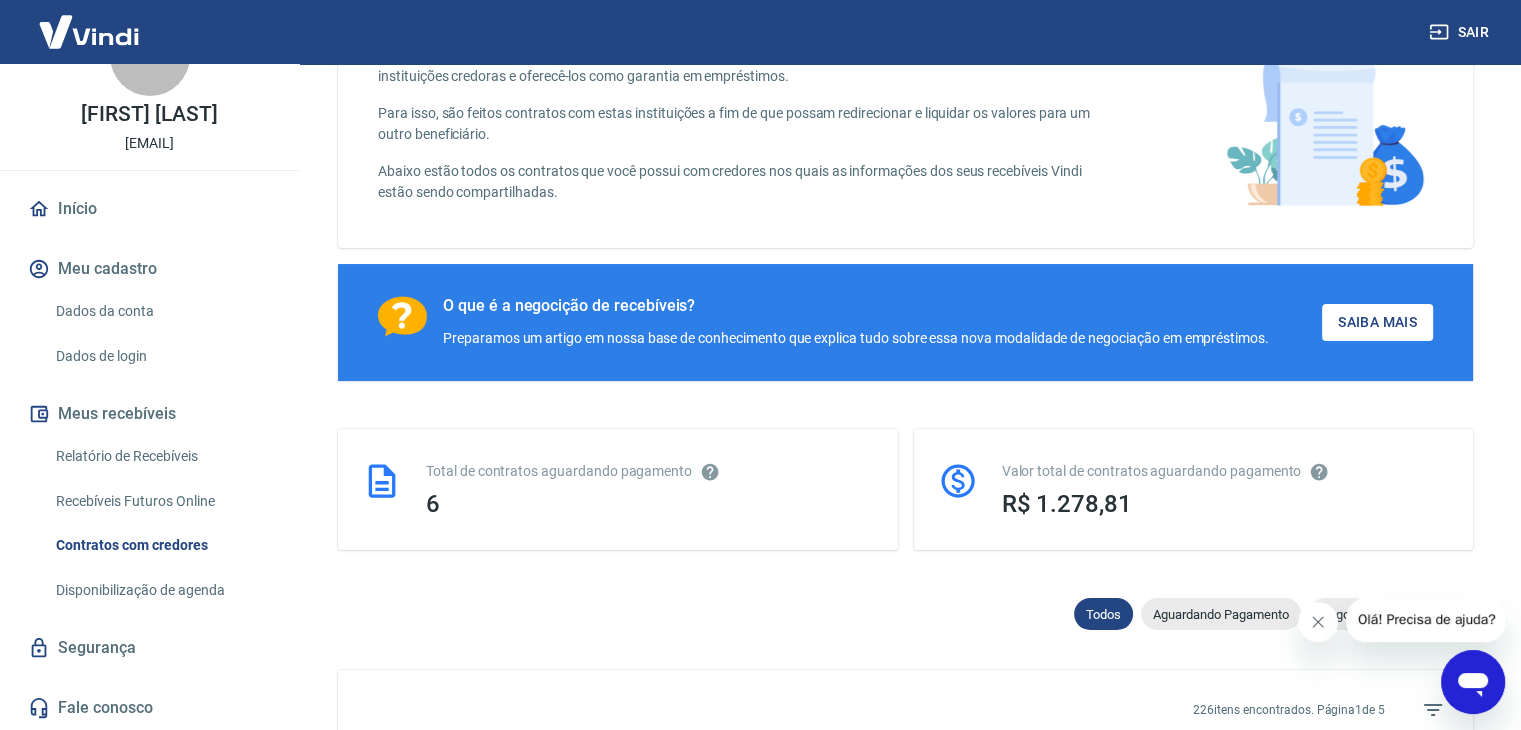 click on "6" at bounding box center [650, 504] 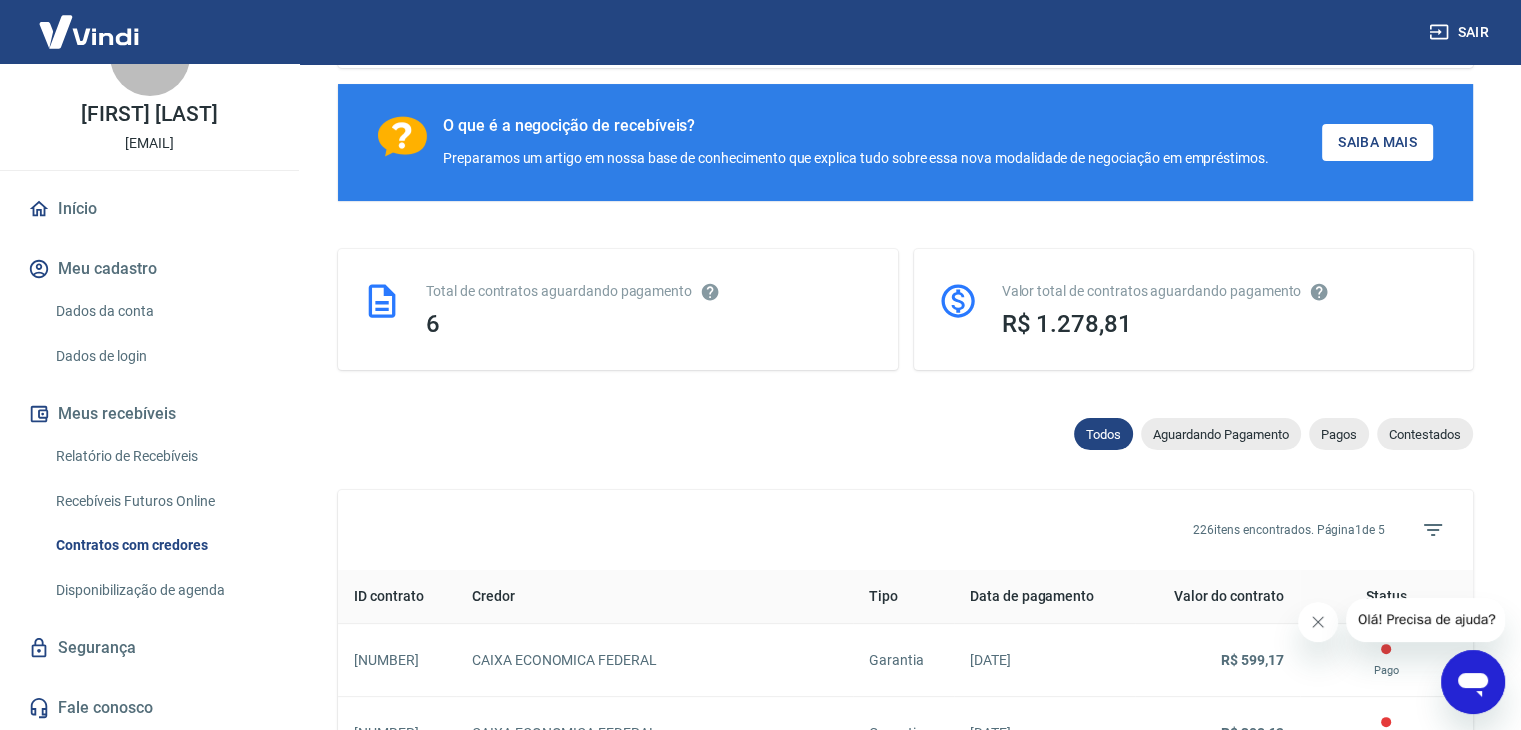 scroll, scrollTop: 335, scrollLeft: 0, axis: vertical 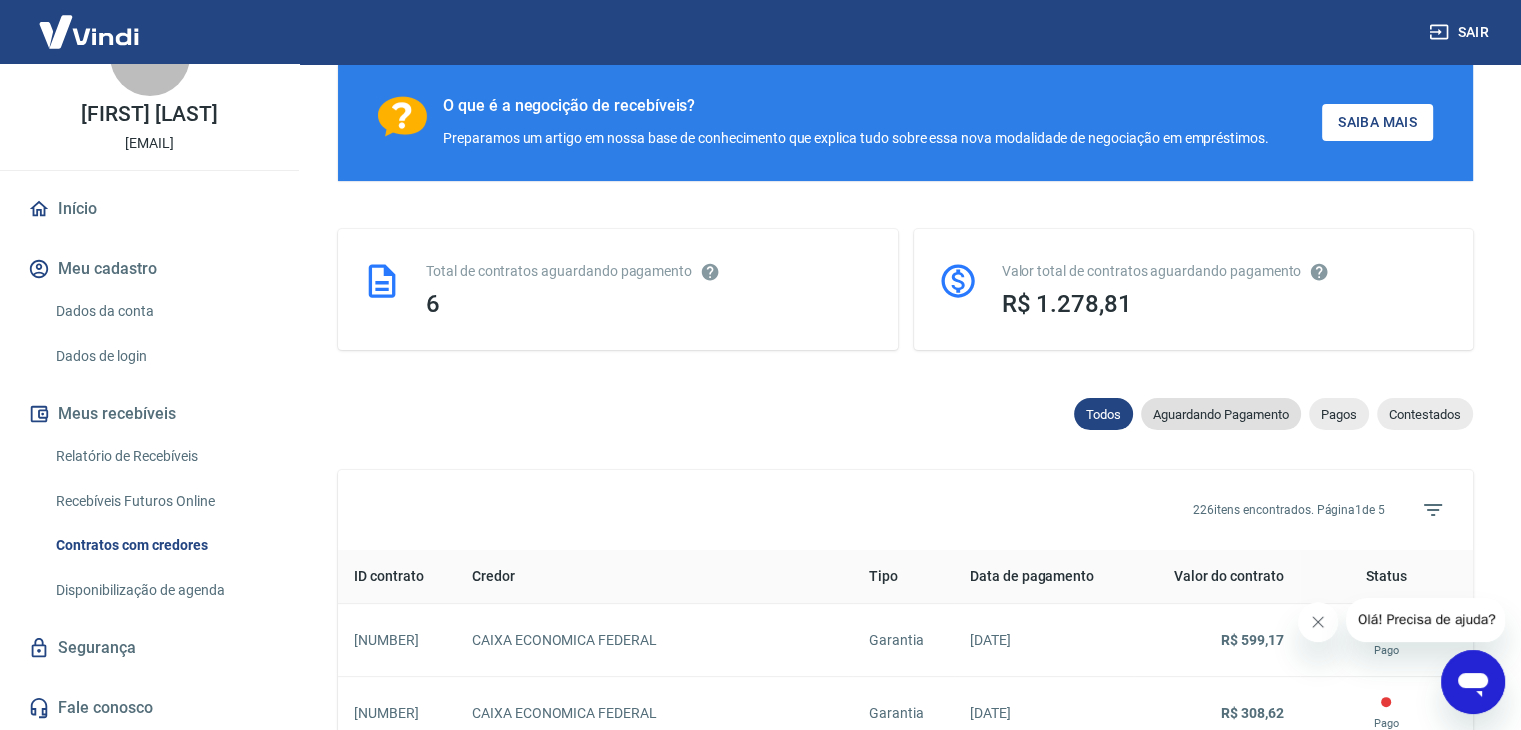 click on "Aguardando Pagamento" at bounding box center (1221, 414) 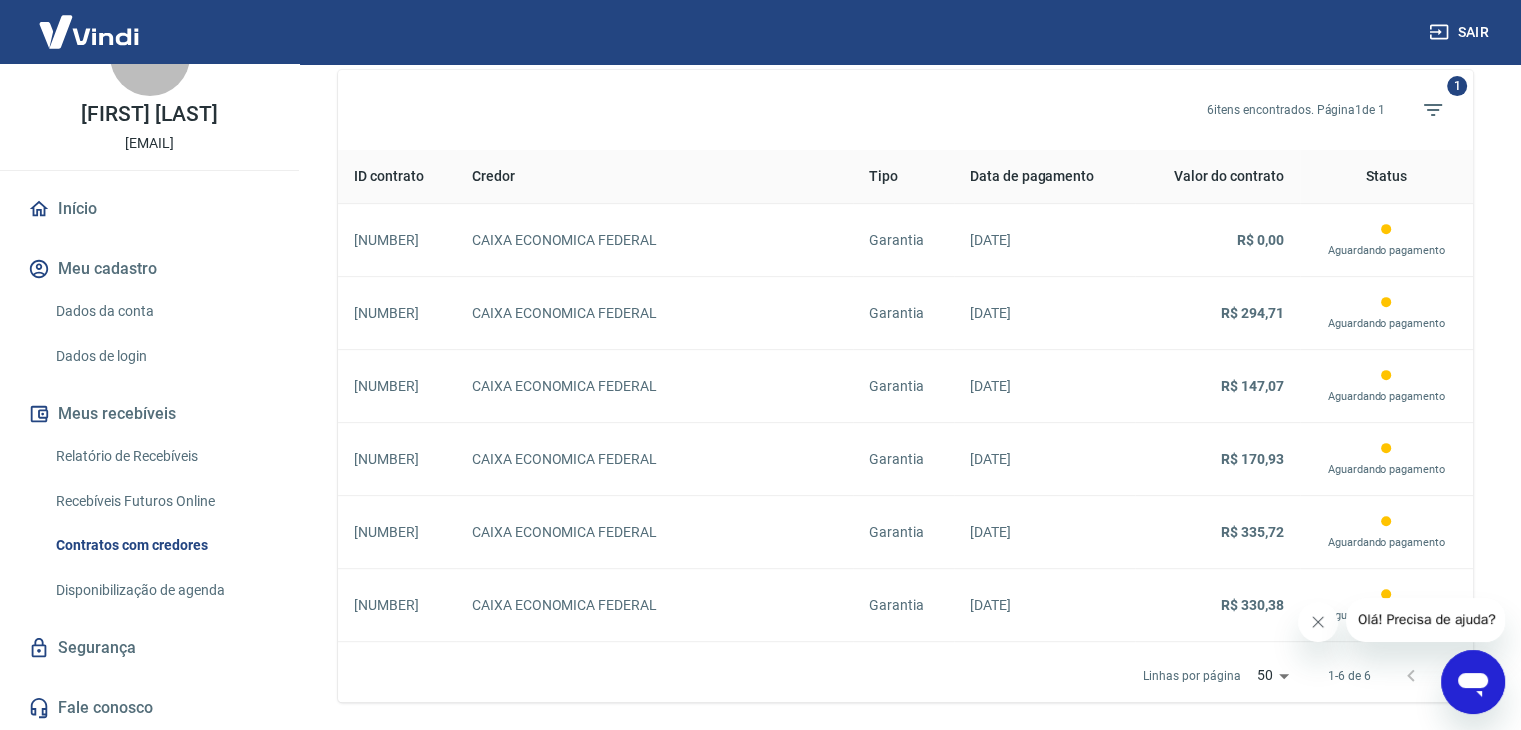 scroll, scrollTop: 816, scrollLeft: 0, axis: vertical 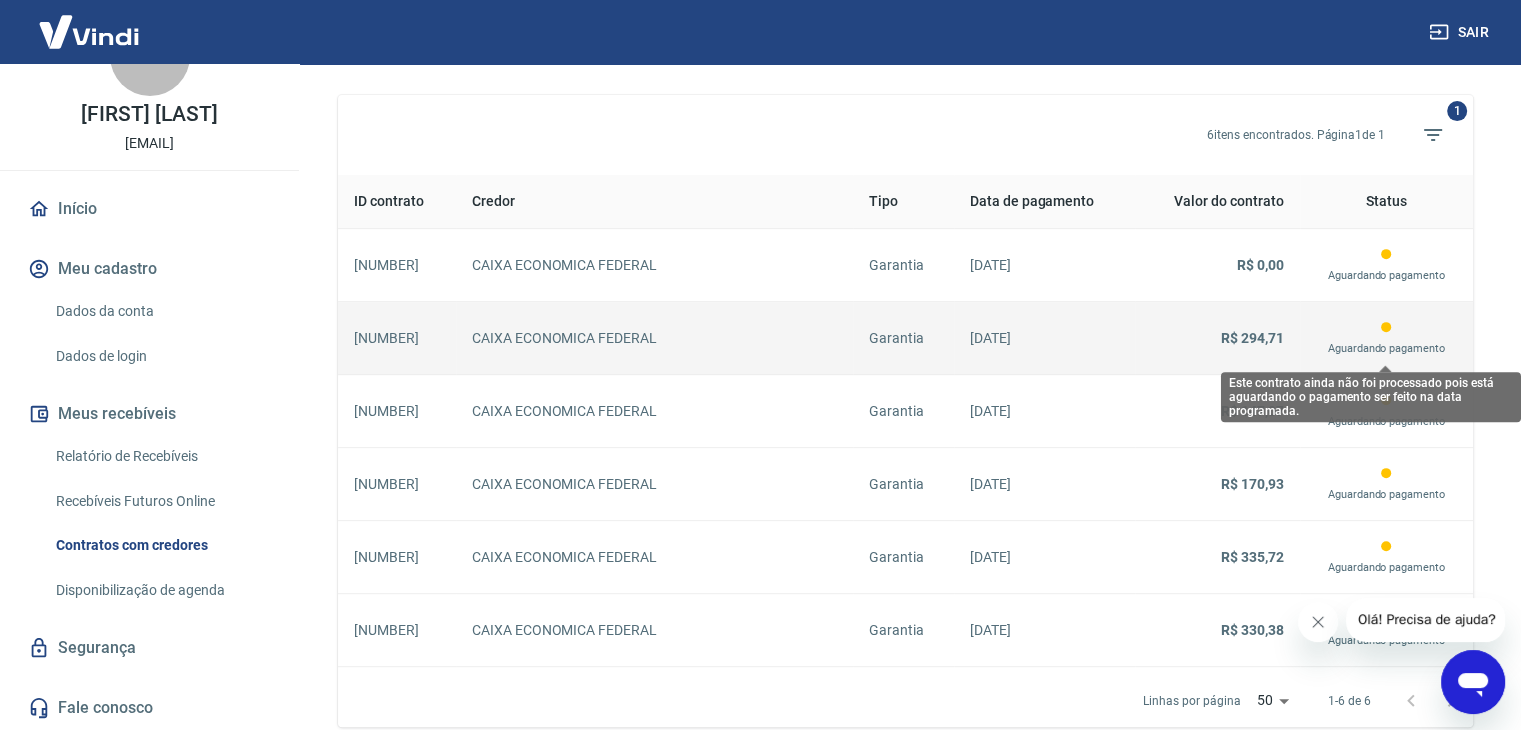 click on "Aguardando pagamento" at bounding box center [1387, 349] 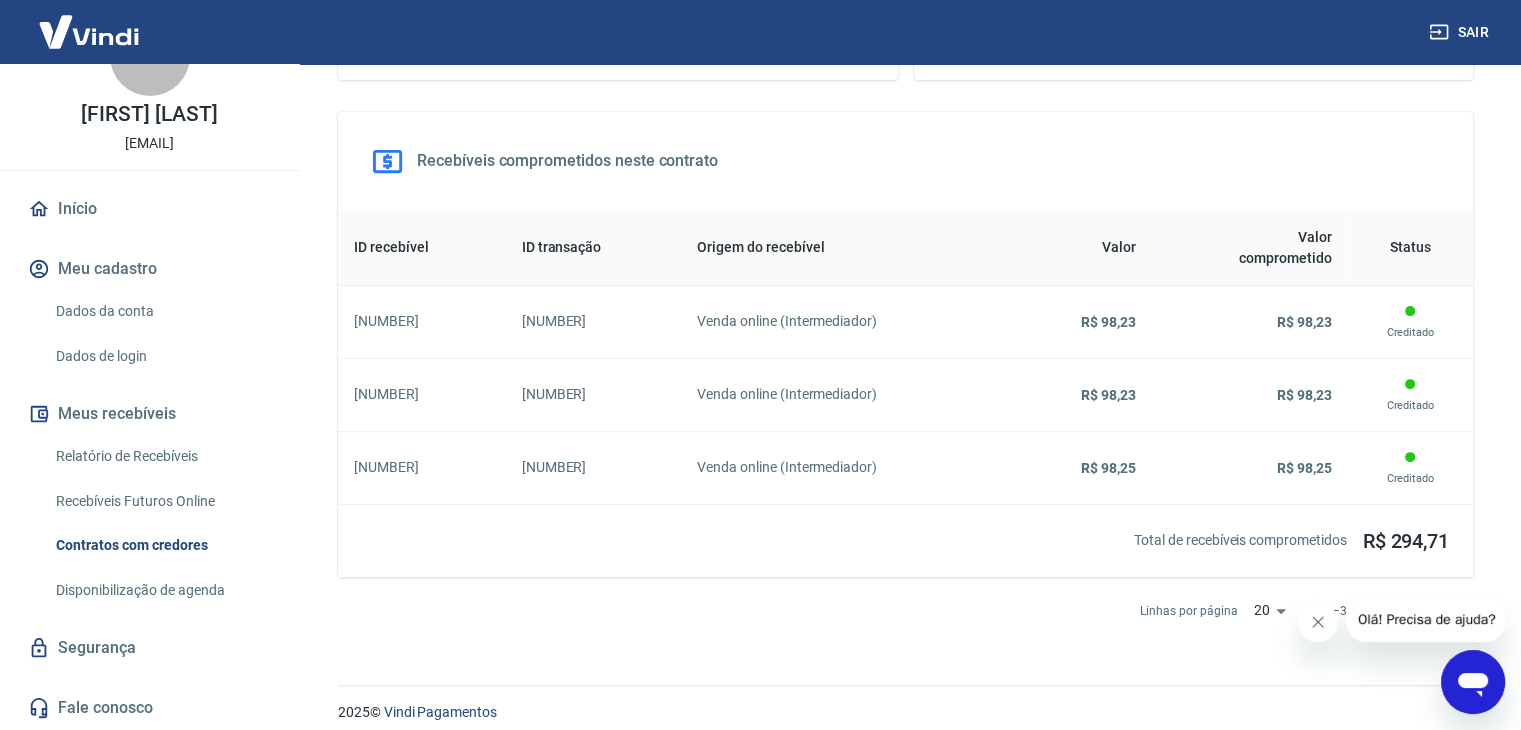 scroll, scrollTop: 596, scrollLeft: 0, axis: vertical 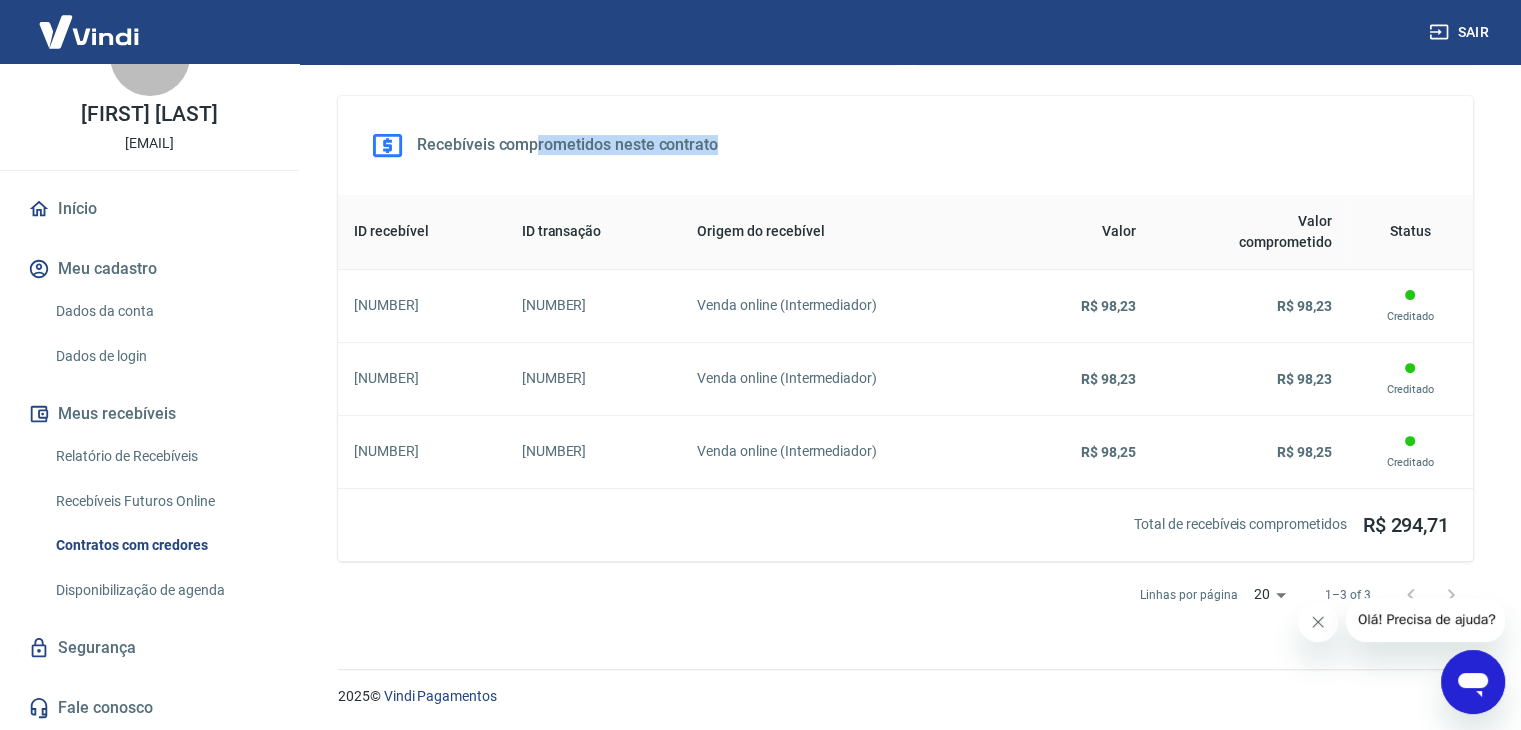 drag, startPoint x: 540, startPoint y: 148, endPoint x: 764, endPoint y: 158, distance: 224.2231 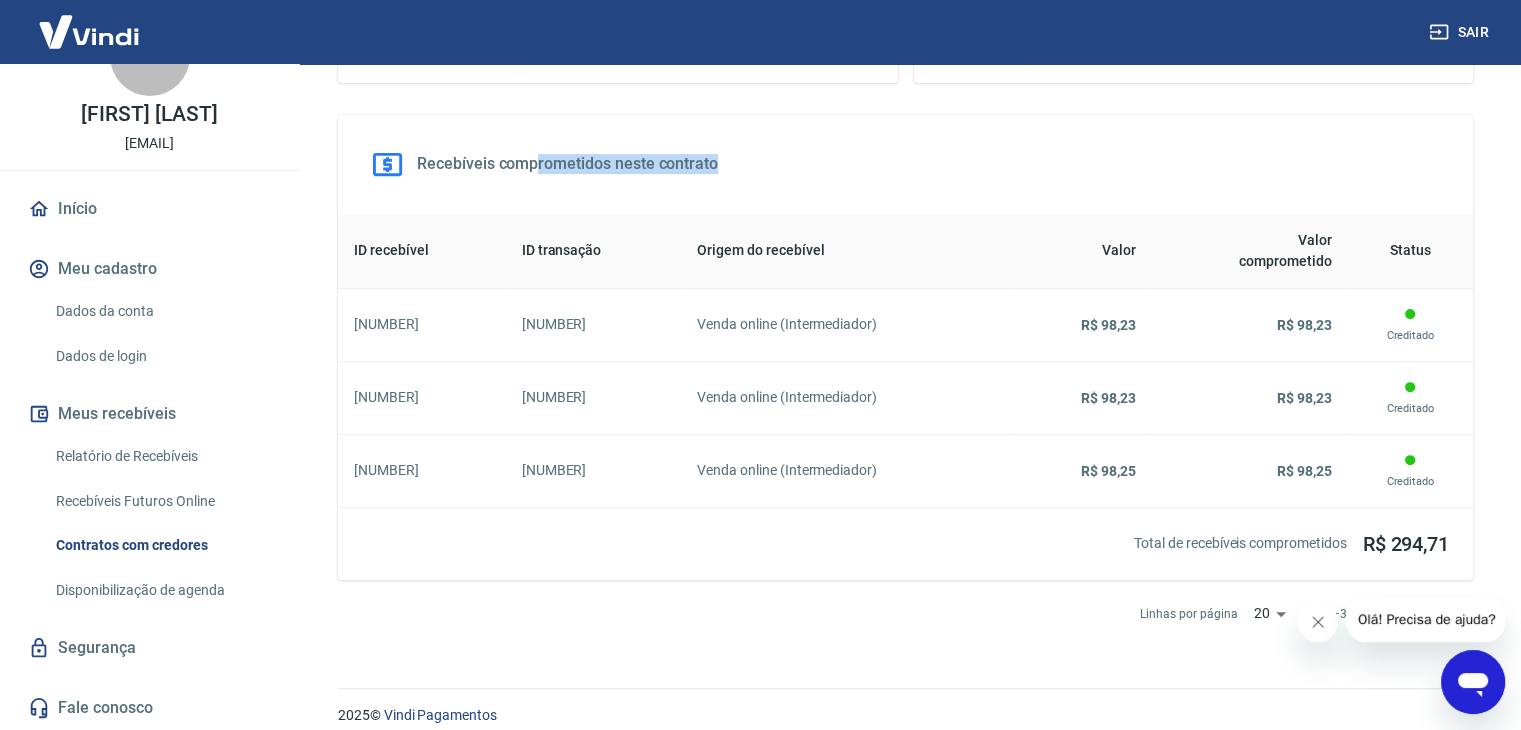 scroll, scrollTop: 596, scrollLeft: 0, axis: vertical 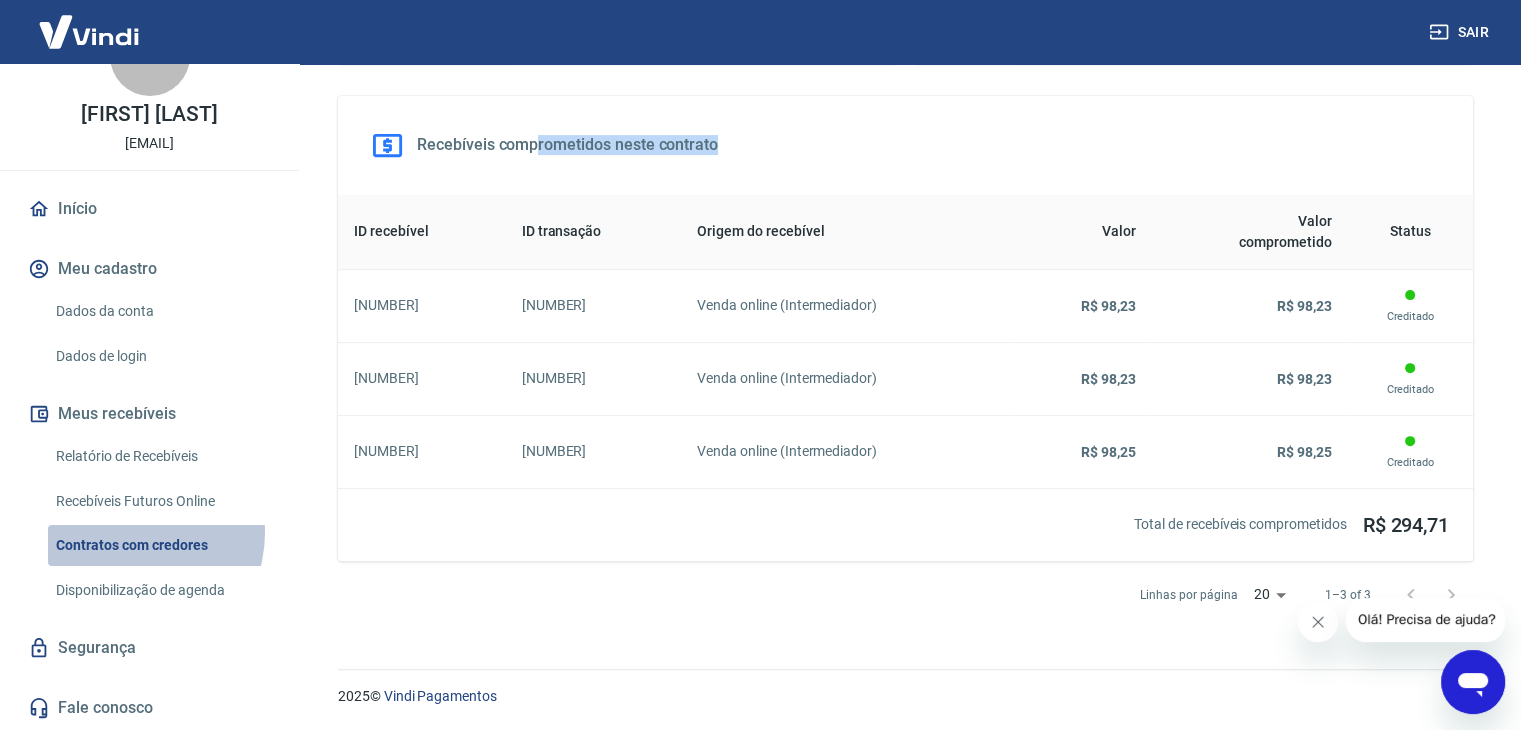 click on "Contratos com credores" at bounding box center [161, 545] 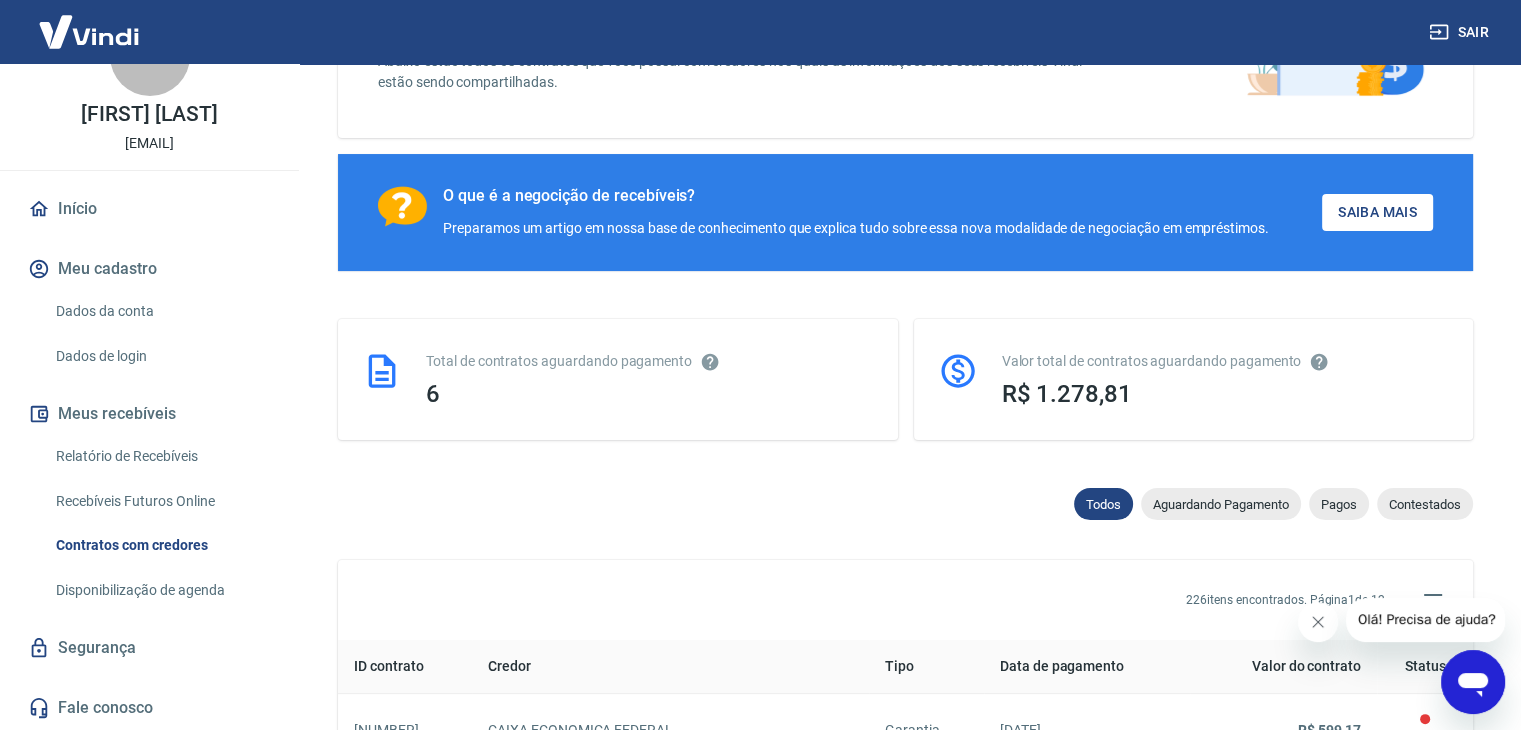 scroll, scrollTop: 235, scrollLeft: 0, axis: vertical 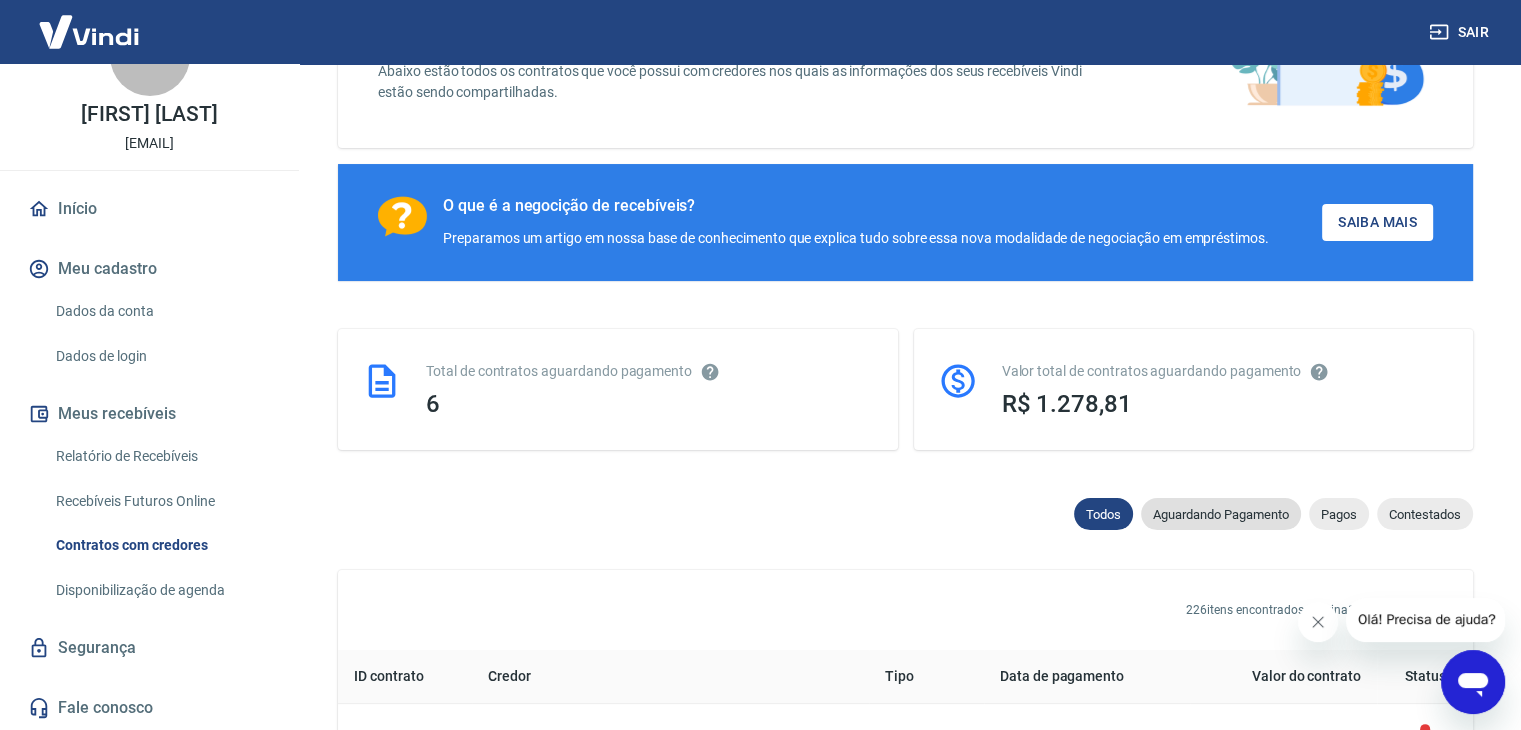 click on "Aguardando Pagamento" at bounding box center [1221, 514] 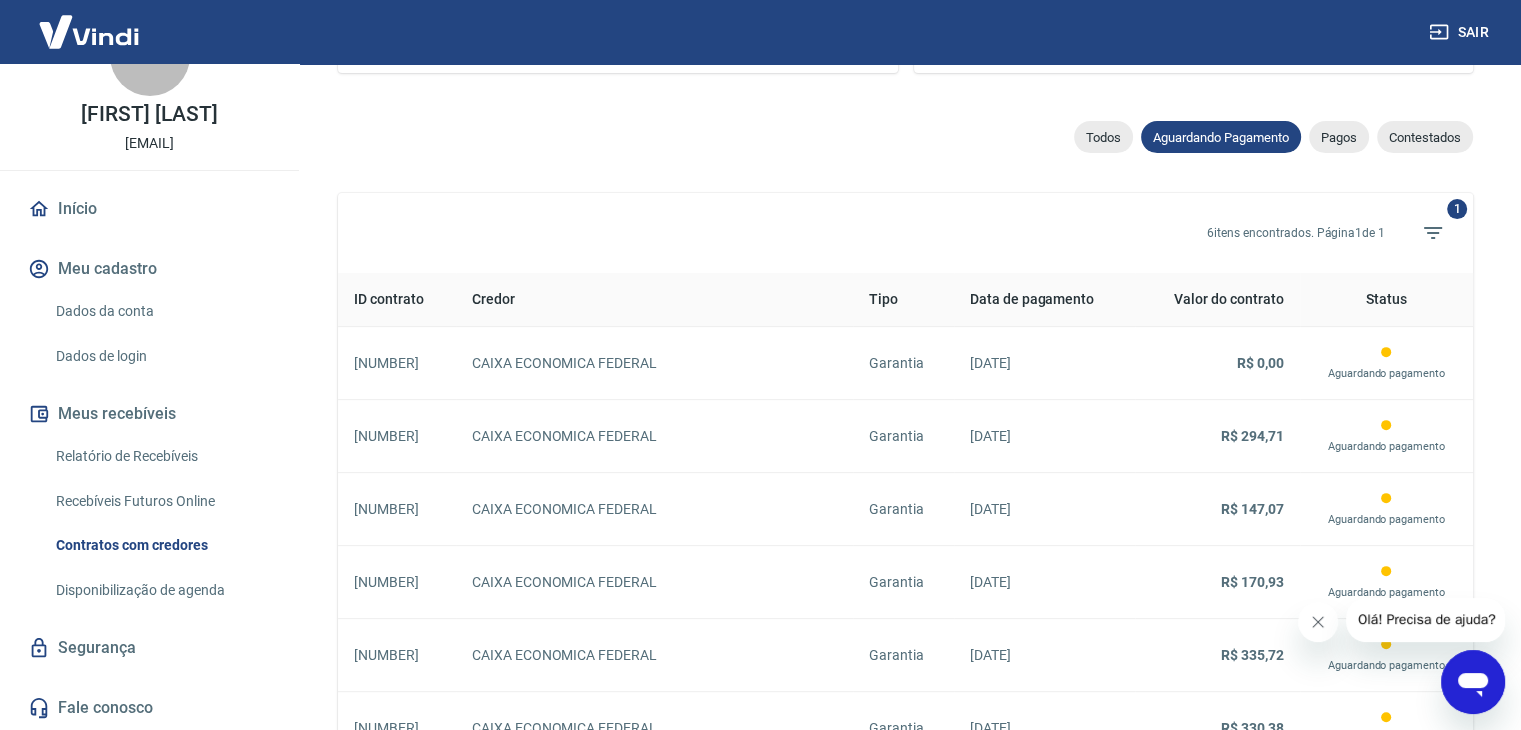 scroll, scrollTop: 516, scrollLeft: 0, axis: vertical 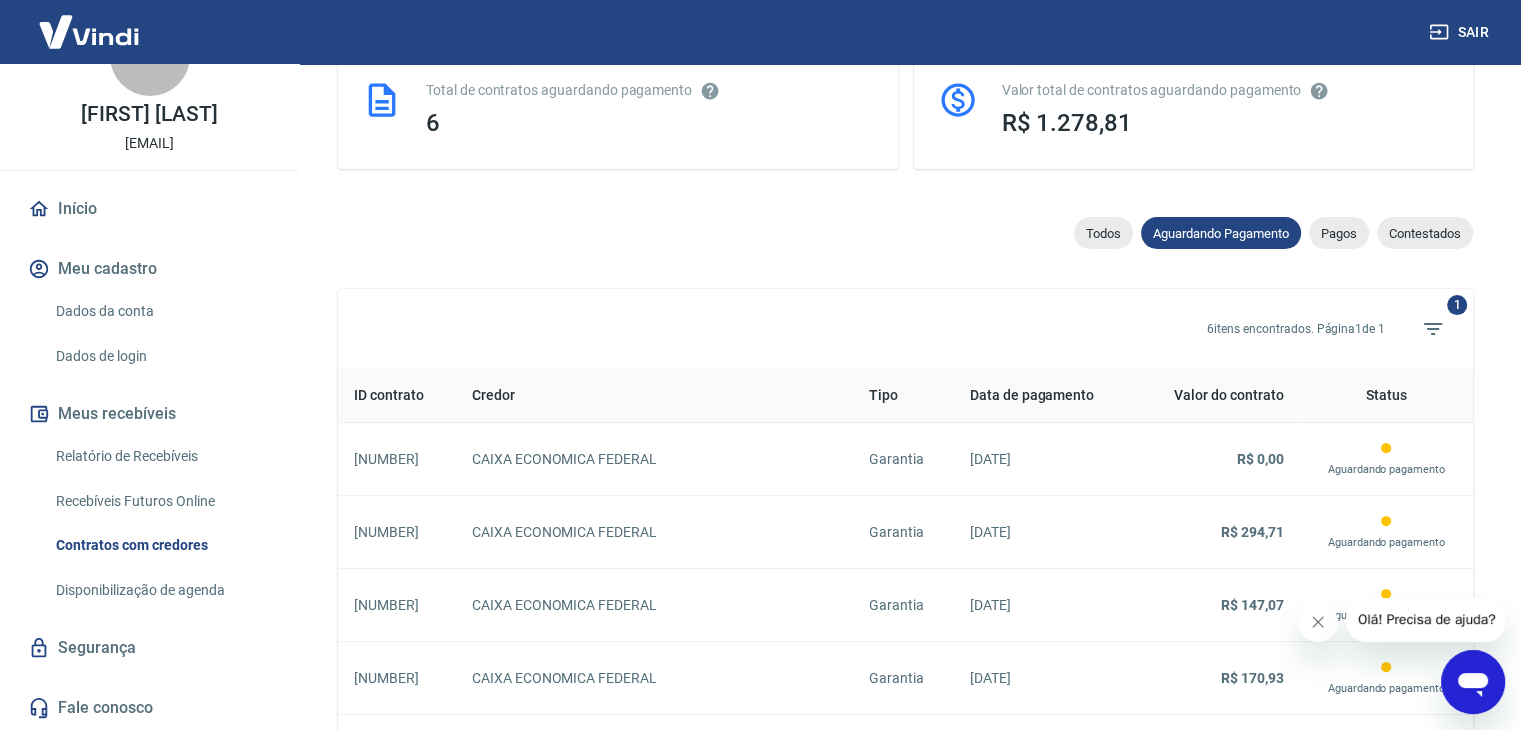 click 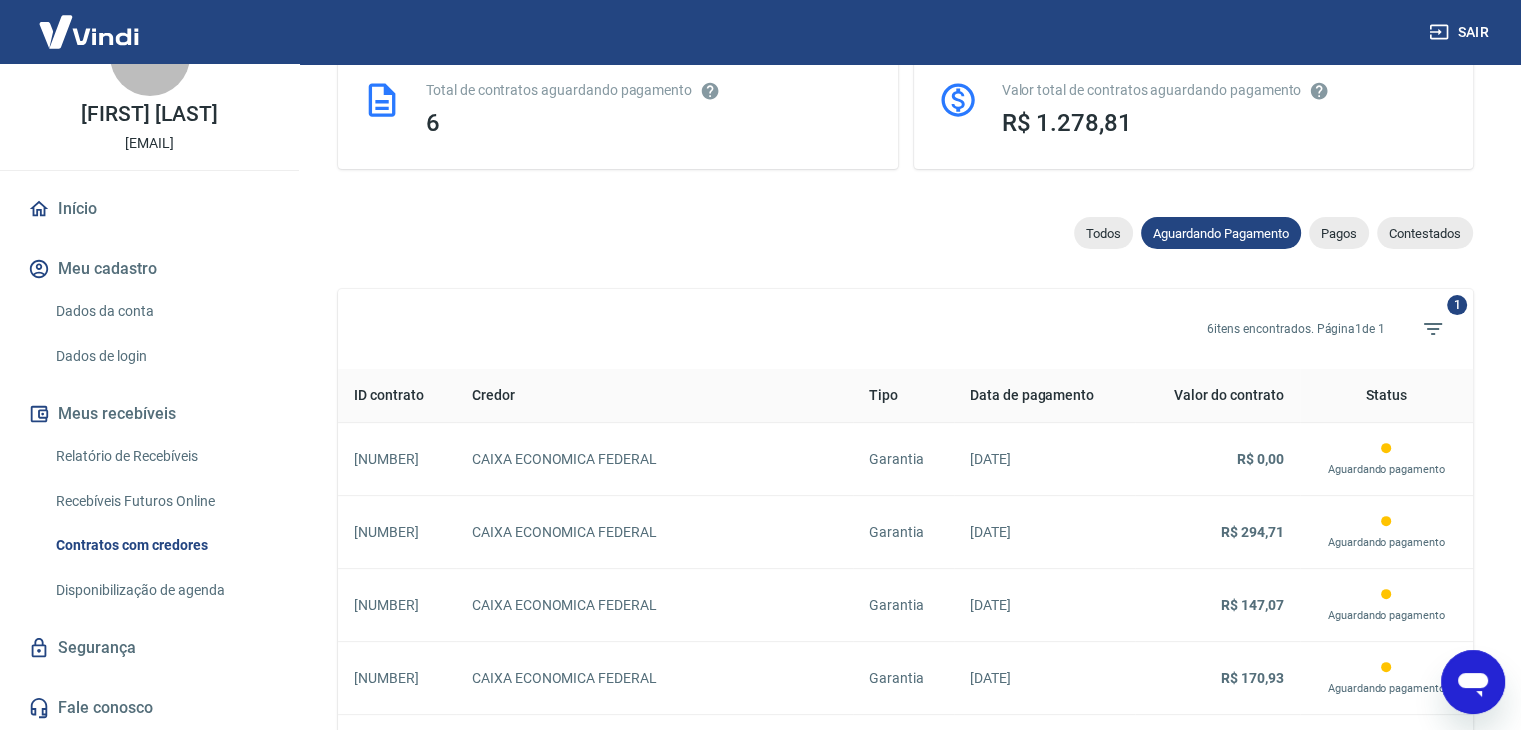 click on "Pagos" at bounding box center (1339, 233) 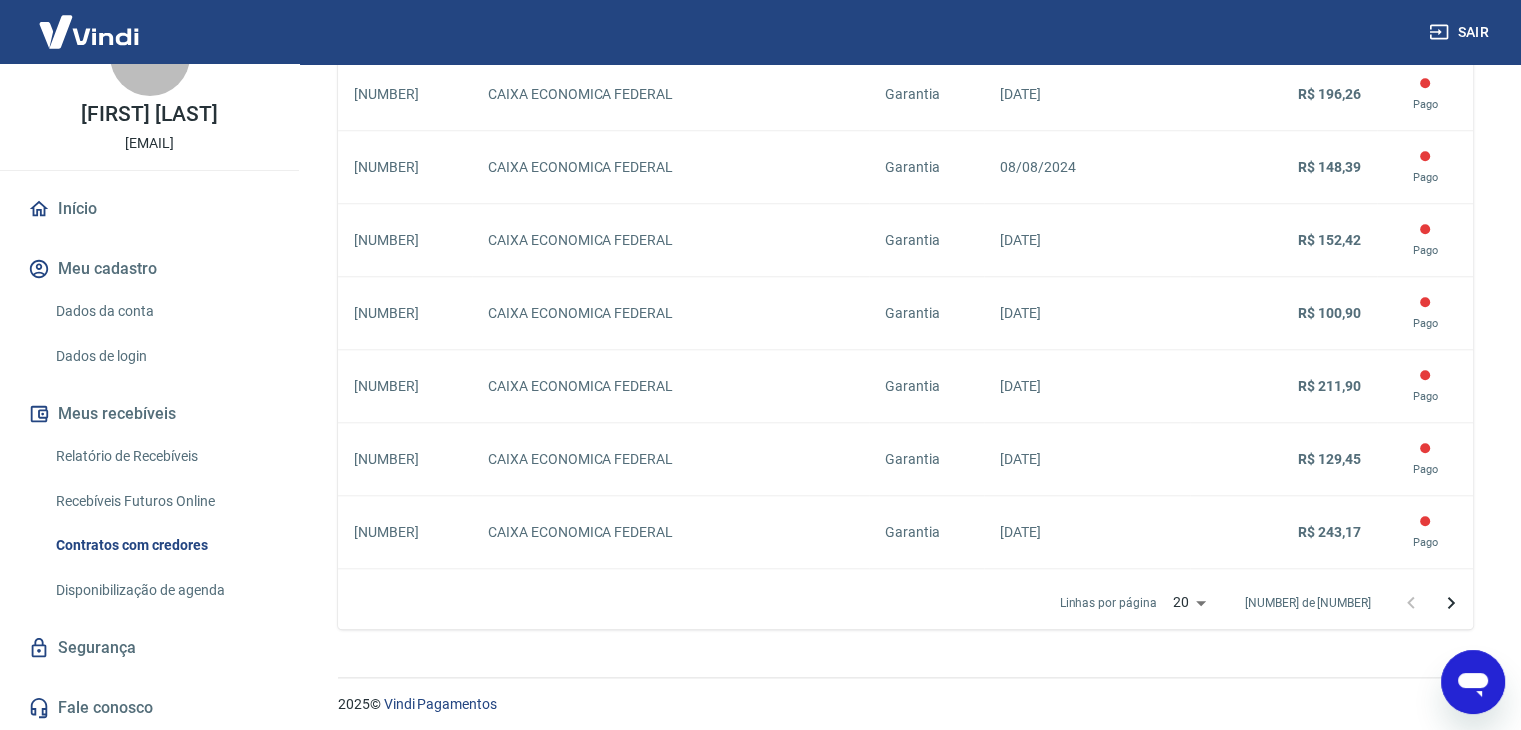 scroll, scrollTop: 1835, scrollLeft: 0, axis: vertical 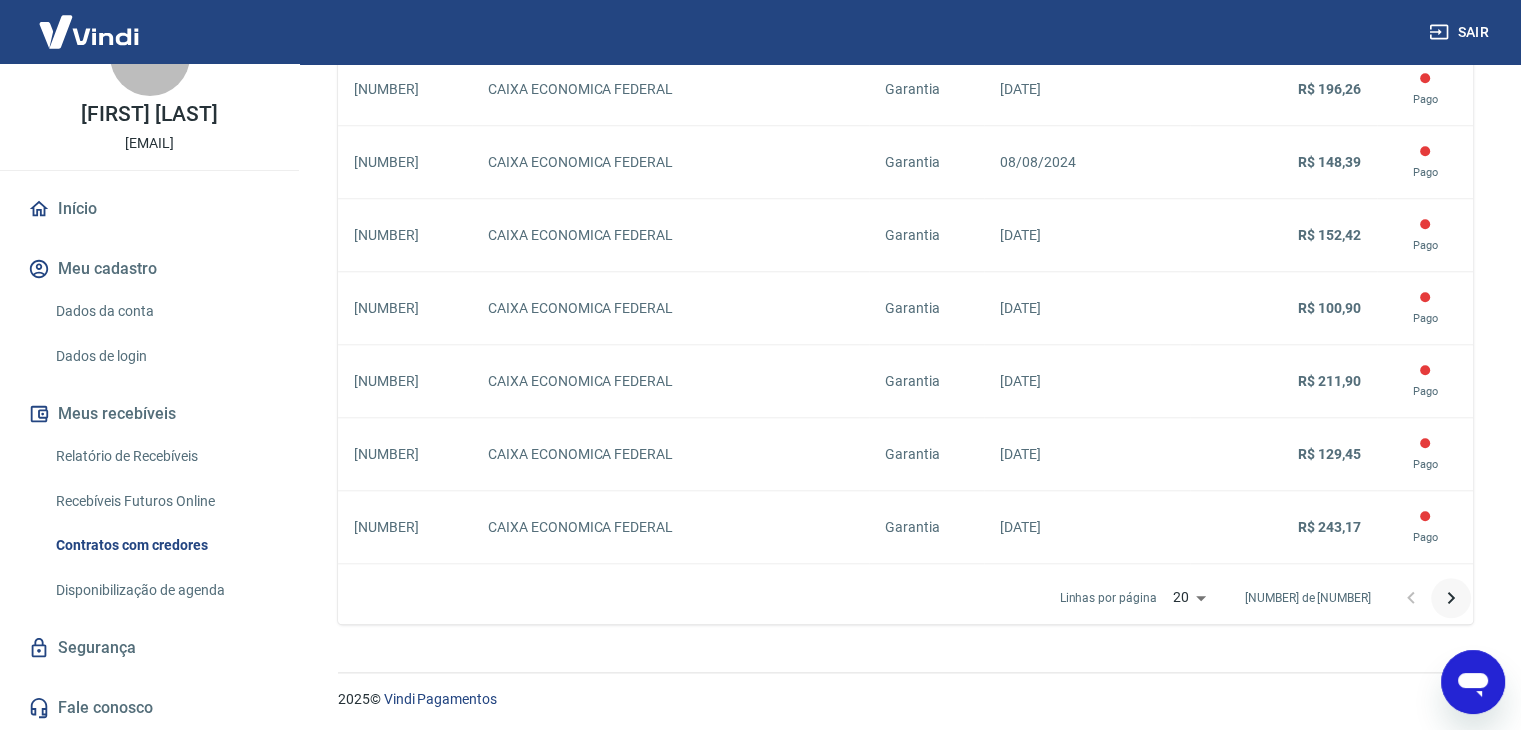 click 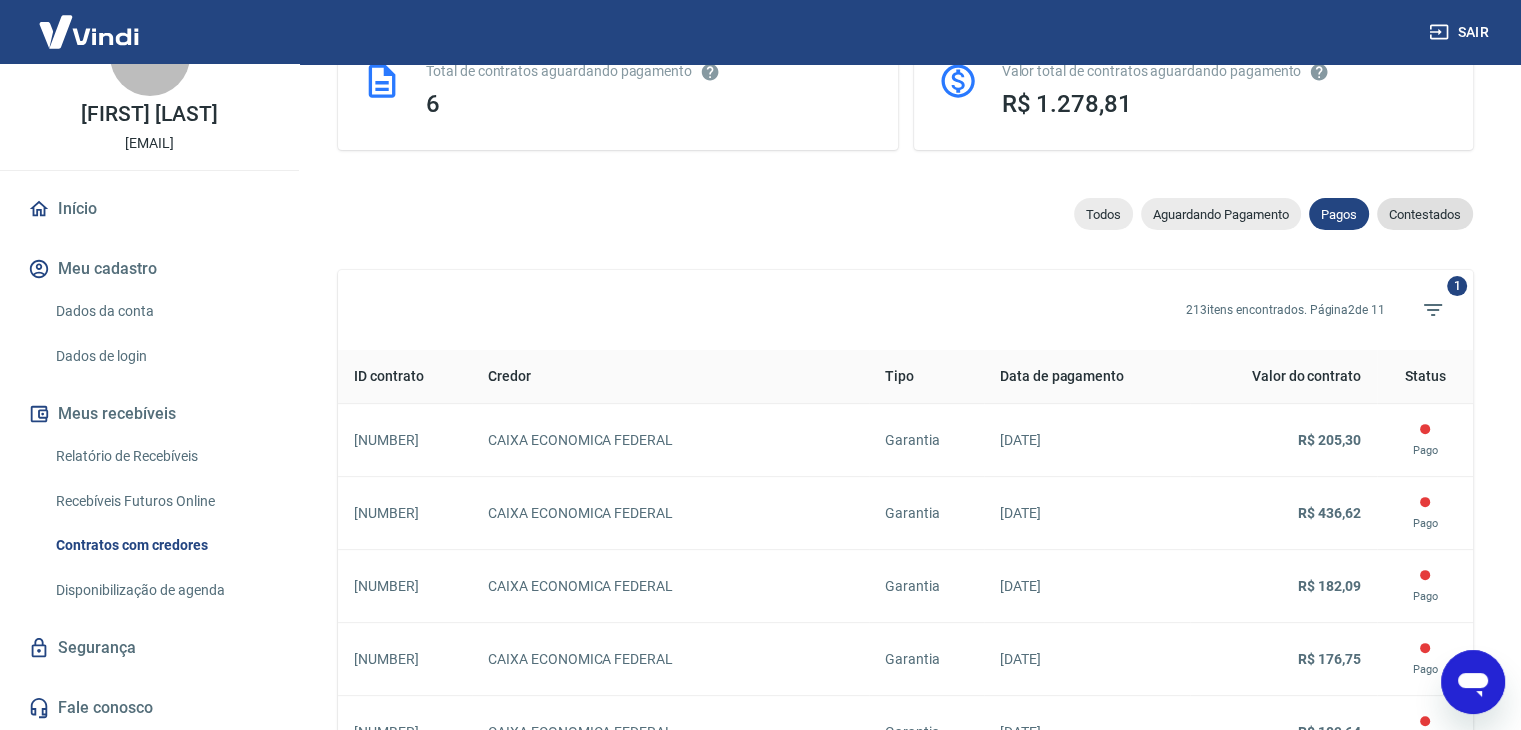 click on "Contestados" at bounding box center (1425, 214) 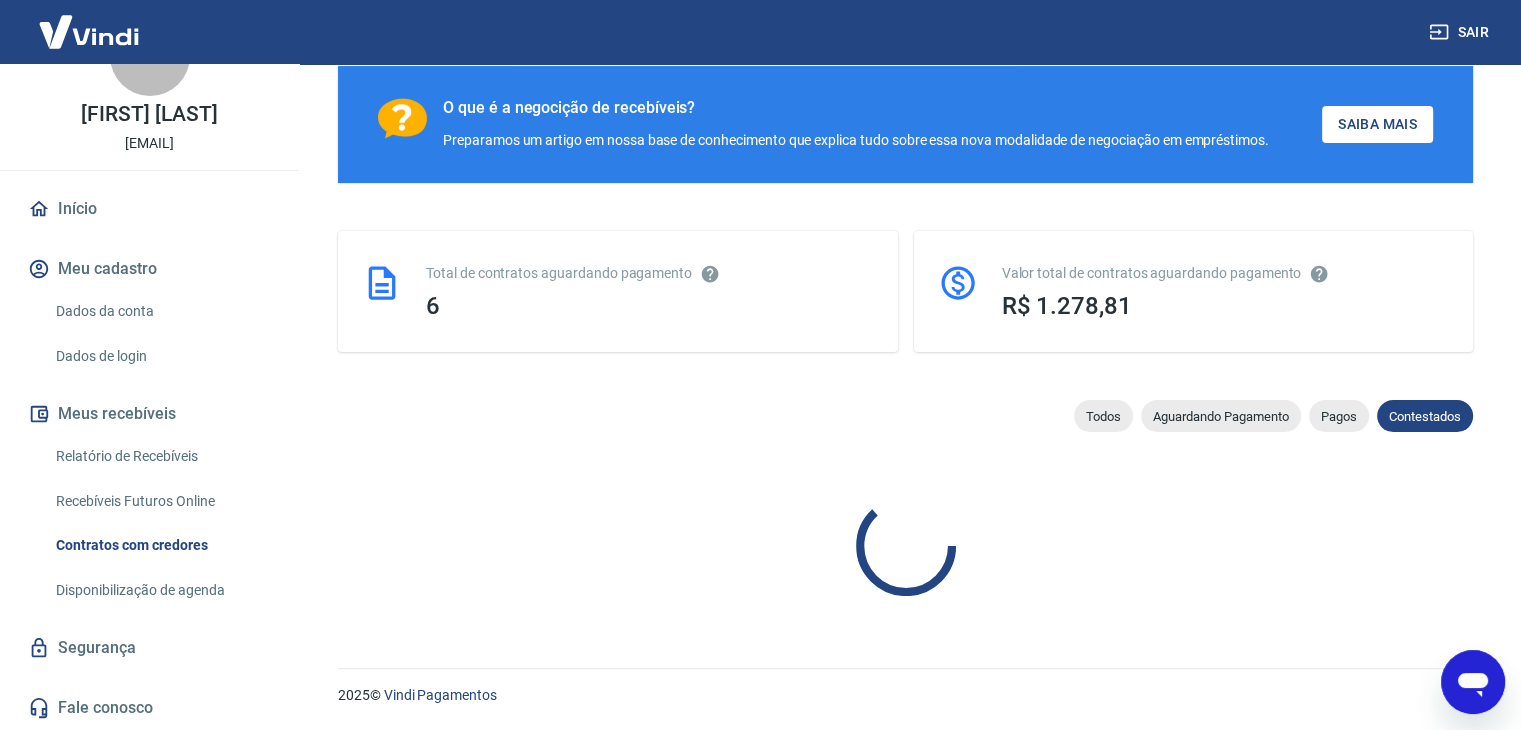scroll, scrollTop: 535, scrollLeft: 0, axis: vertical 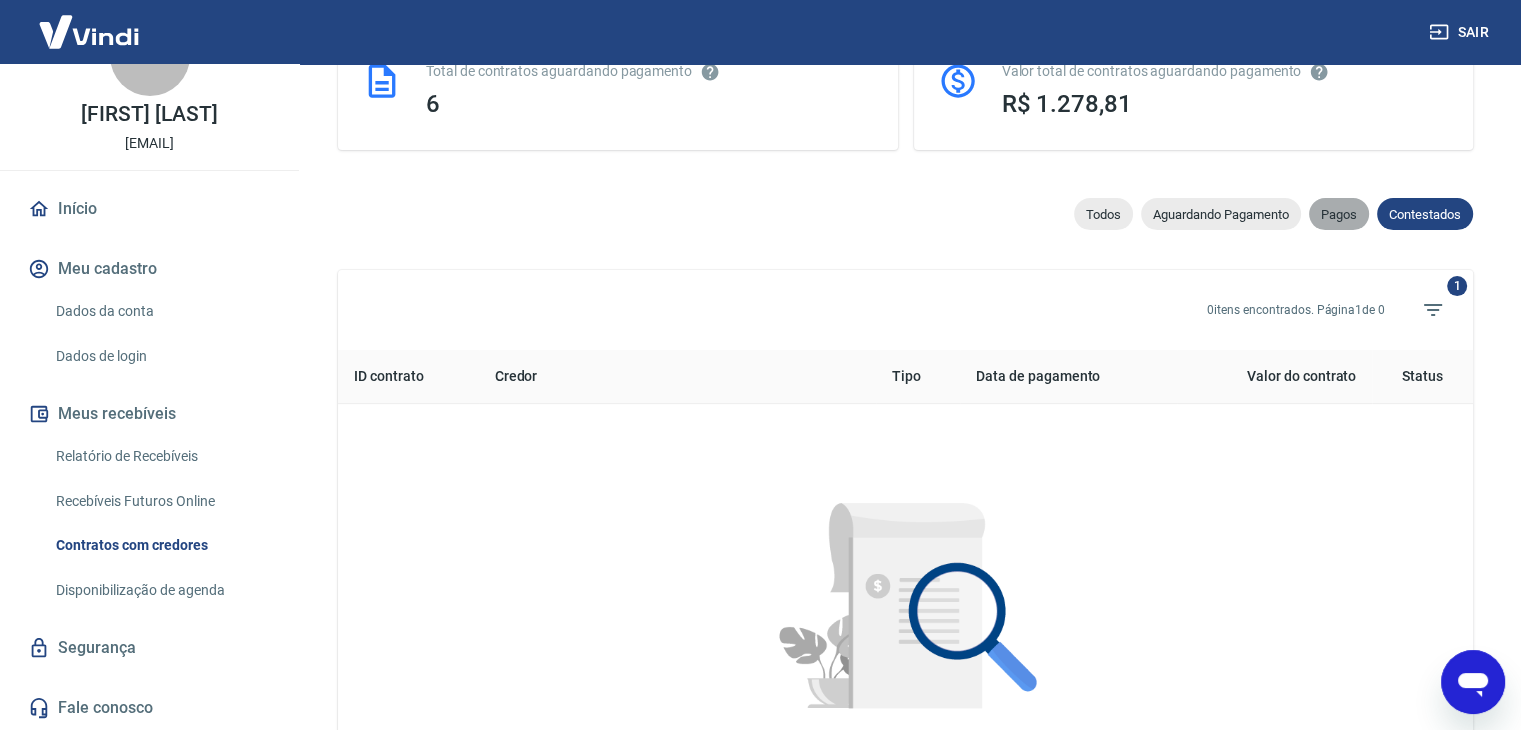 click on "Pagos" at bounding box center [1339, 214] 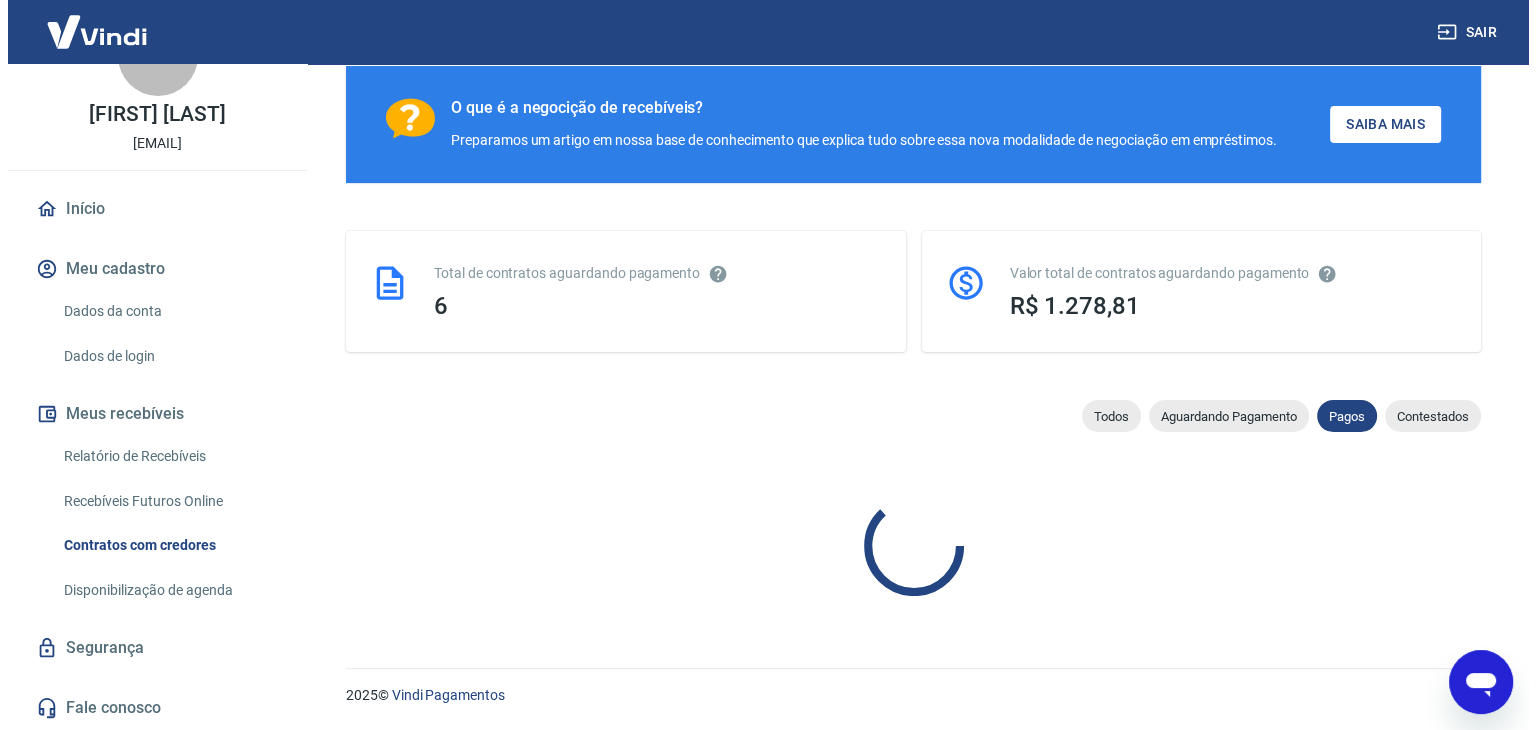 scroll, scrollTop: 535, scrollLeft: 0, axis: vertical 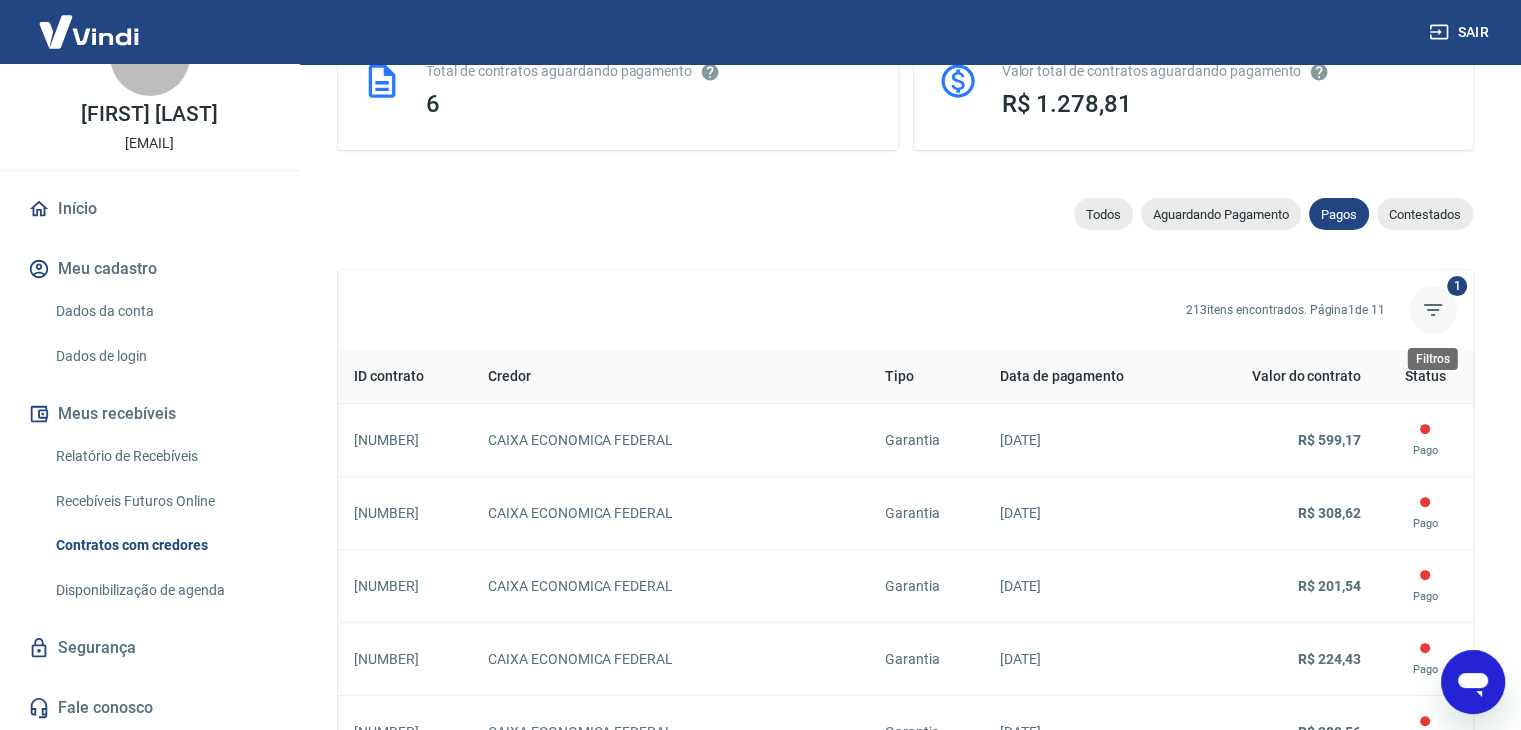 click 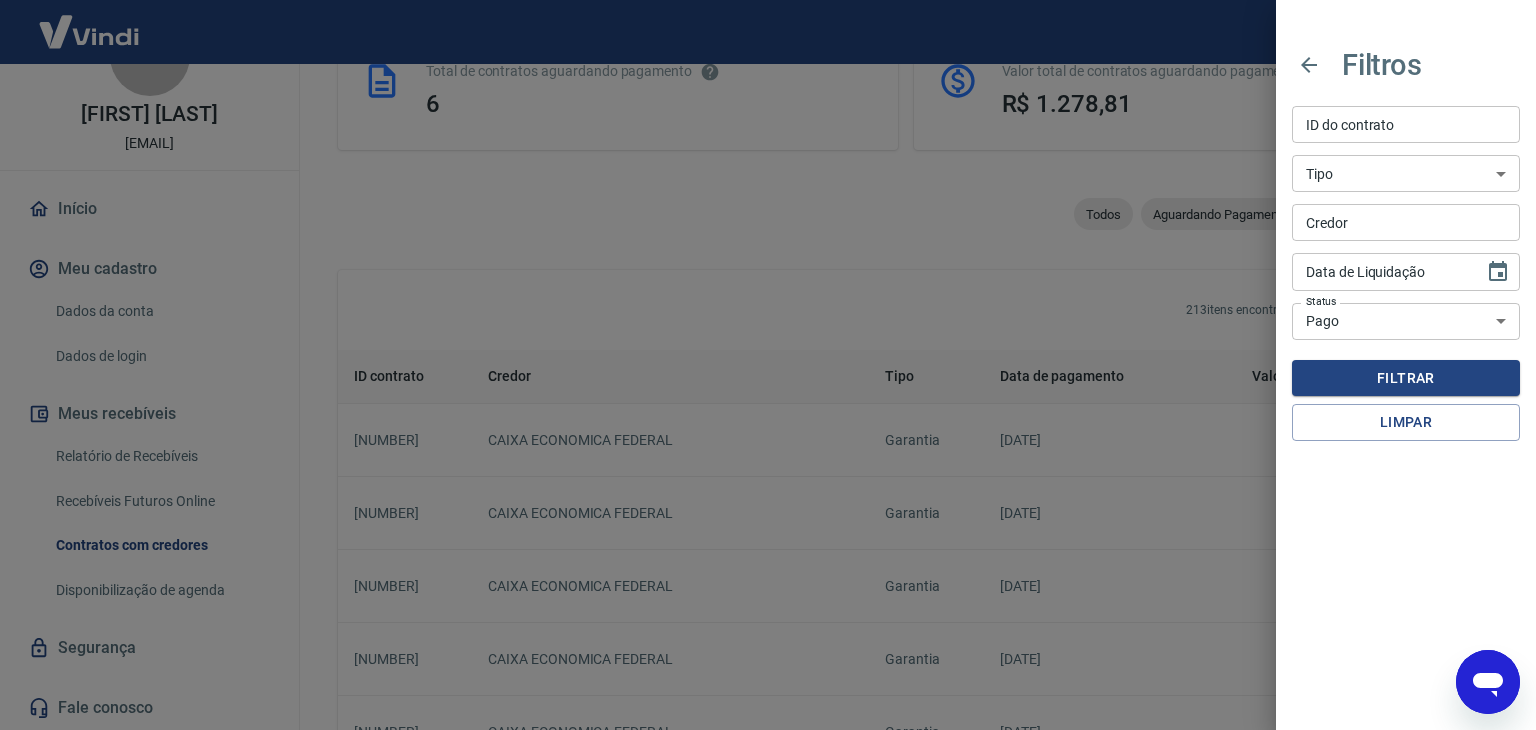 click on "Troca de titularidade Antecipação Pós-Contratada Garantia Penhora" at bounding box center [1406, 173] 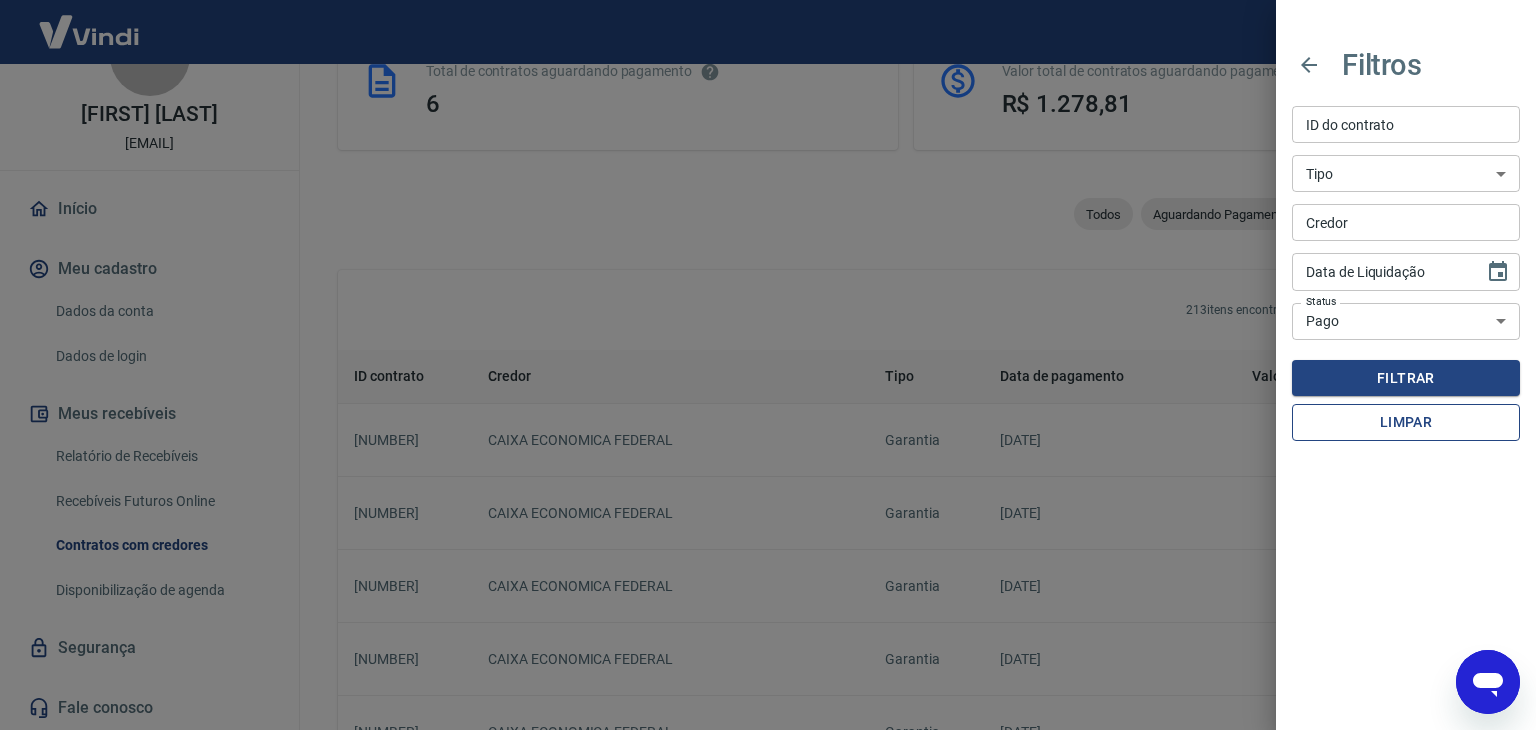 drag, startPoint x: 1126, startPoint y: 252, endPoint x: 1373, endPoint y: 420, distance: 298.71893 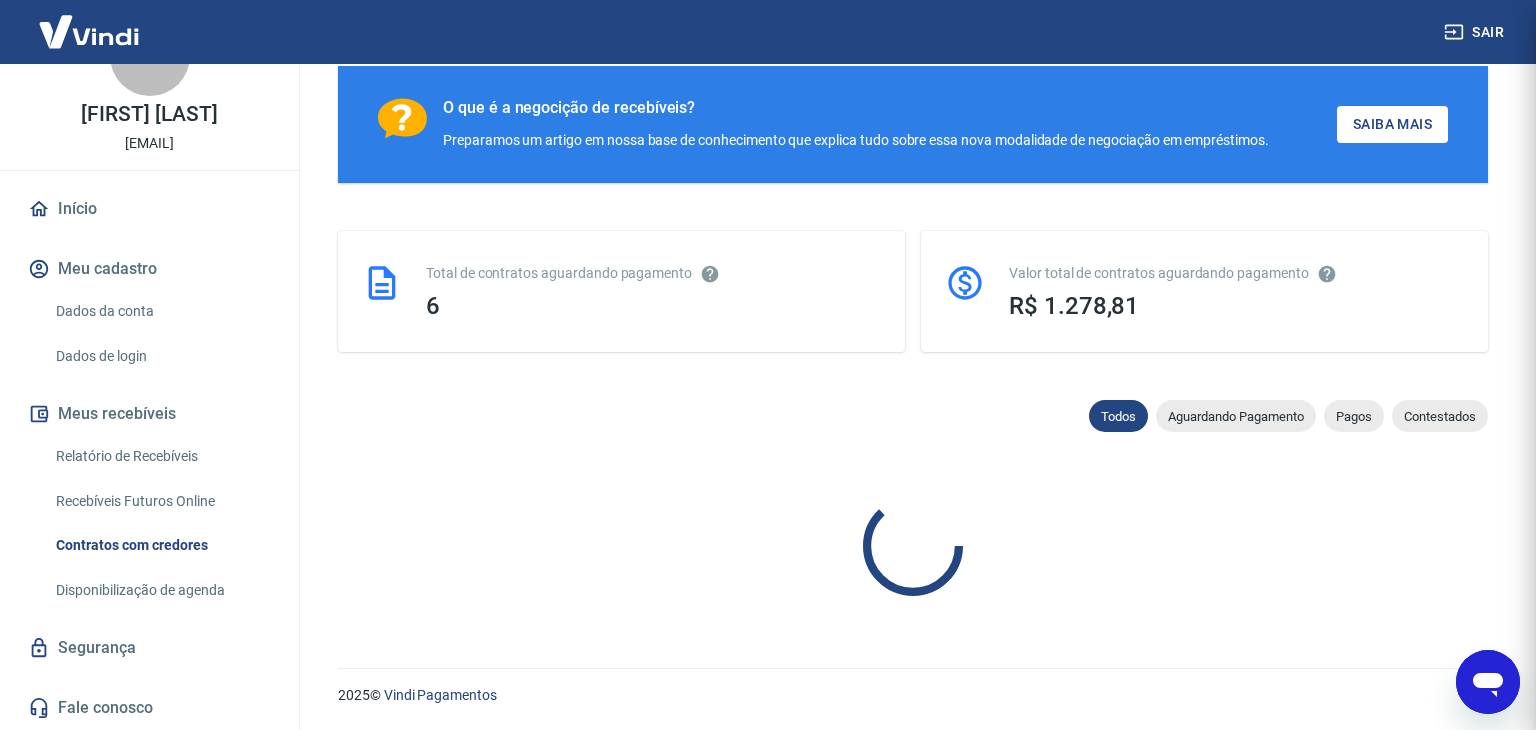 click at bounding box center [768, 365] 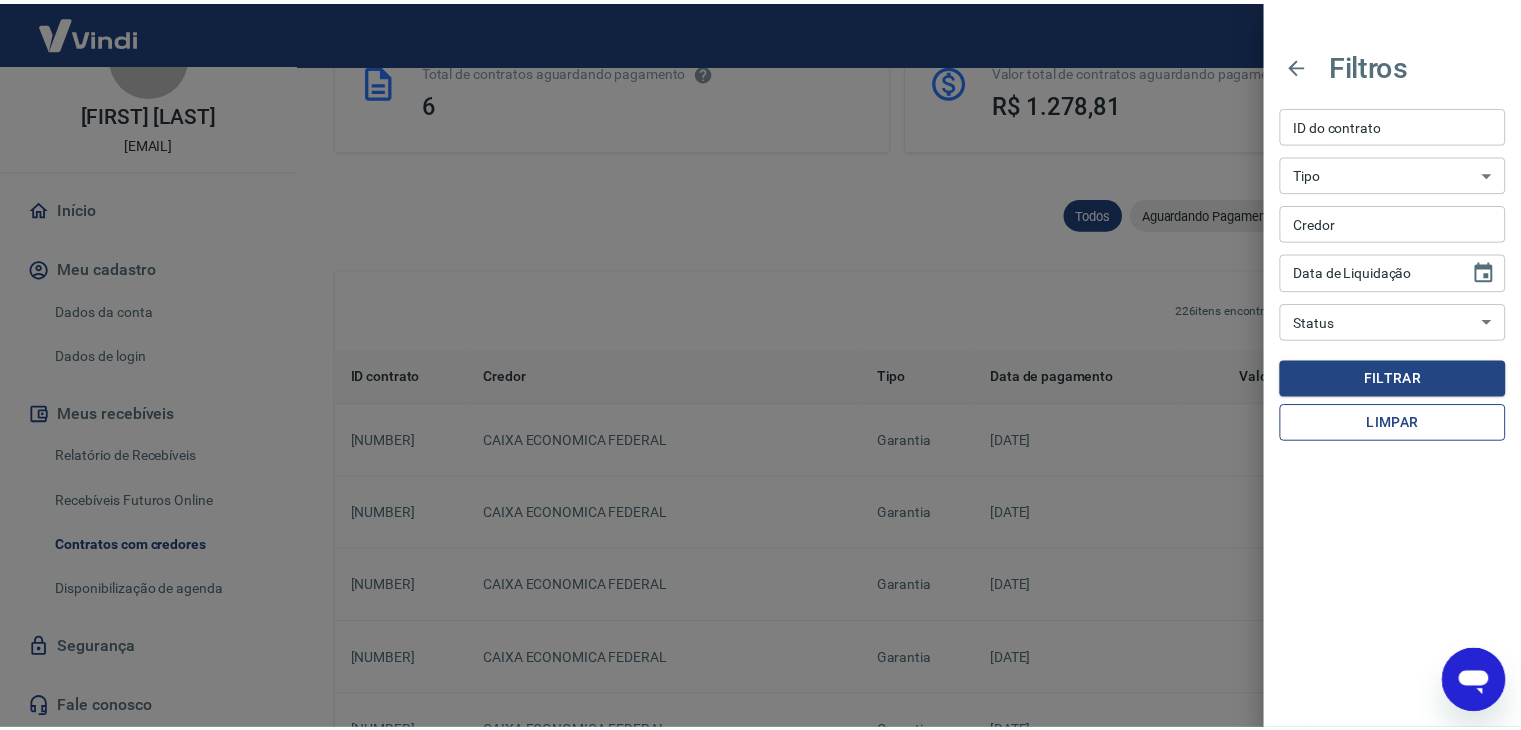 scroll, scrollTop: 333, scrollLeft: 0, axis: vertical 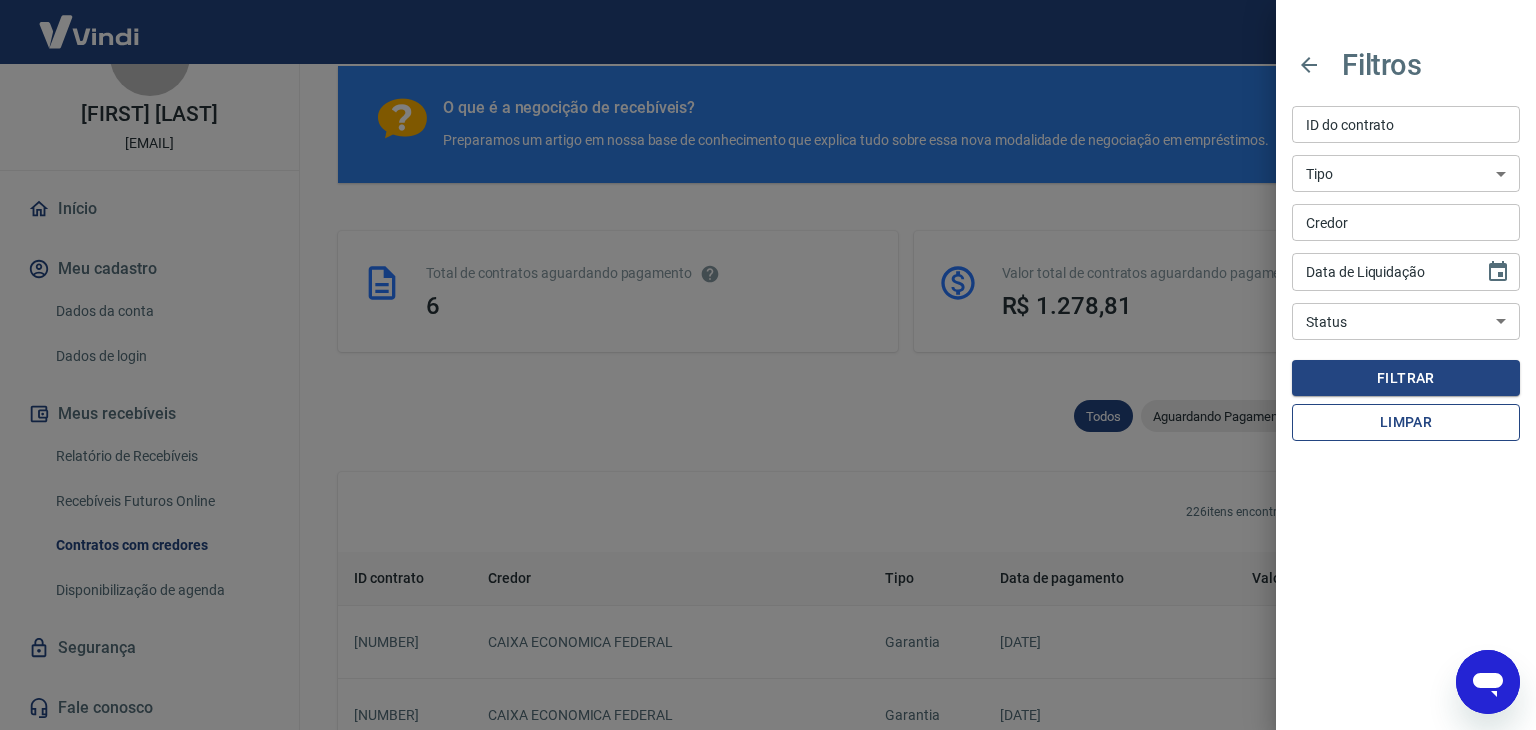 click on "Limpar" at bounding box center (1406, 422) 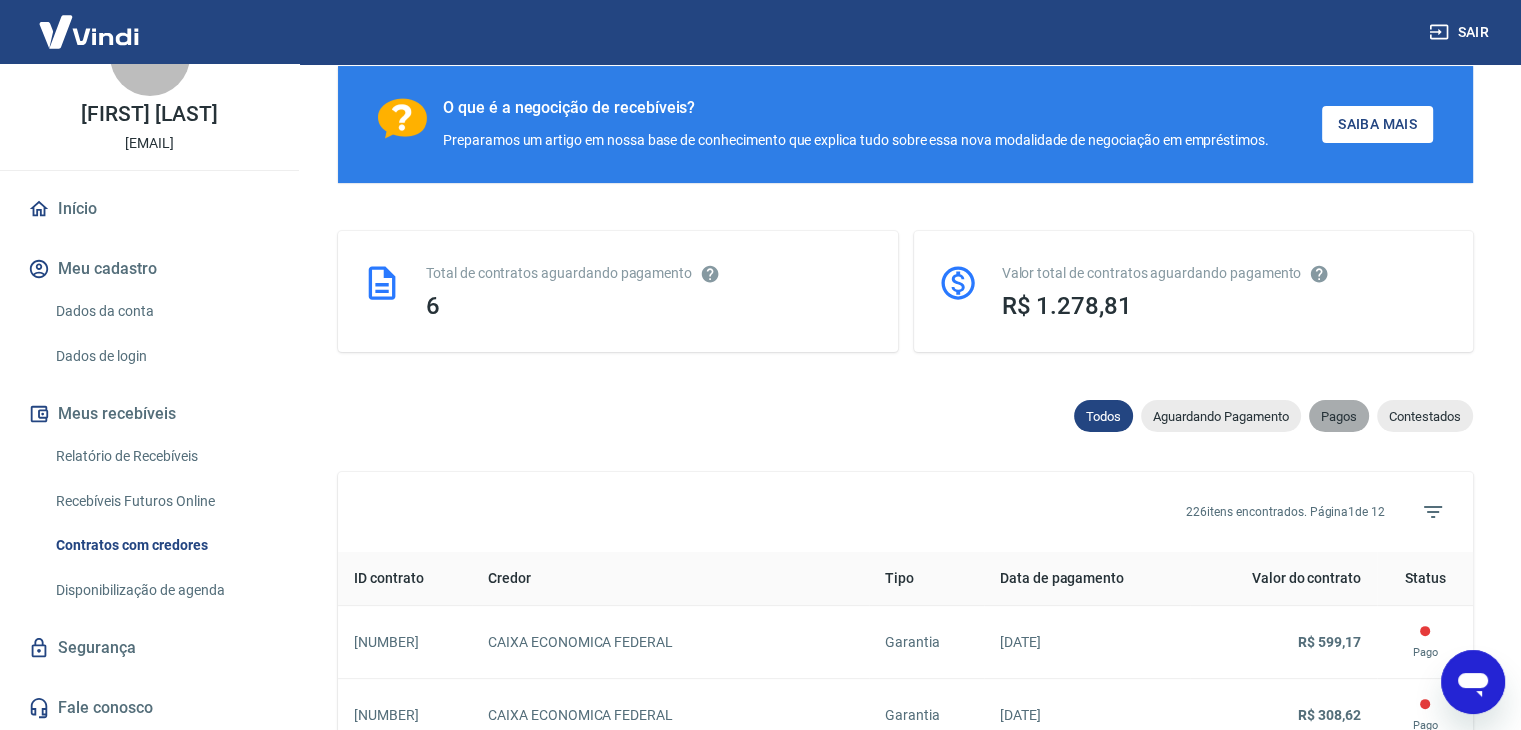 click on "Pagos" at bounding box center [1339, 416] 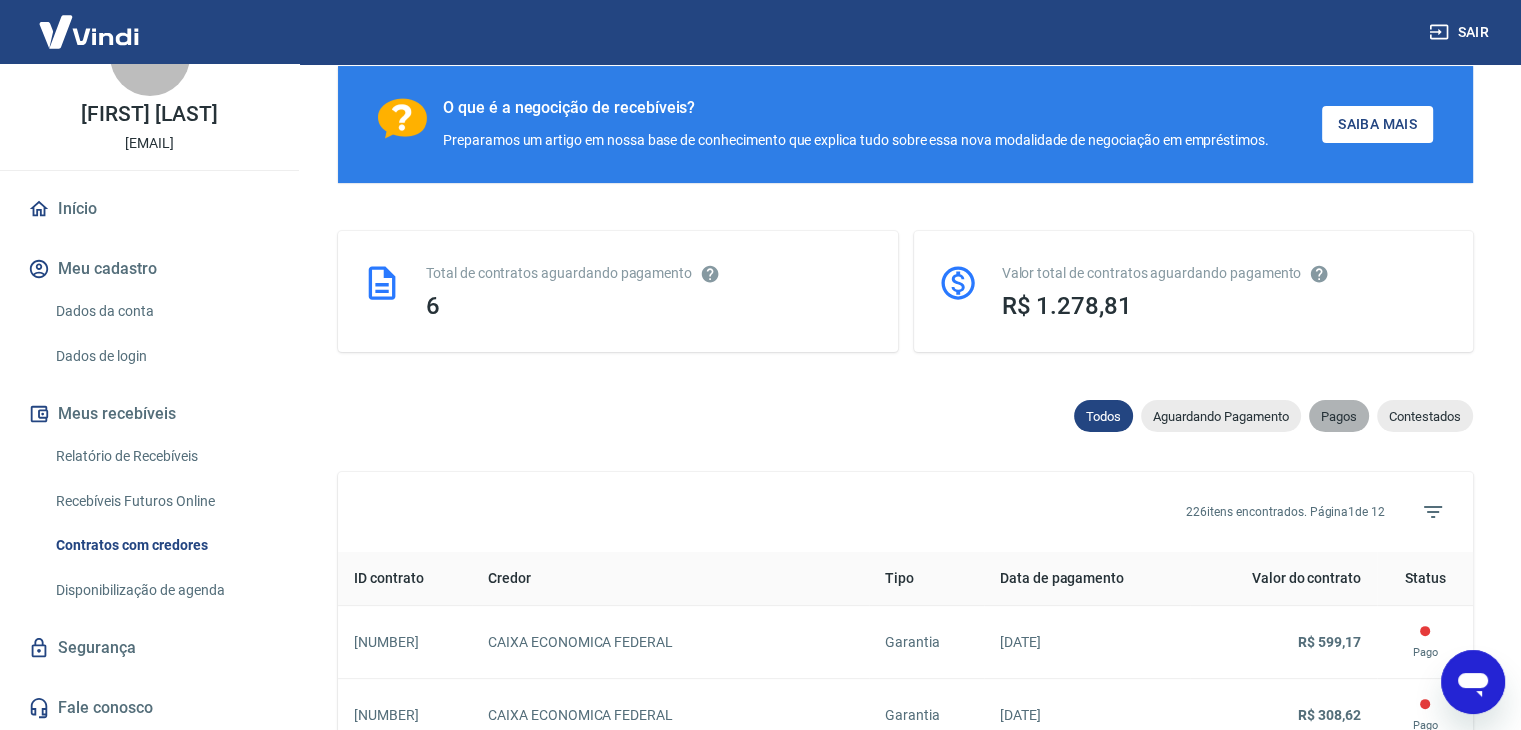 select on "paid" 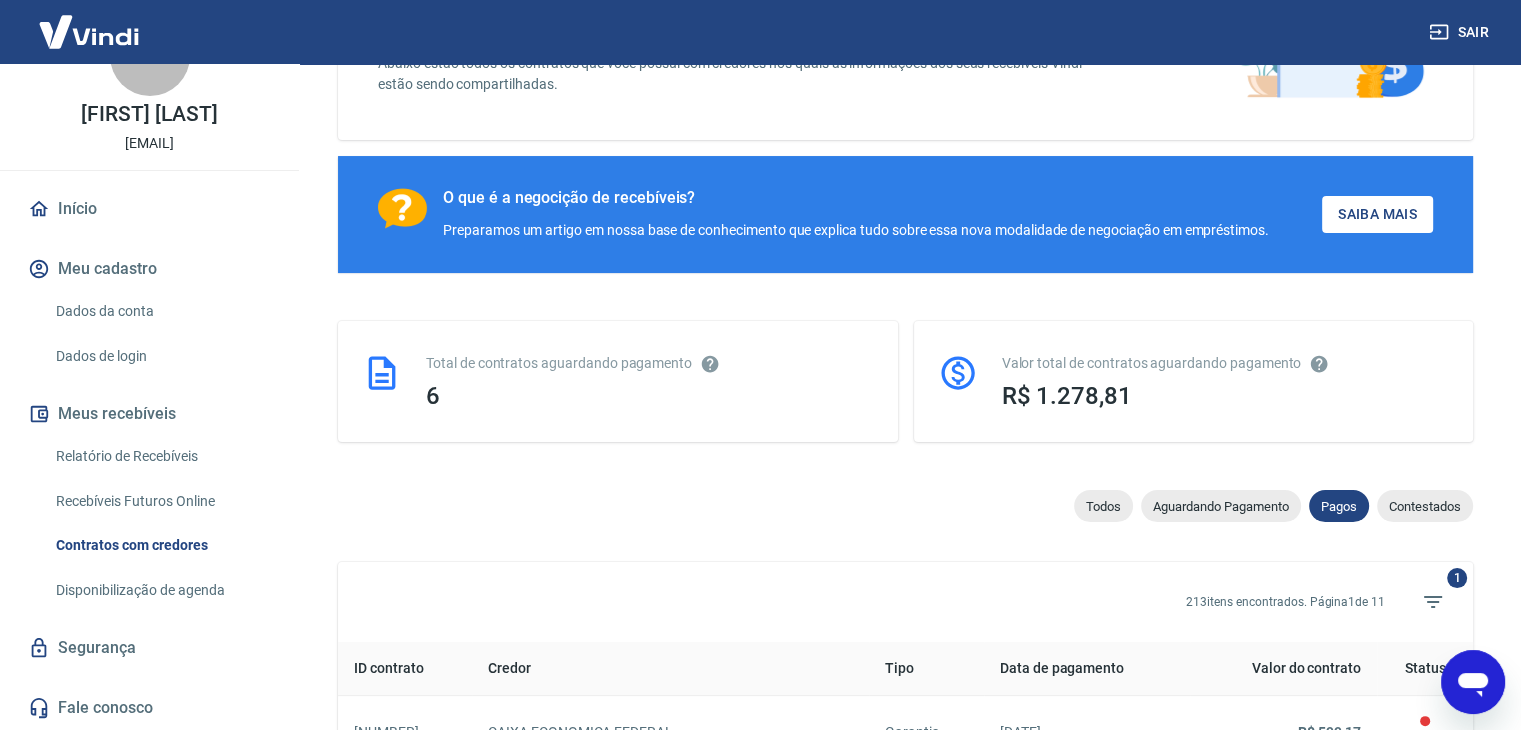 scroll, scrollTop: 233, scrollLeft: 0, axis: vertical 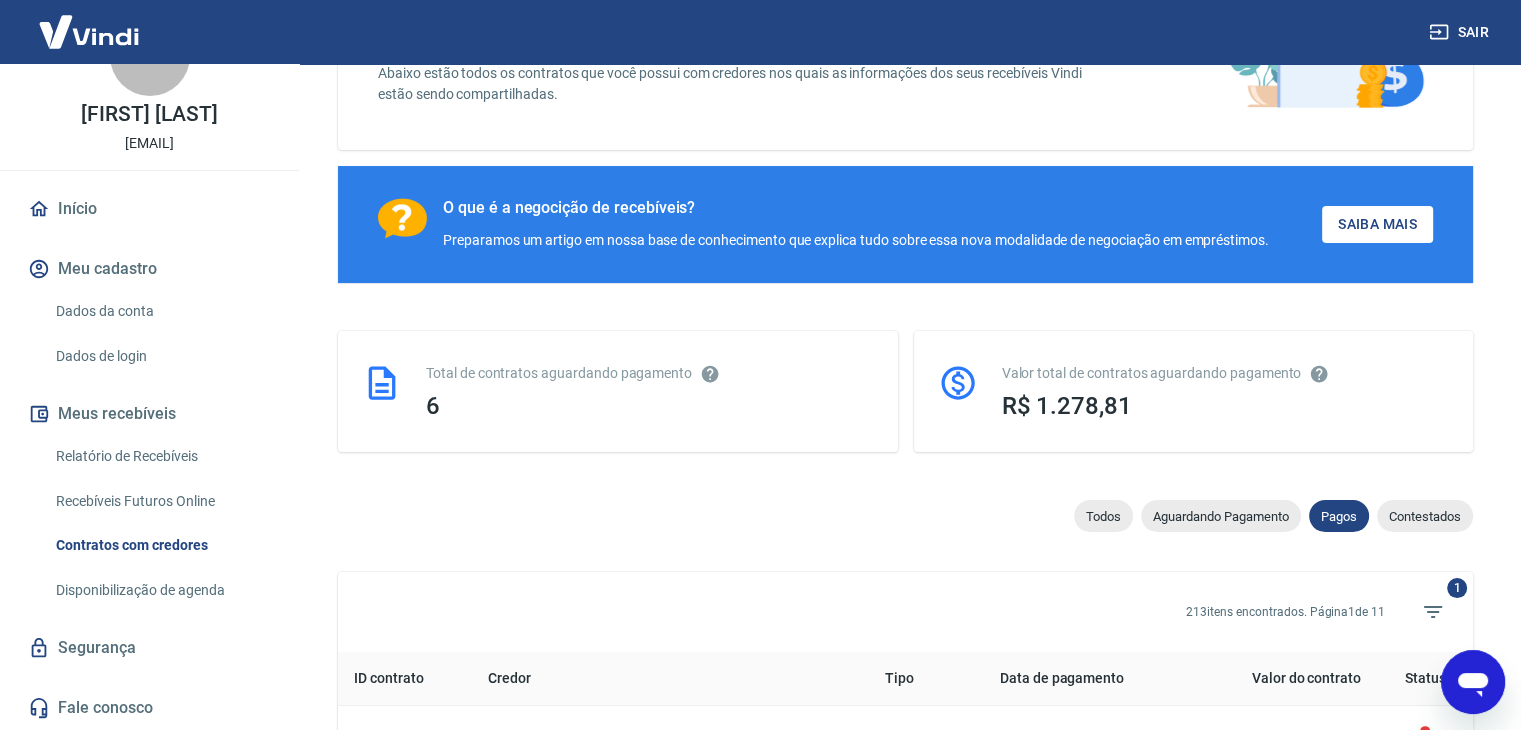 click 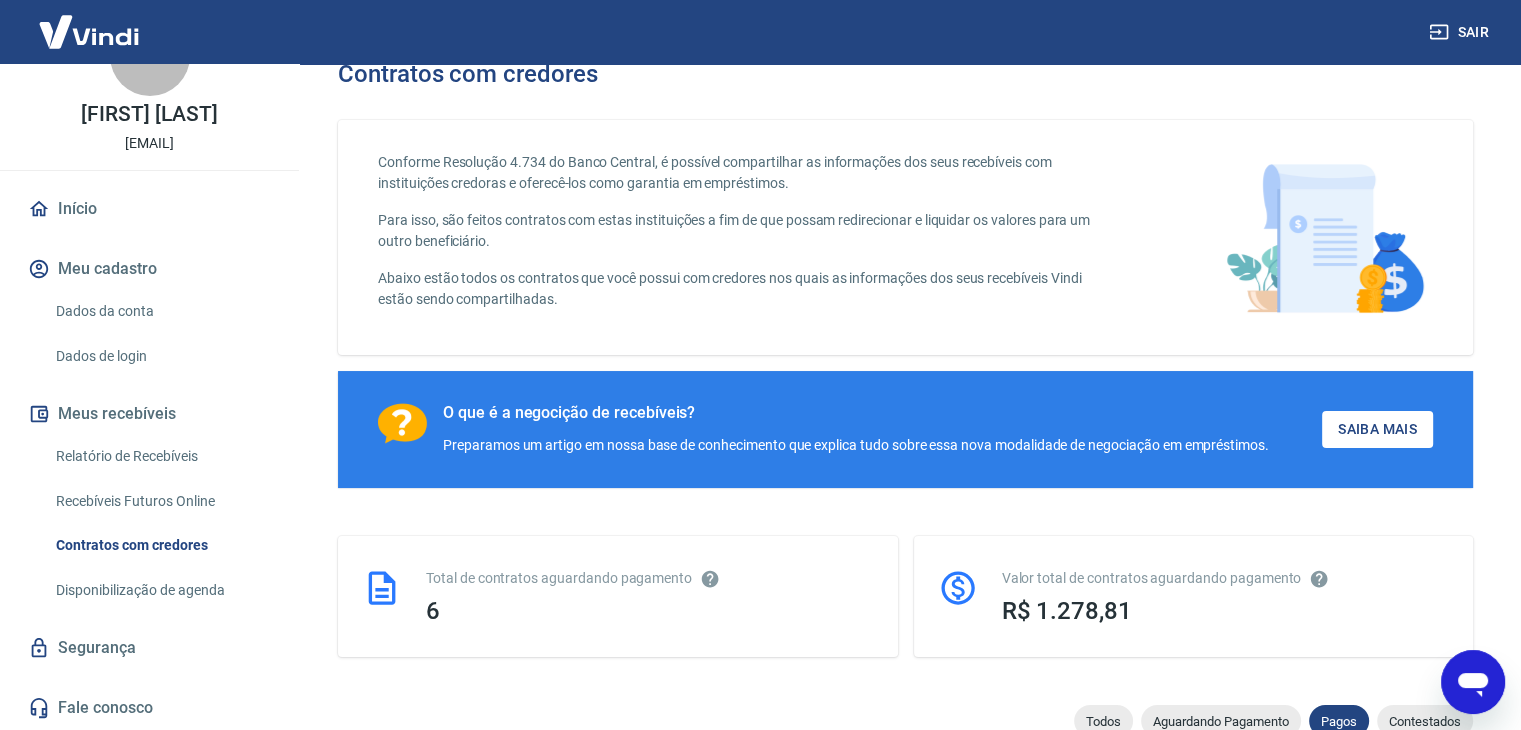 scroll, scrollTop: 0, scrollLeft: 0, axis: both 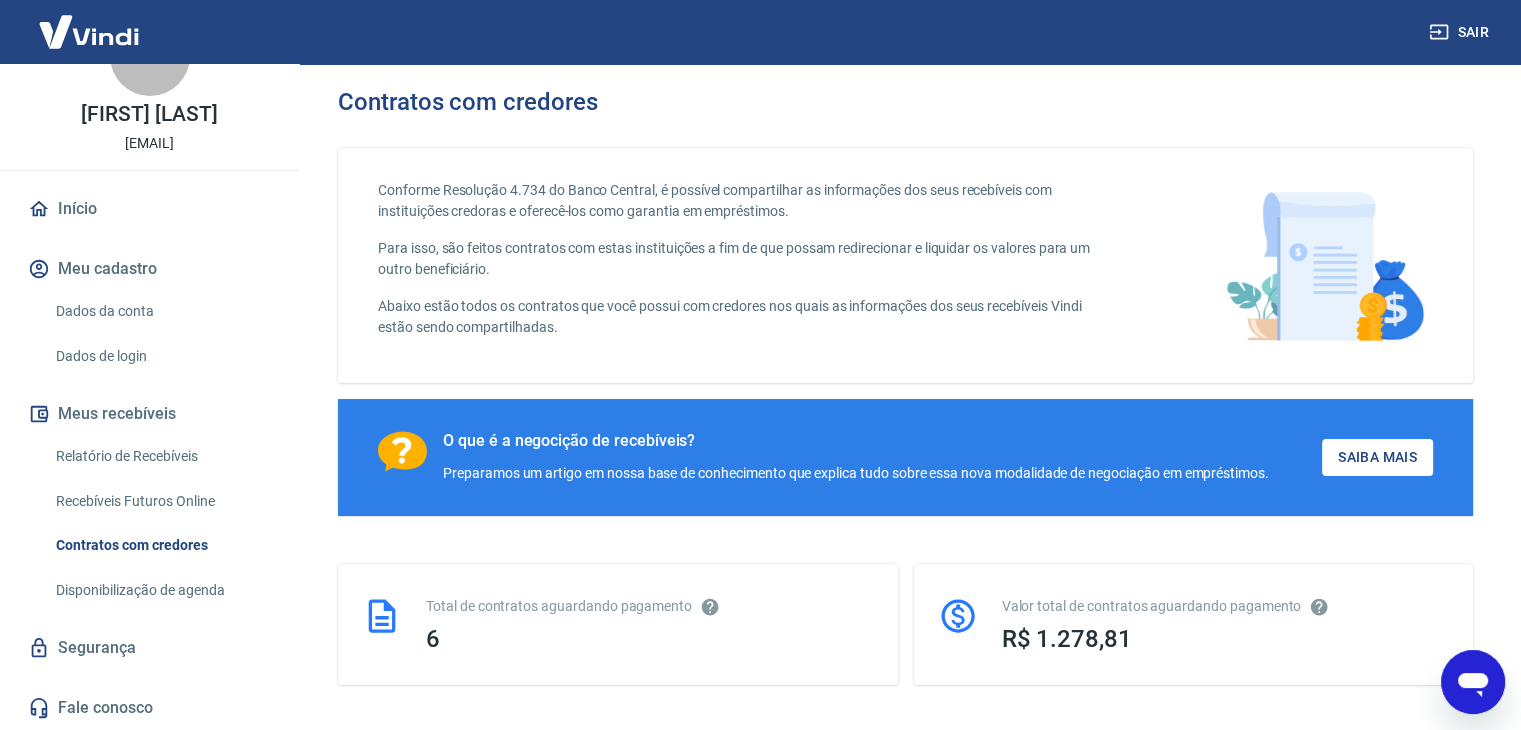 click on "Recebíveis Futuros Online" at bounding box center (161, 501) 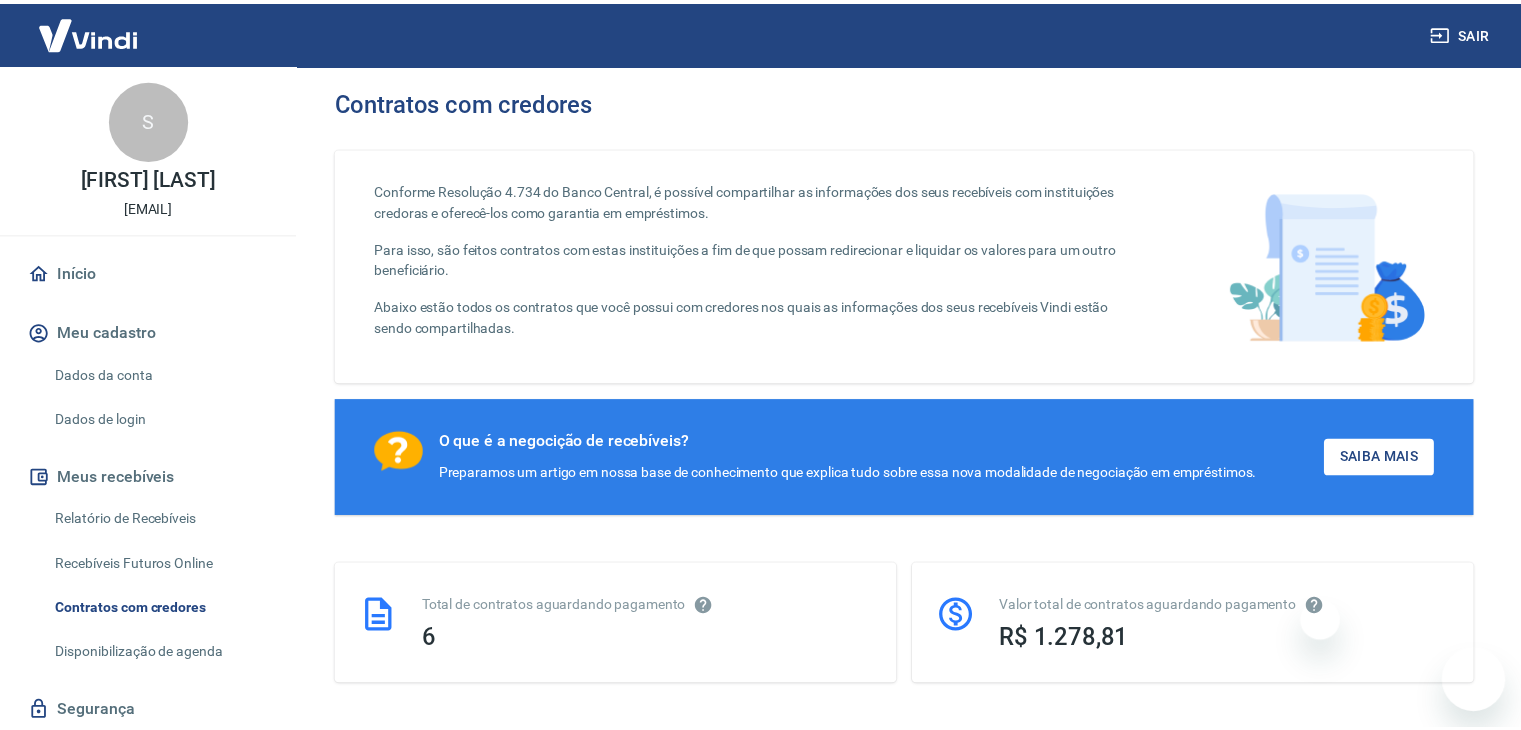 scroll, scrollTop: 0, scrollLeft: 0, axis: both 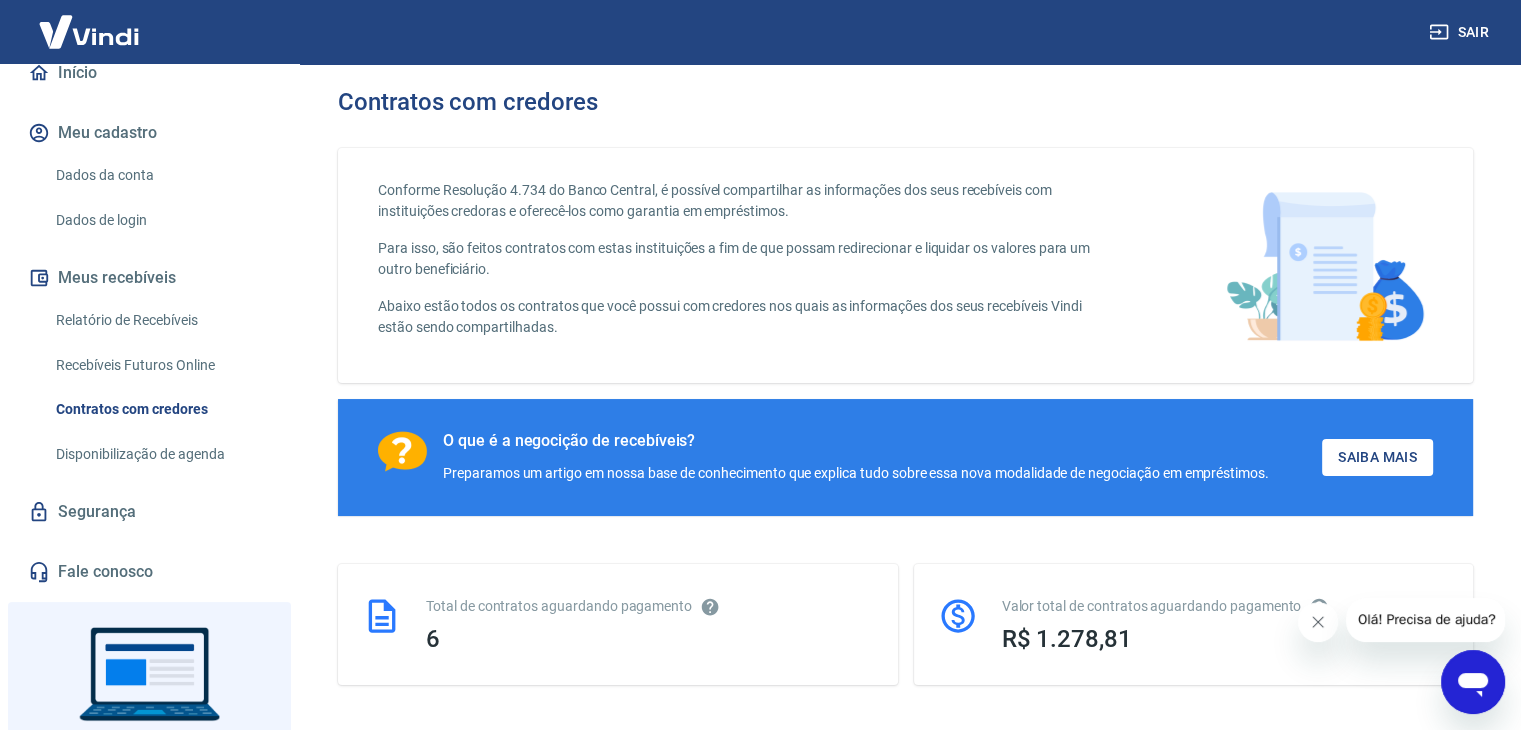 click on "Recebíveis Futuros Online" at bounding box center (161, 365) 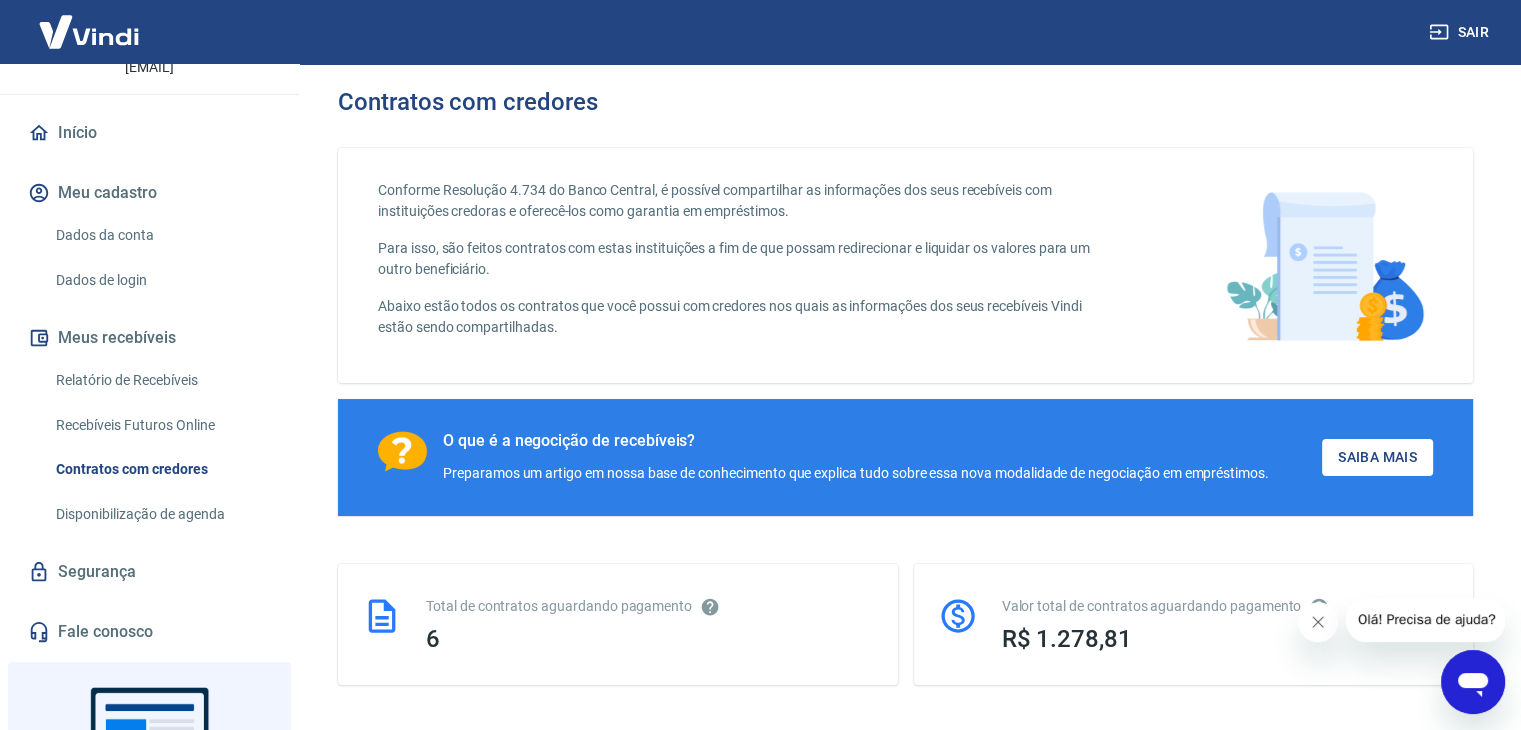 scroll, scrollTop: 100, scrollLeft: 0, axis: vertical 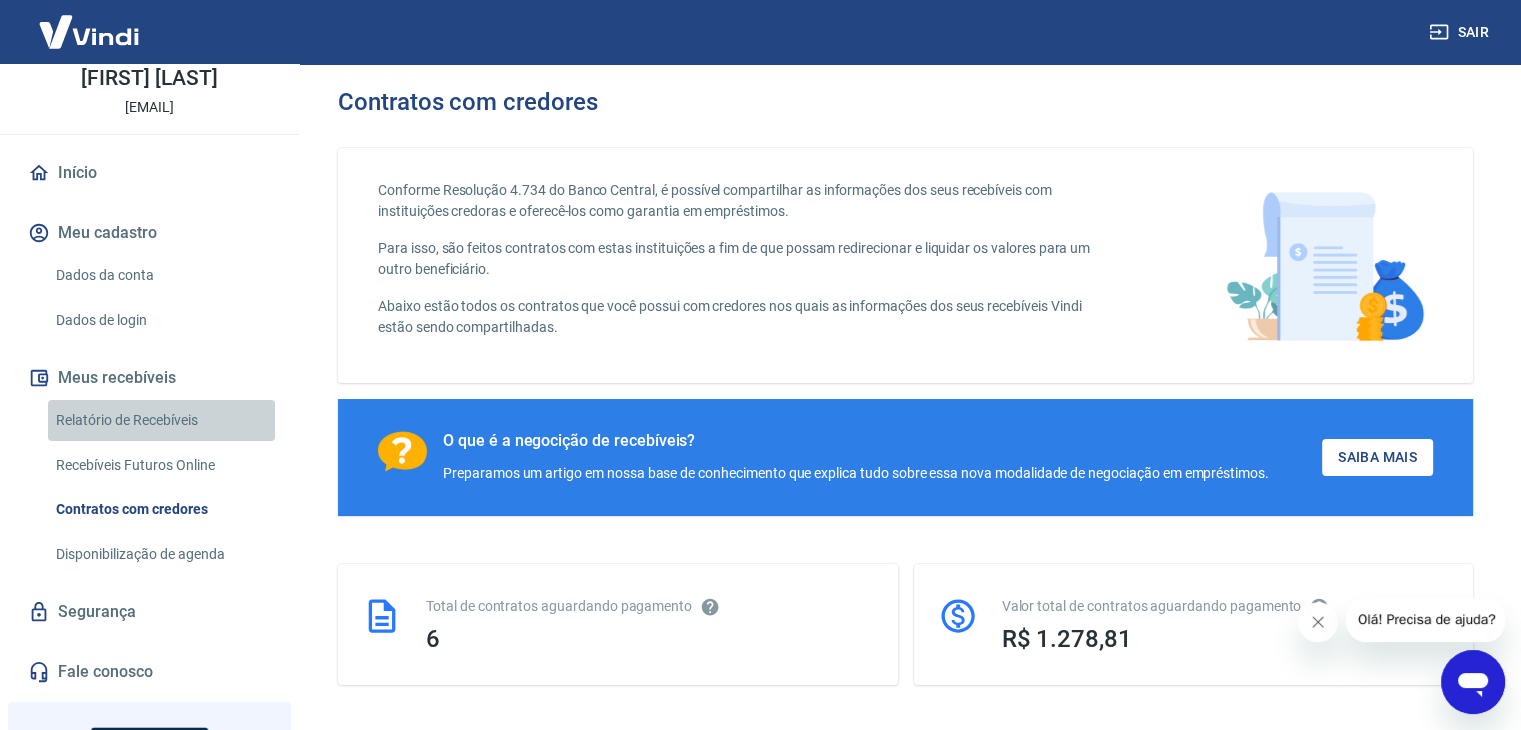 click on "Relatório de Recebíveis" at bounding box center (161, 420) 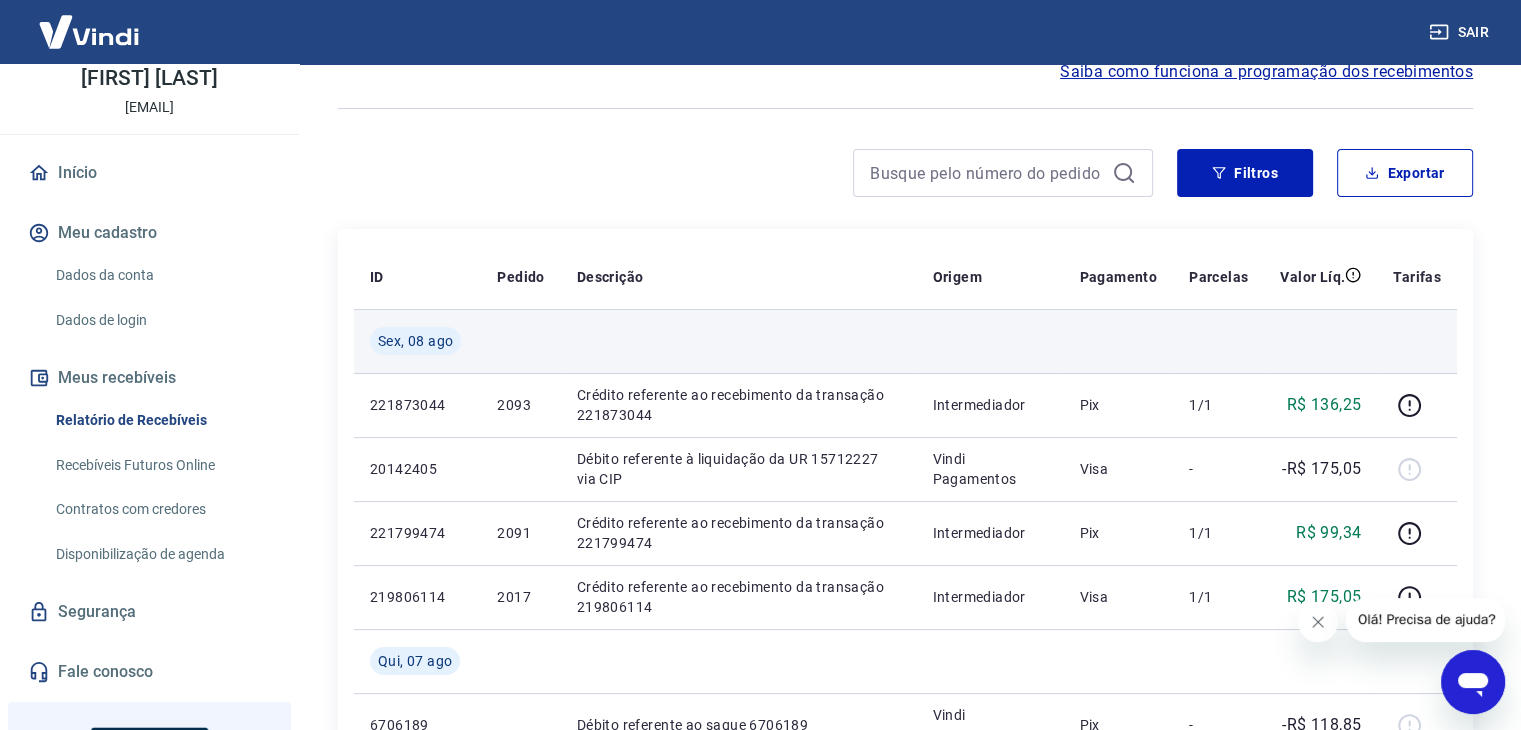 scroll, scrollTop: 0, scrollLeft: 0, axis: both 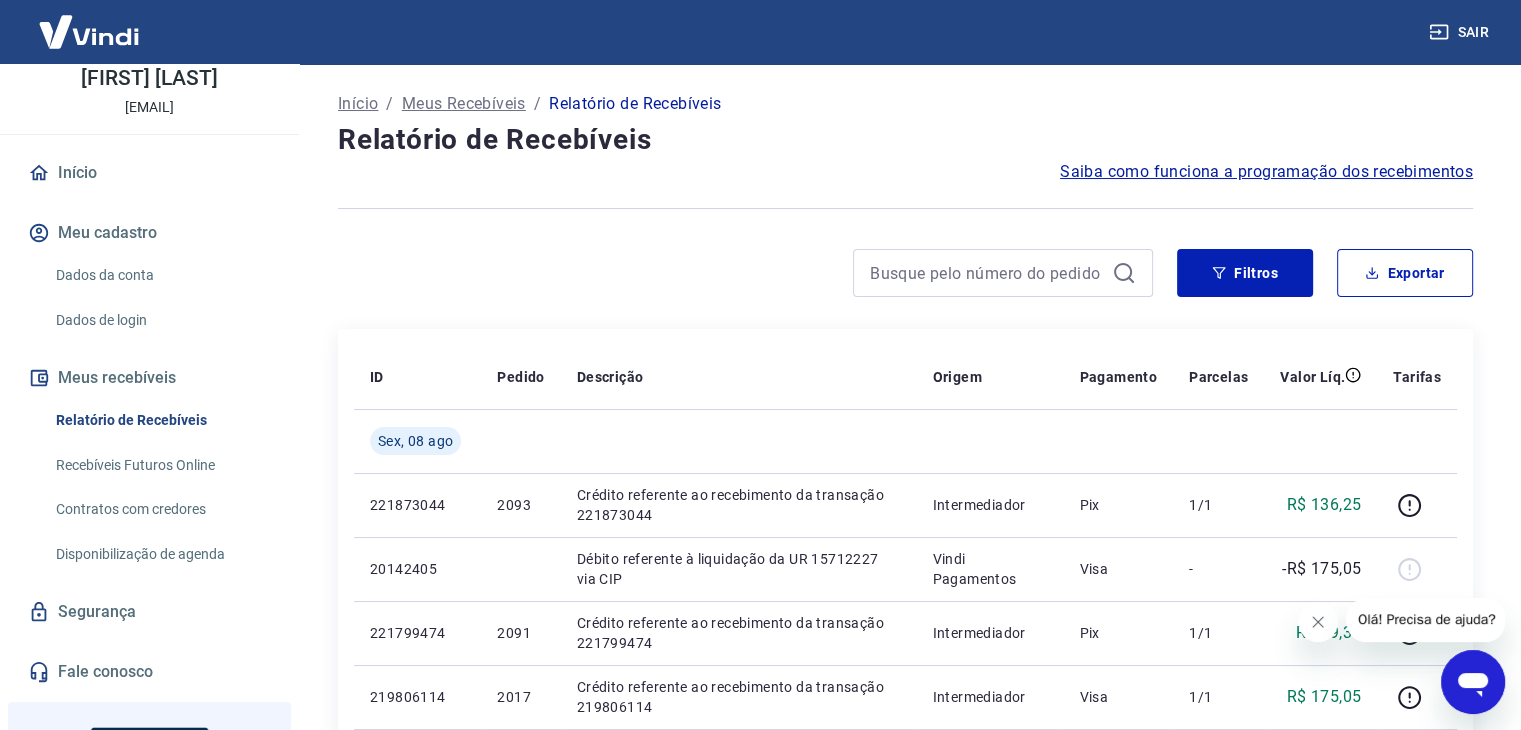 click on "Dados da conta" at bounding box center [161, 275] 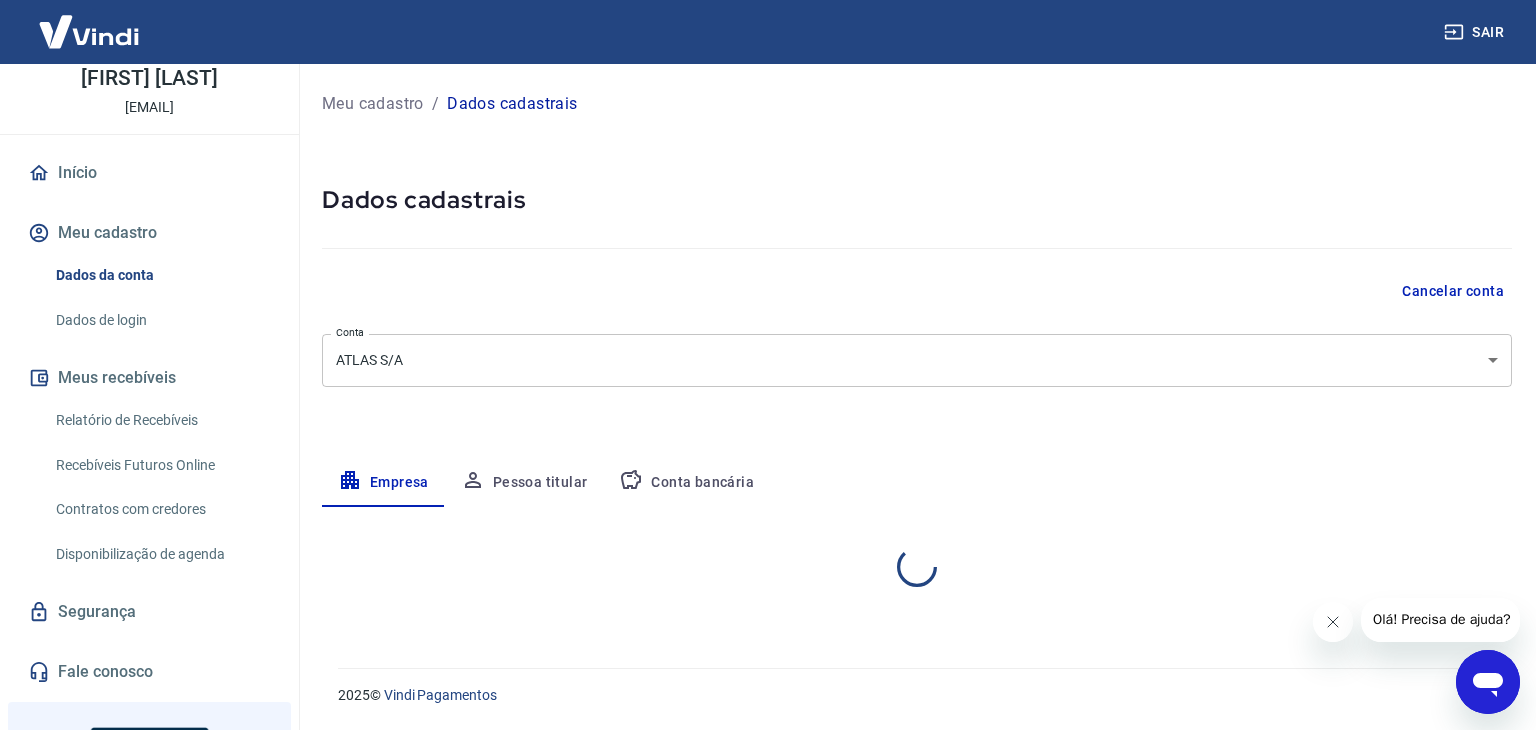 select on "PR" 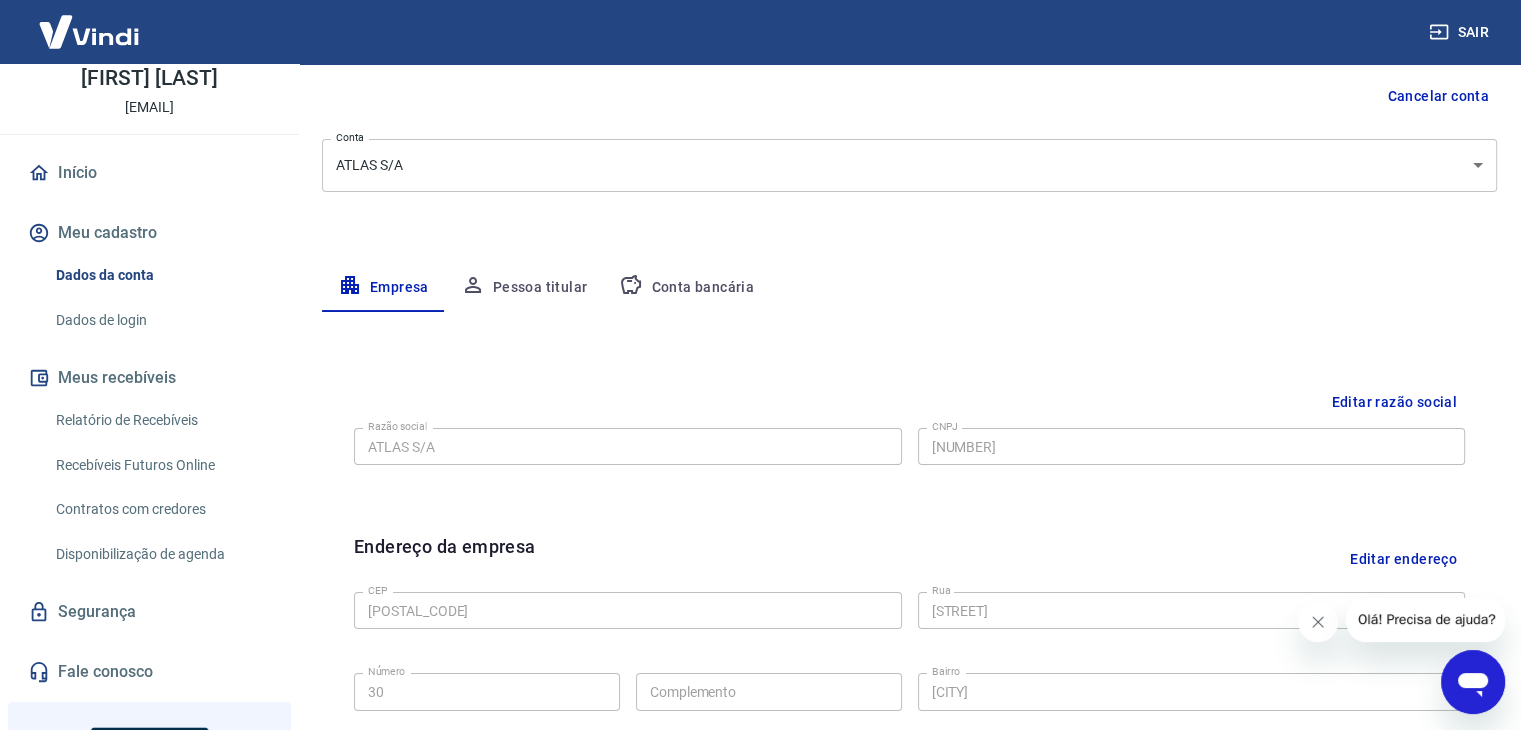 scroll, scrollTop: 200, scrollLeft: 0, axis: vertical 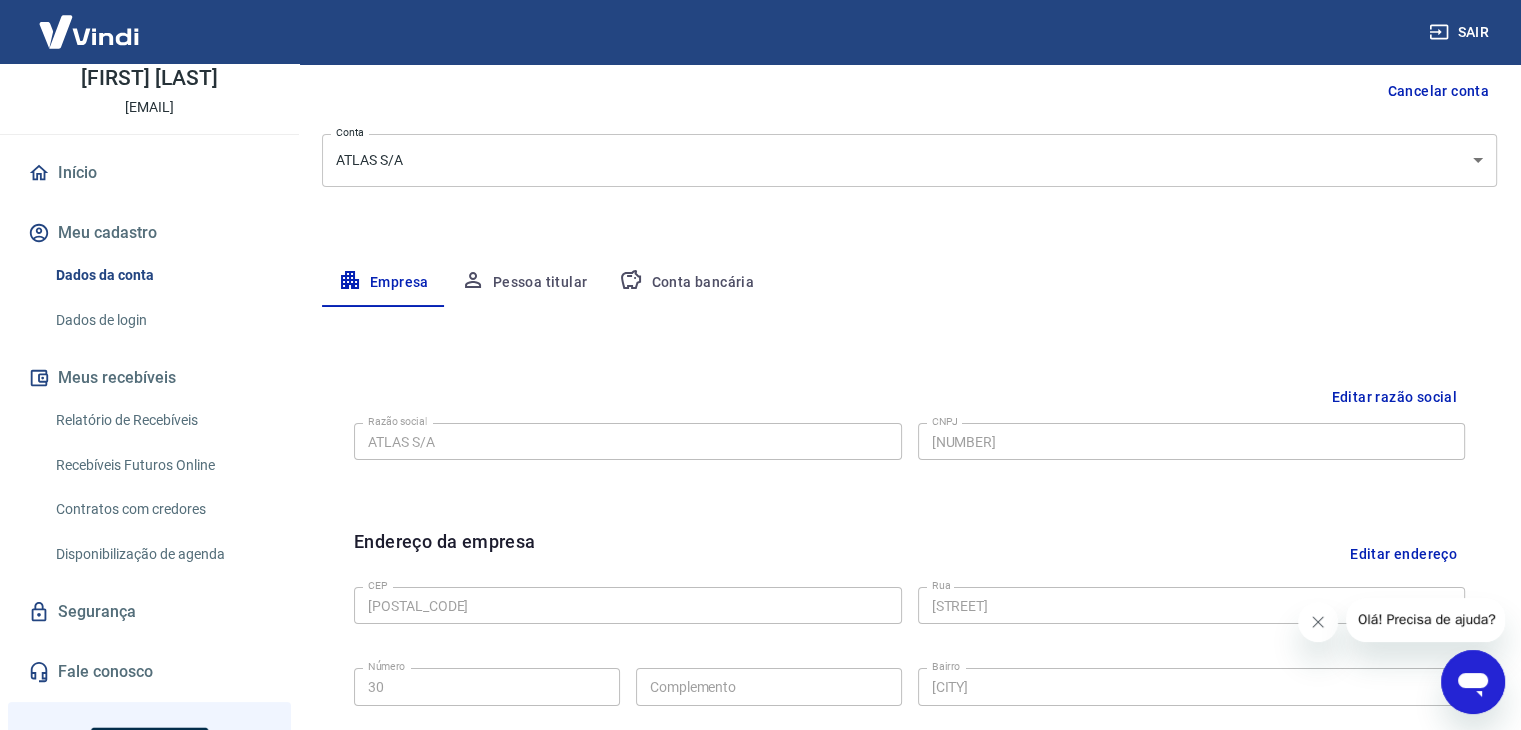 click on "Conta bancária" at bounding box center [686, 283] 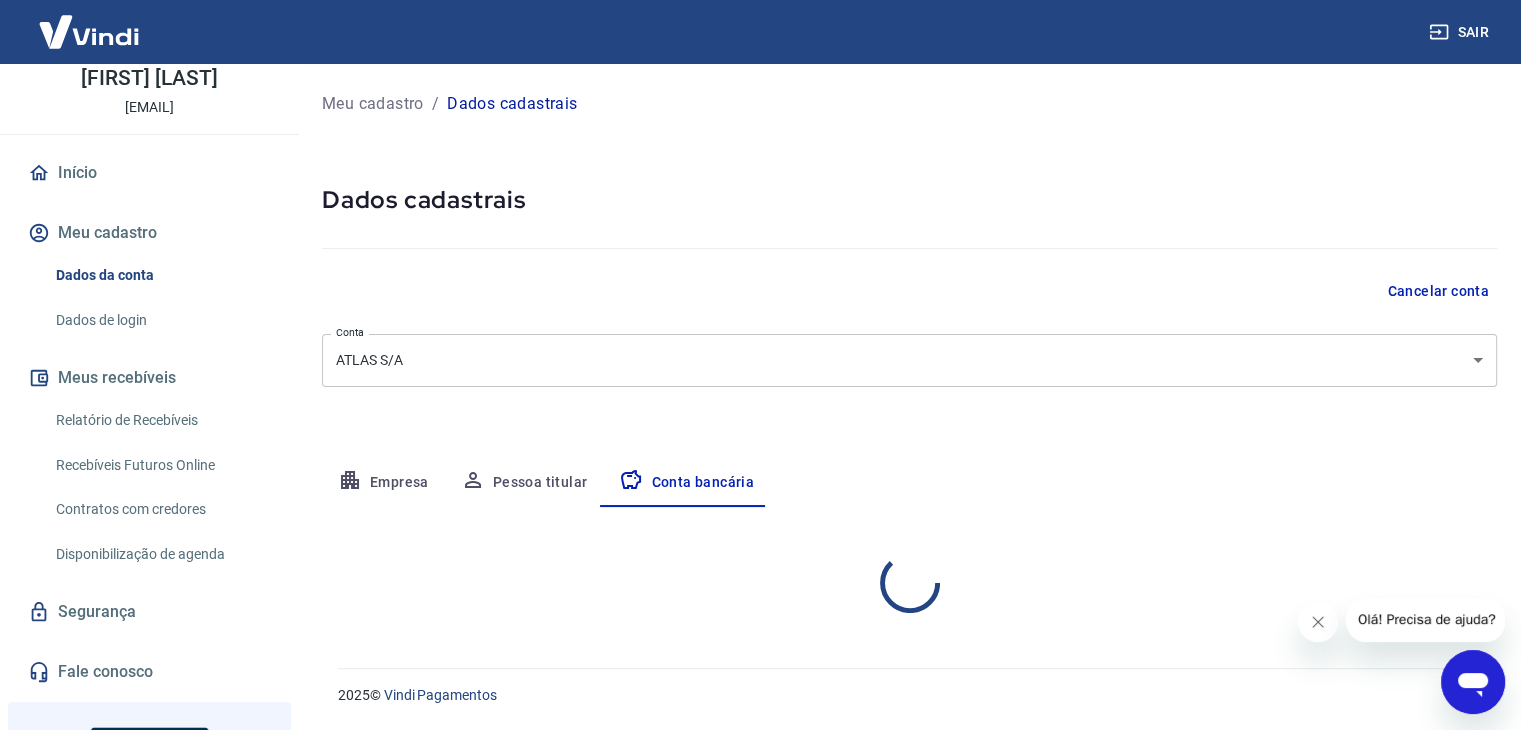scroll, scrollTop: 0, scrollLeft: 0, axis: both 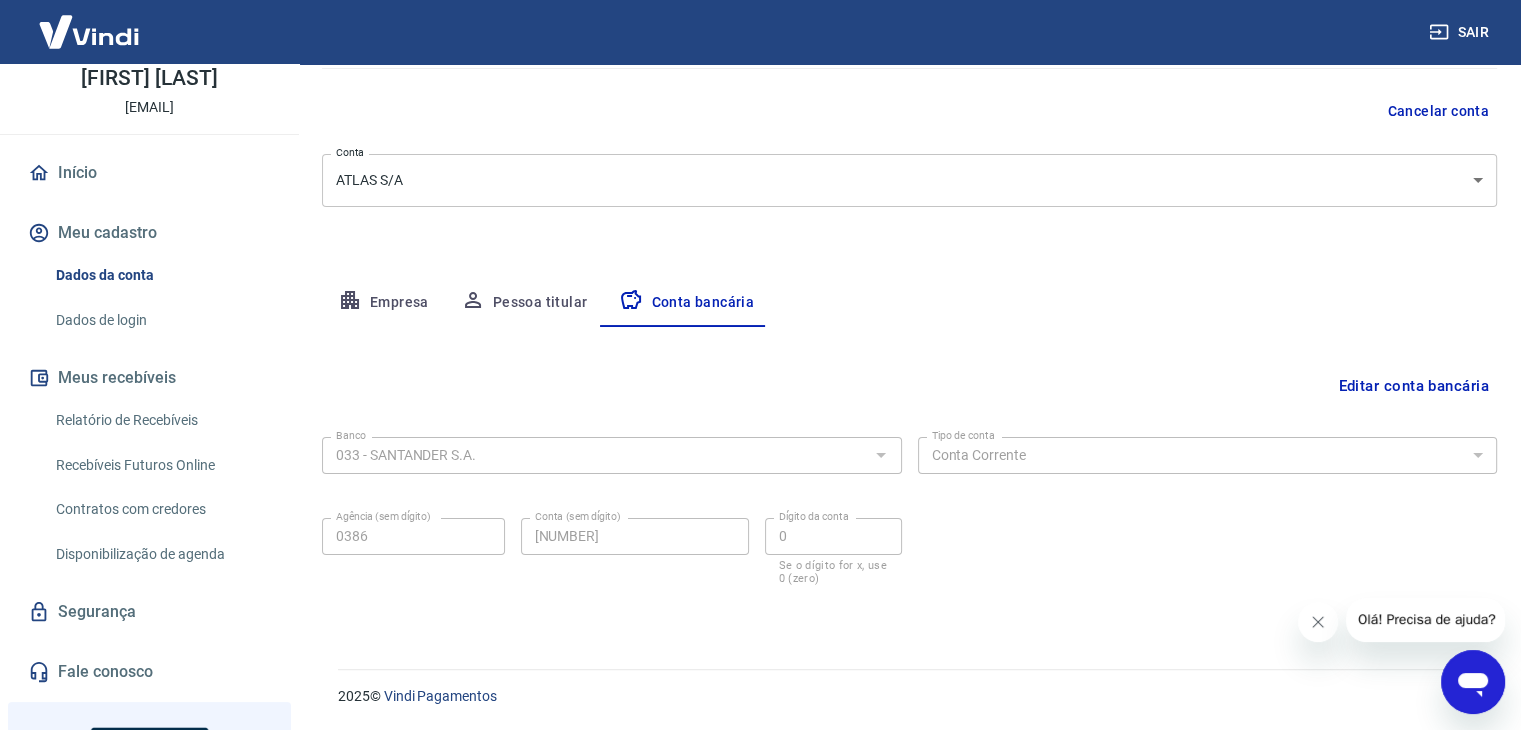 click on "Agência (sem dígito) [NUMBER] Agência (sem dígito) Conta (sem dígito) [NUMBER] Conta (sem dígito) Dígito da conta [NUMBER] Dígito da conta Se o dígito for x, use 0 (zero)" at bounding box center (612, 549) 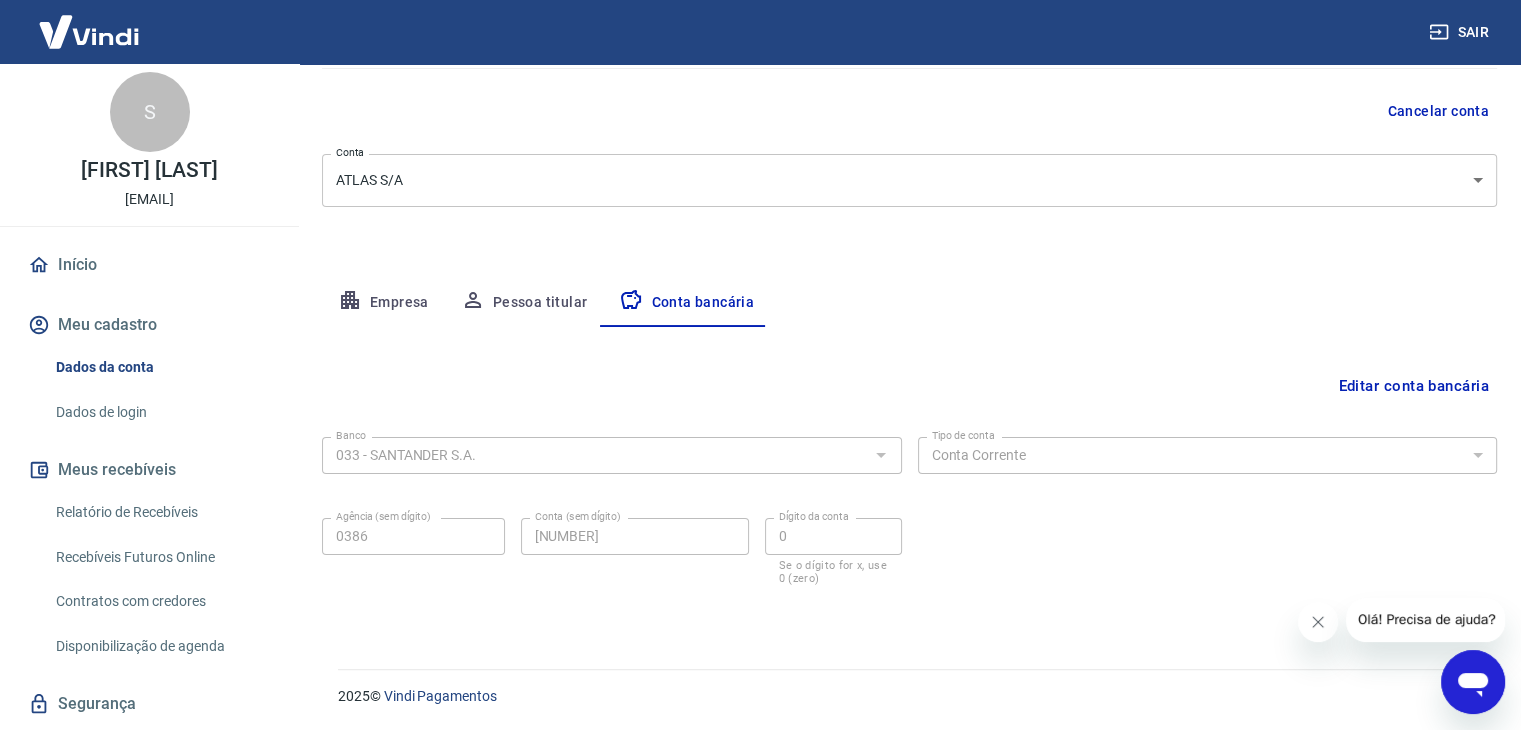scroll, scrollTop: 0, scrollLeft: 0, axis: both 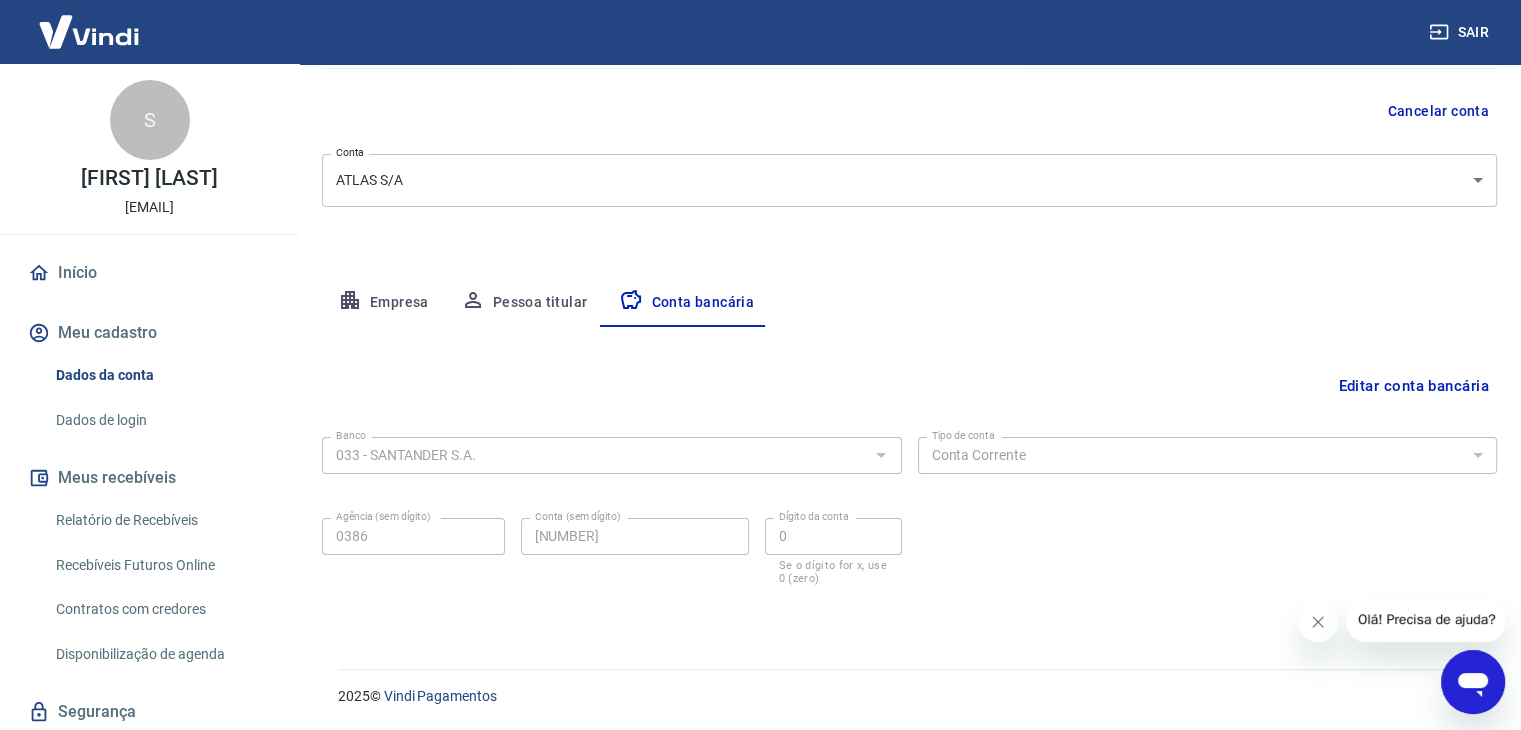 click on "Editar conta bancária" at bounding box center (909, 386) 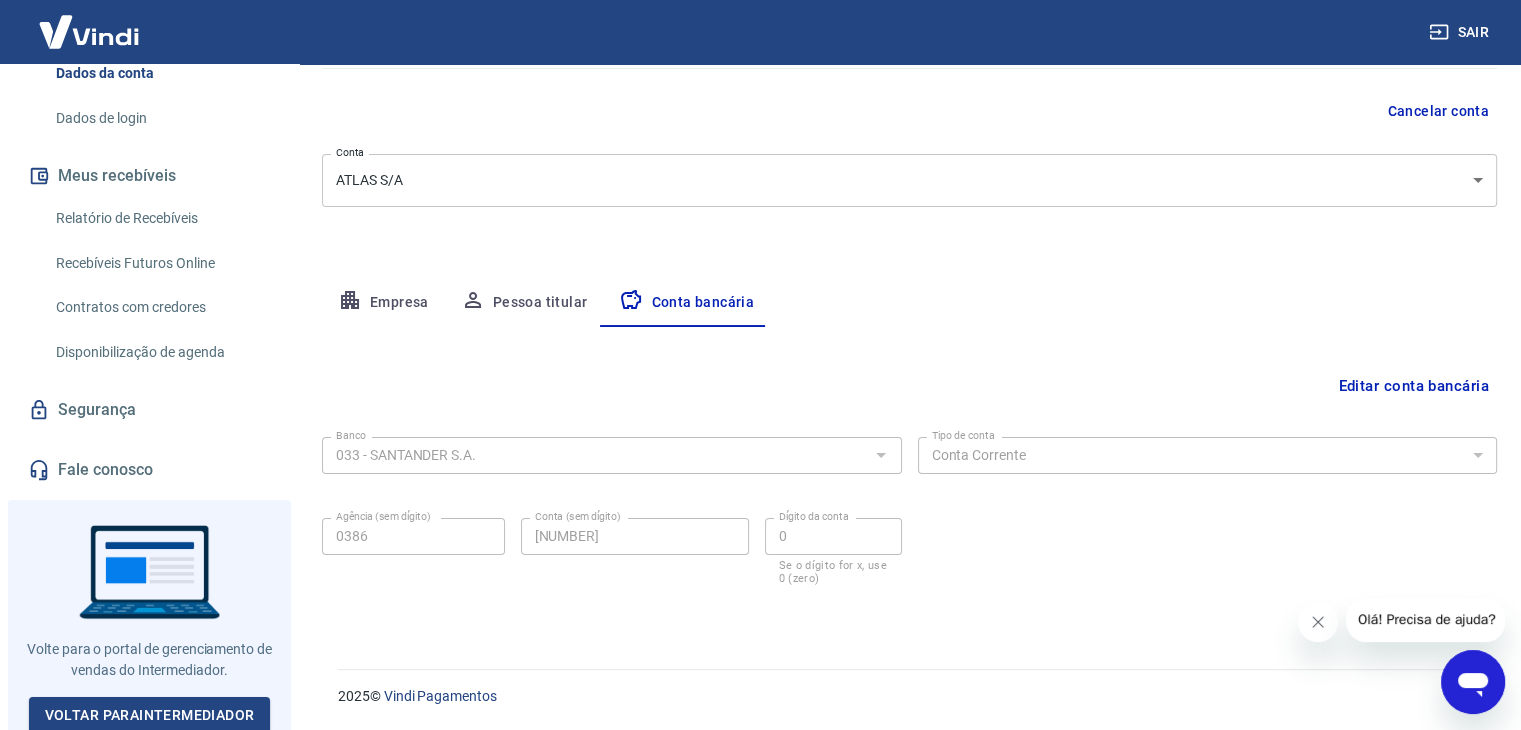 scroll, scrollTop: 306, scrollLeft: 0, axis: vertical 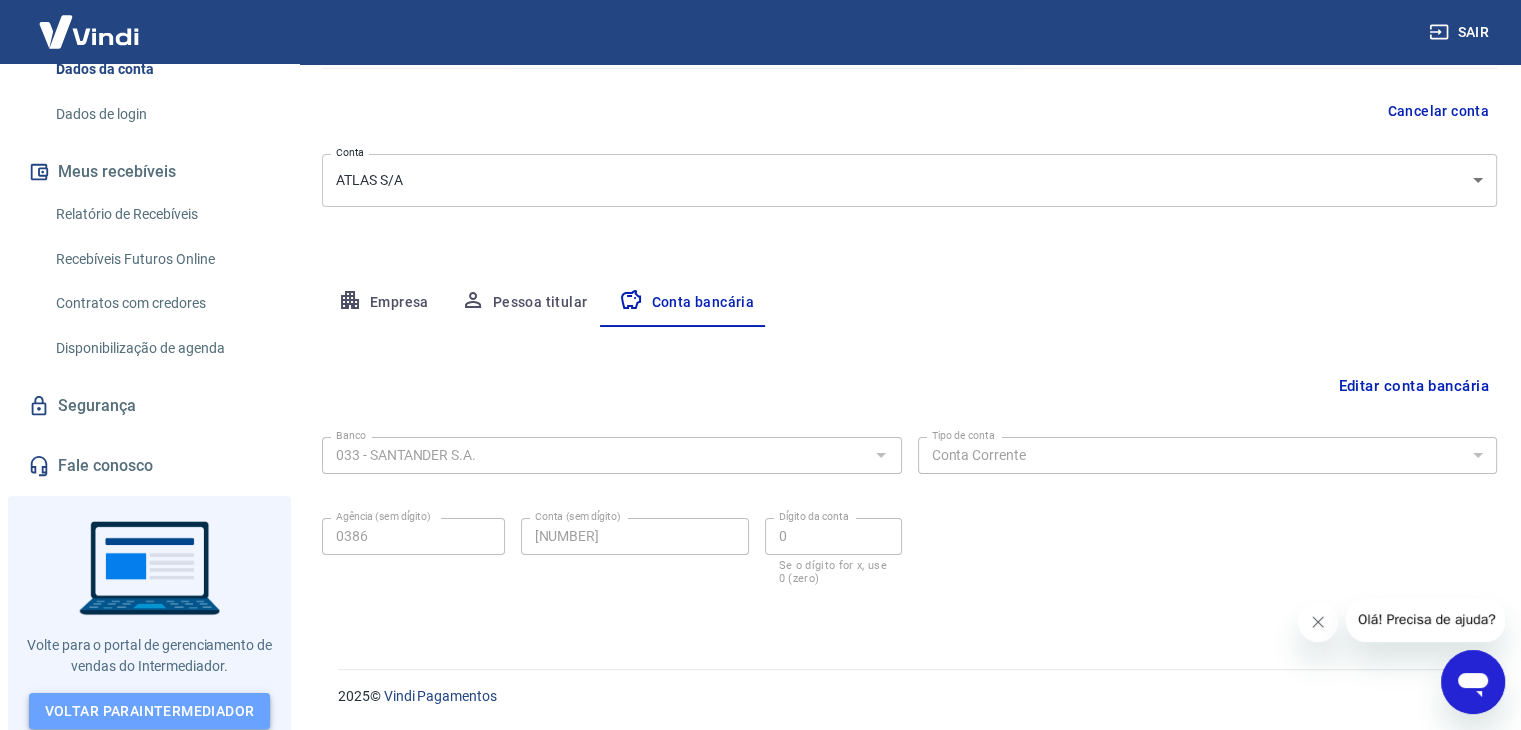 click on "Voltar para  Intermediador" at bounding box center (150, 711) 